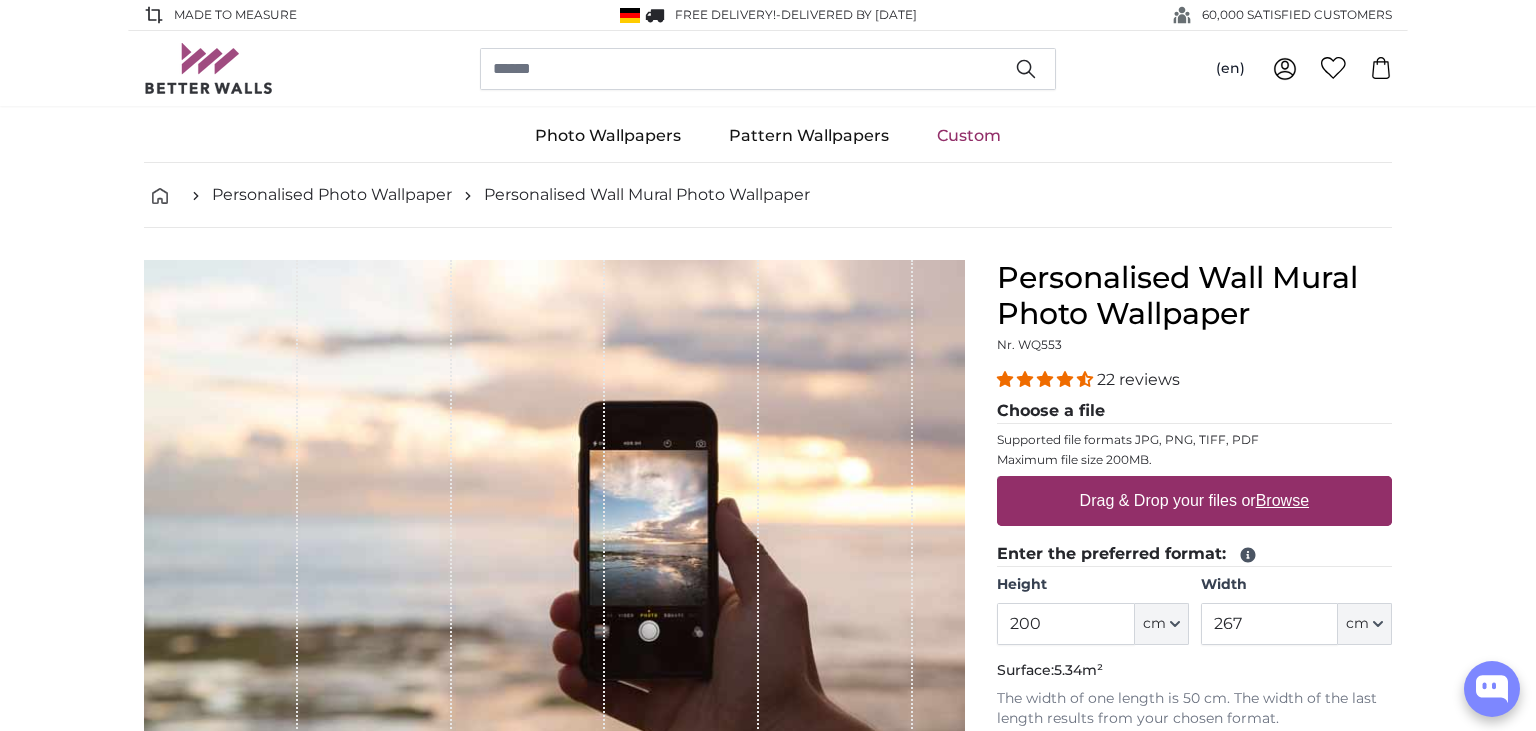 scroll, scrollTop: 317, scrollLeft: 0, axis: vertical 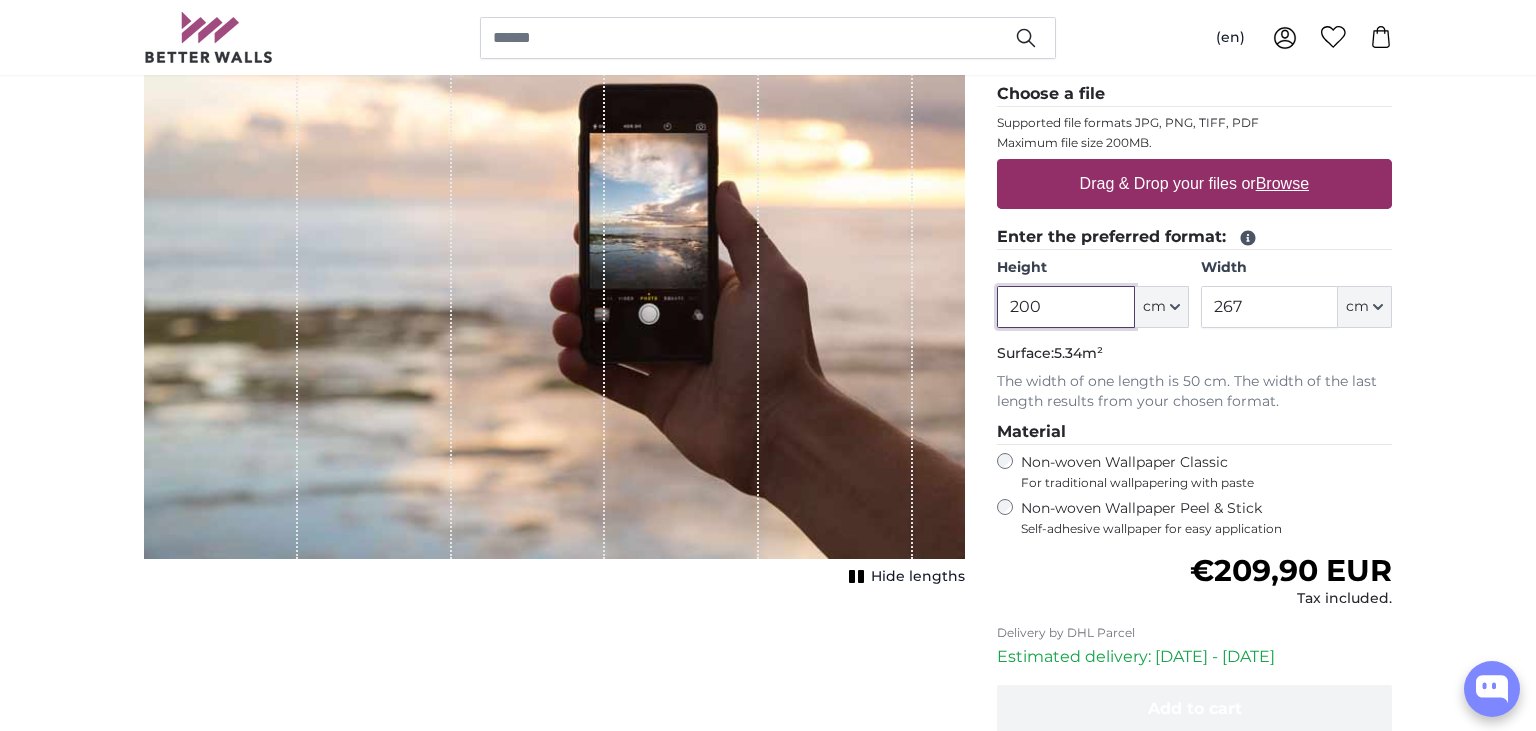 click on "200" at bounding box center [1065, 307] 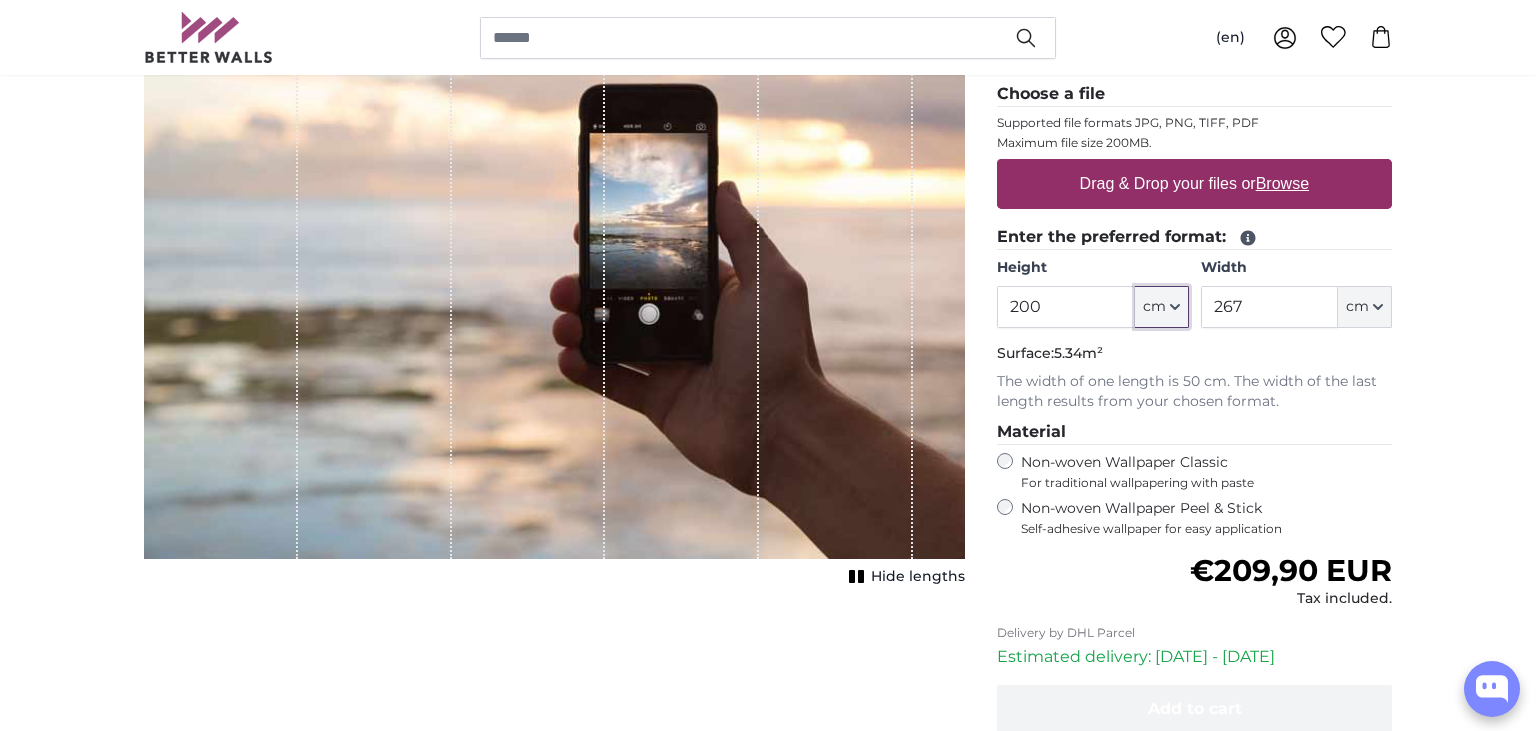 click on "cm" 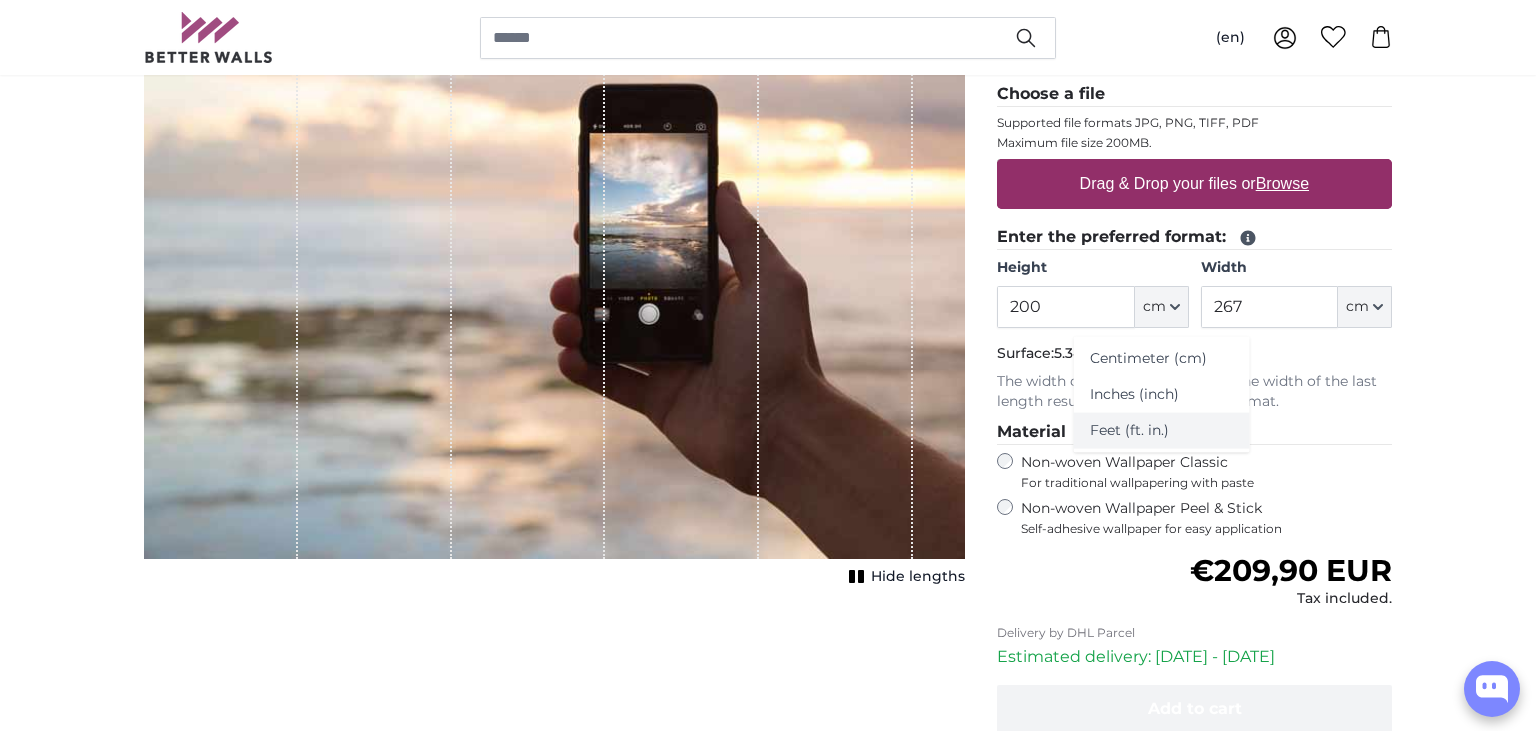 click on "Feet (ft. in.)" 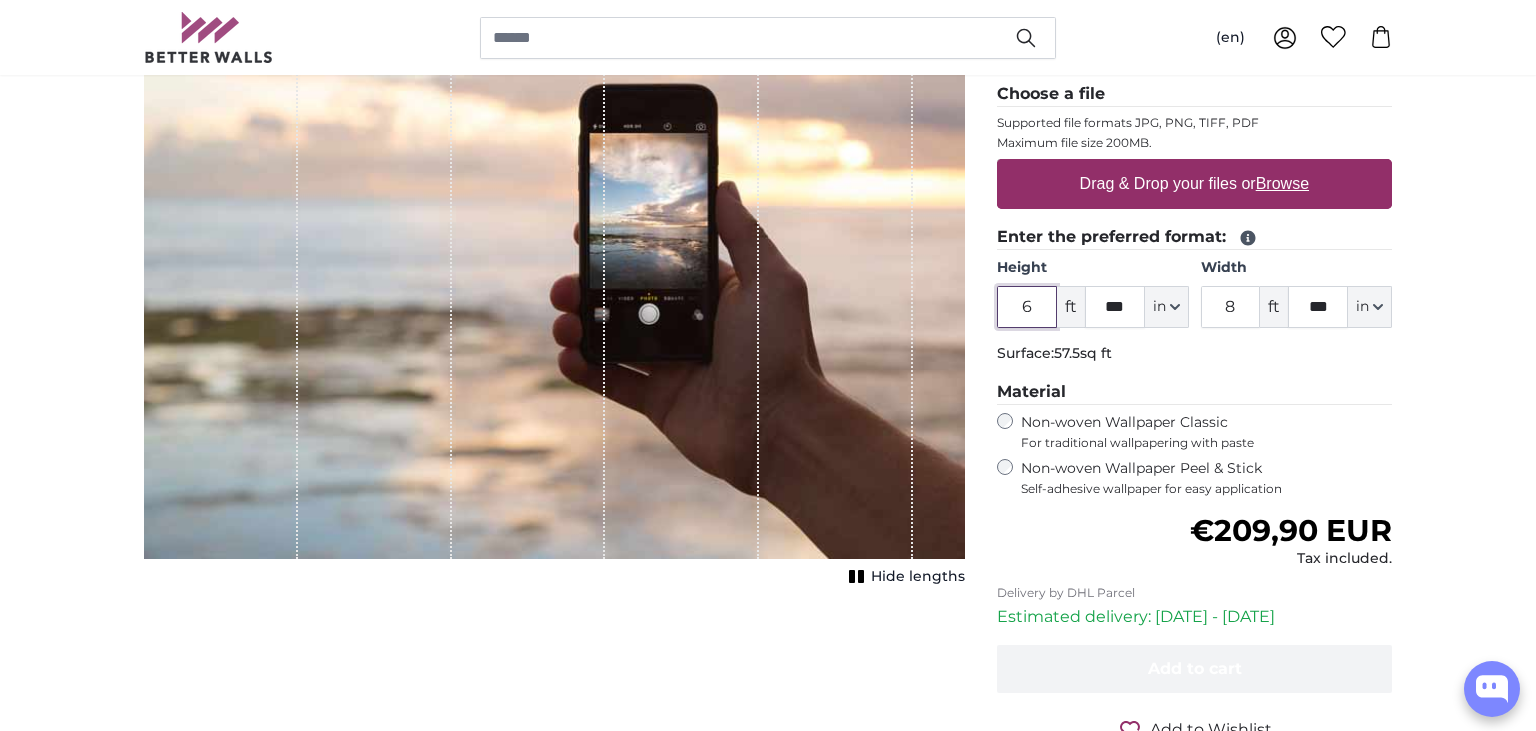 click on "6" at bounding box center (1027, 307) 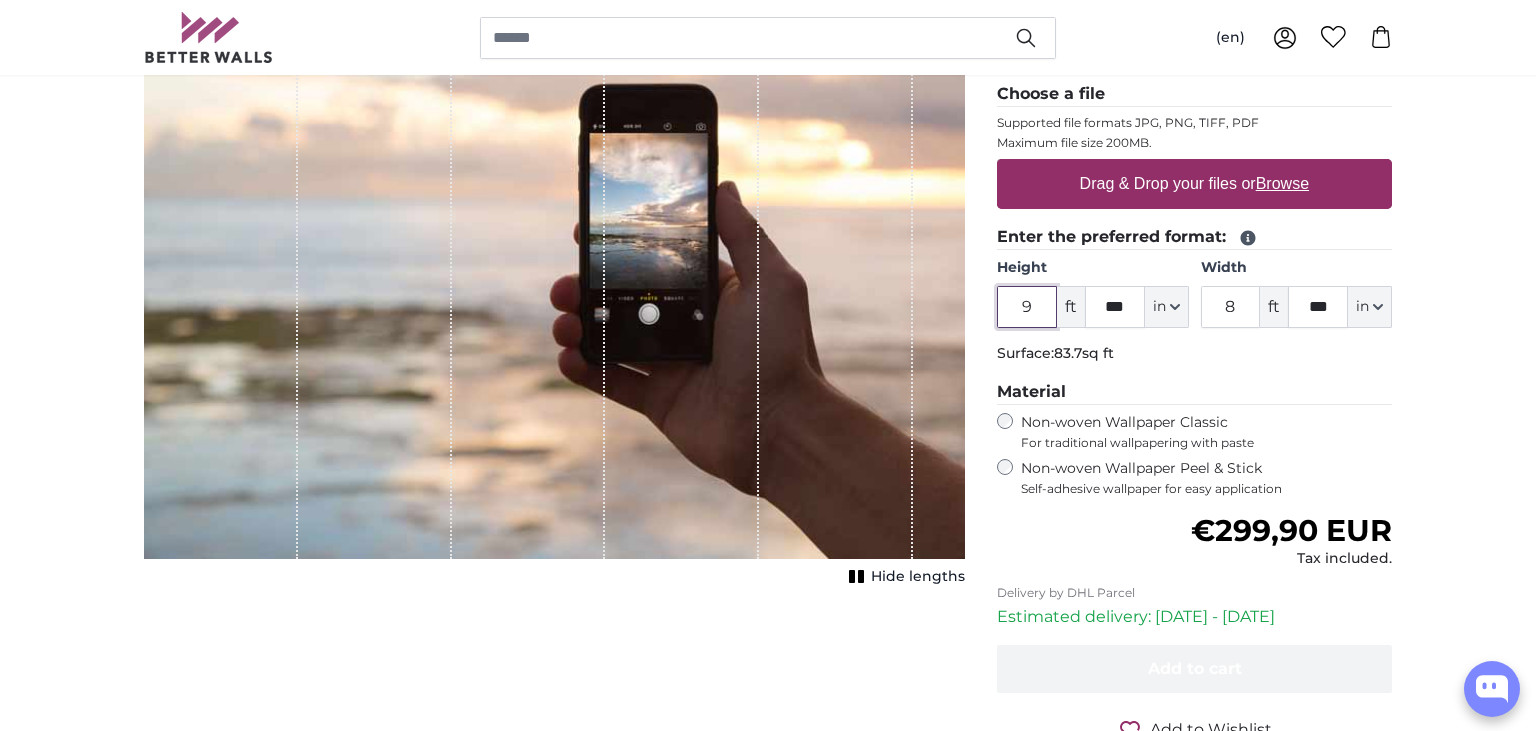 type on "9" 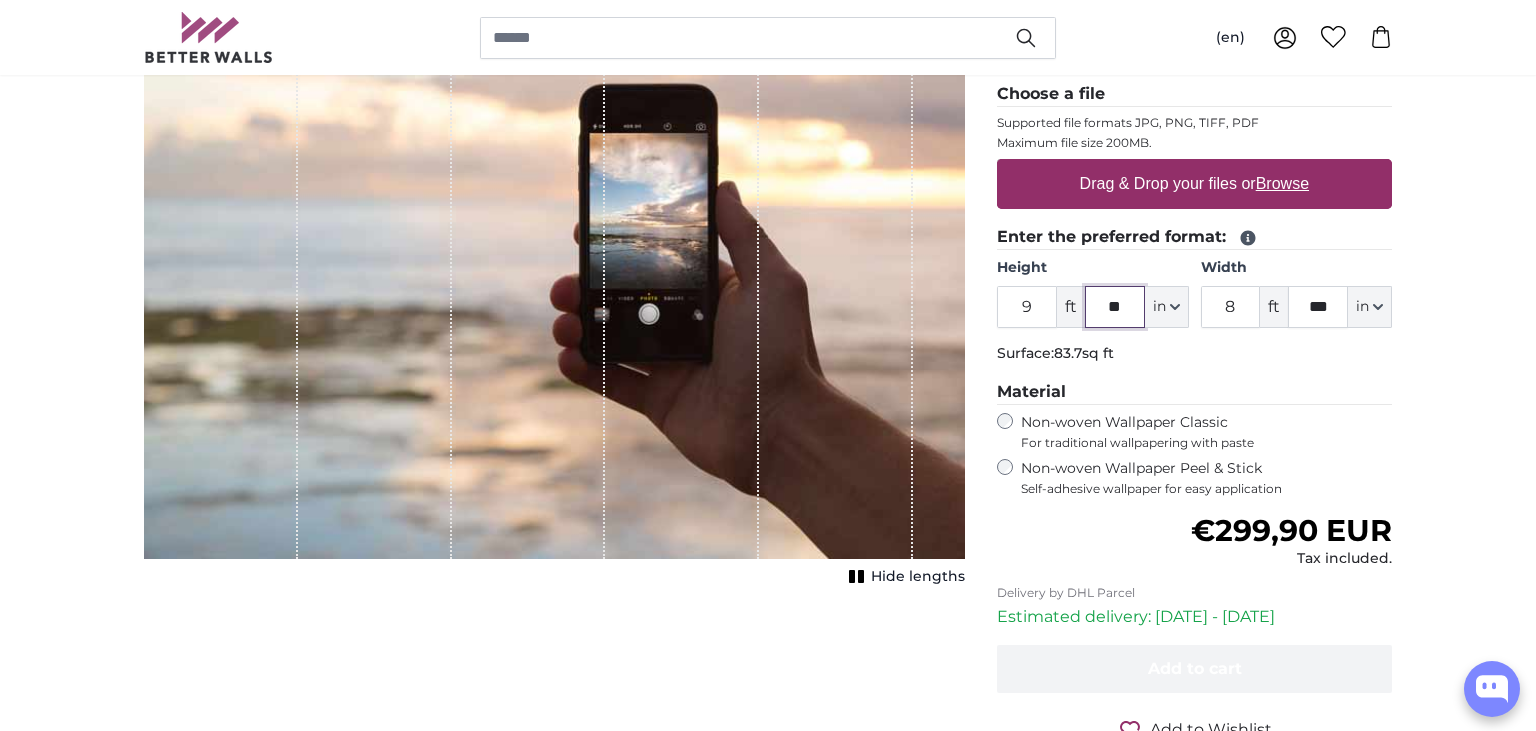 type on "**" 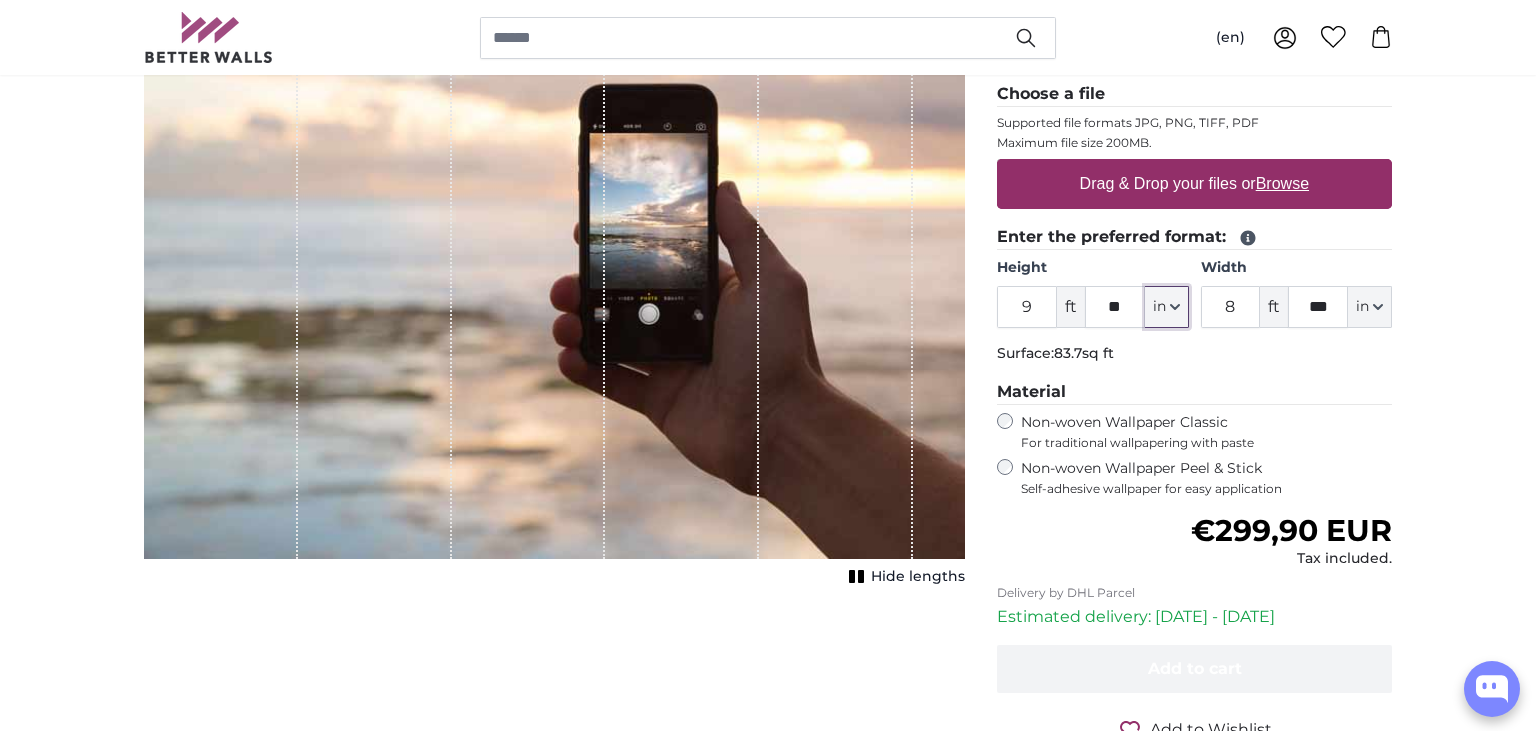 type 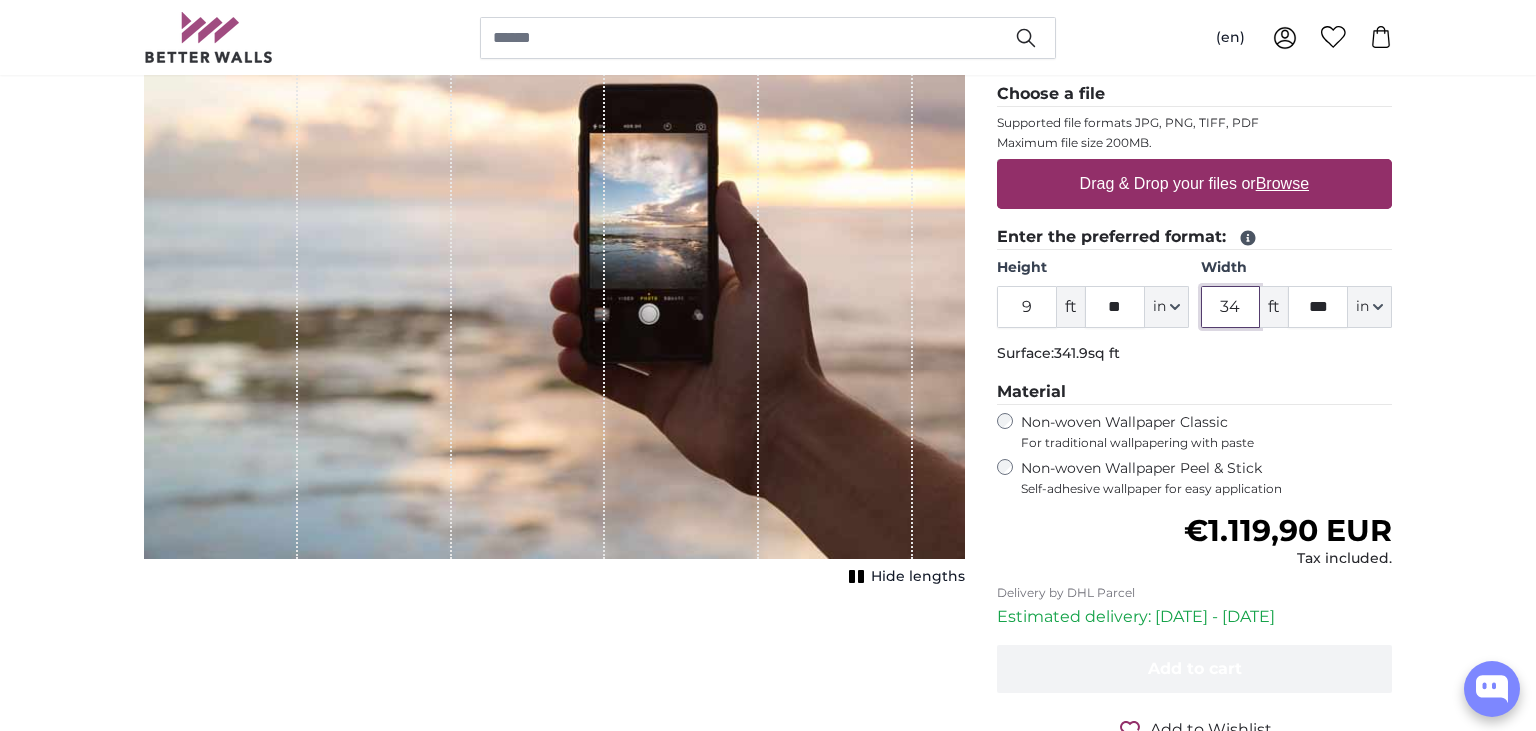 type on "34" 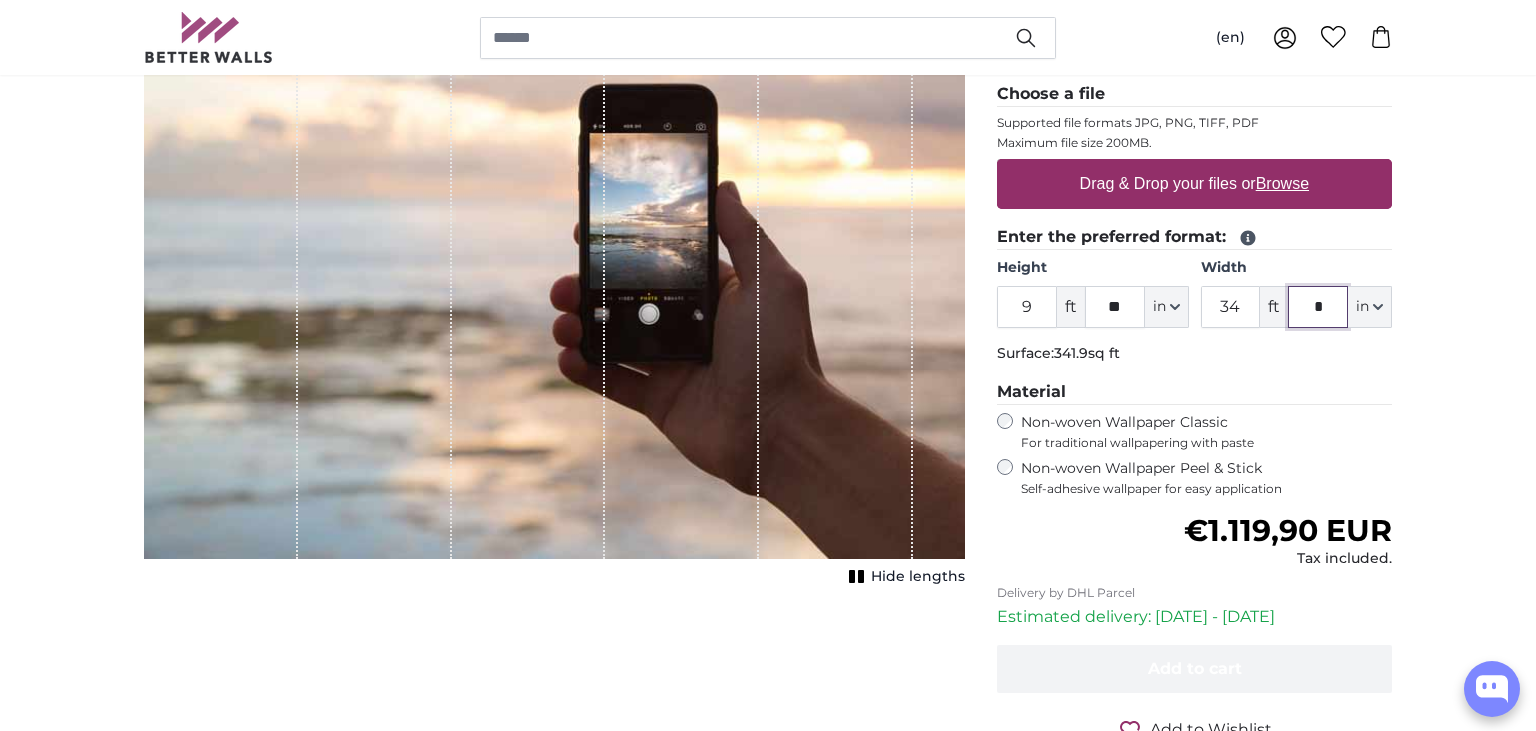 type on "*" 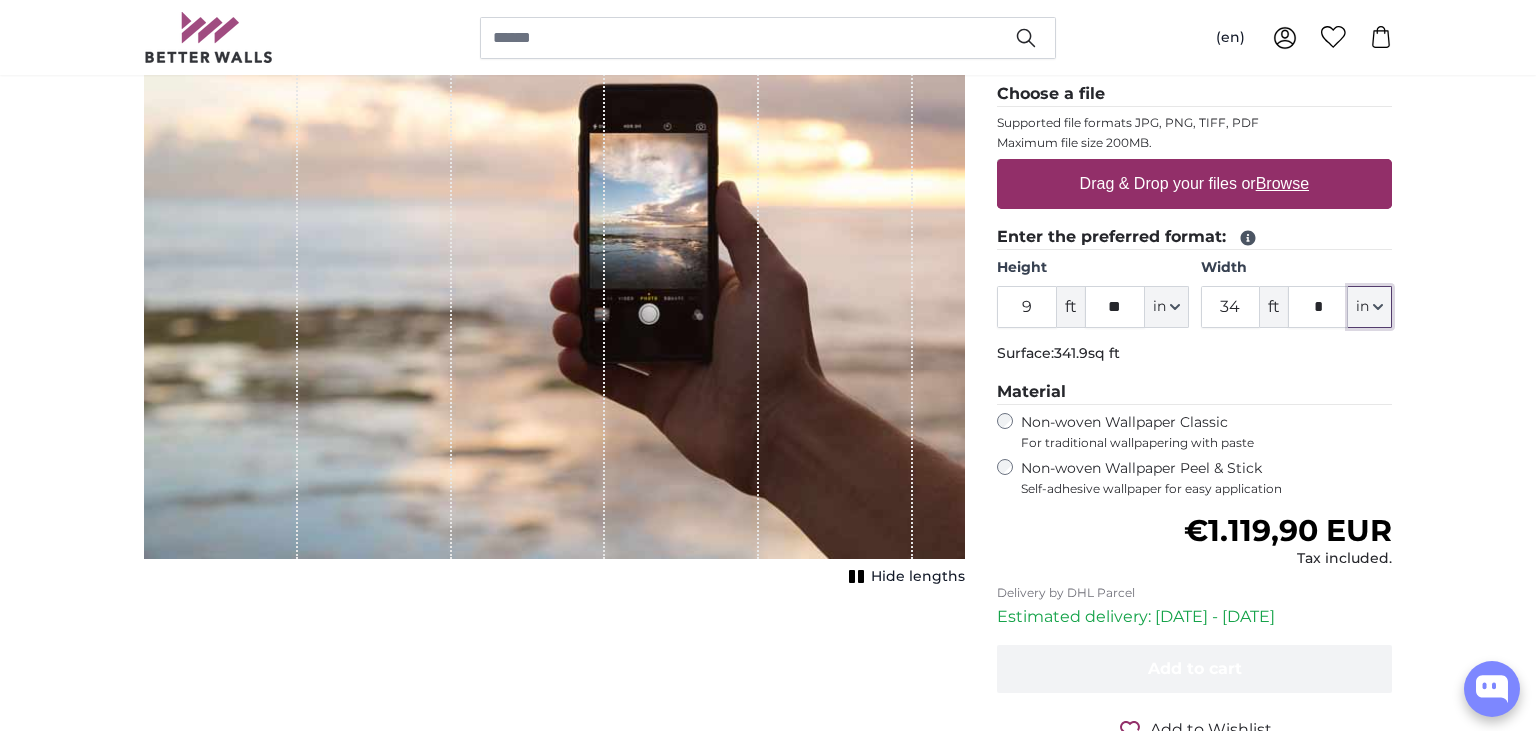 type 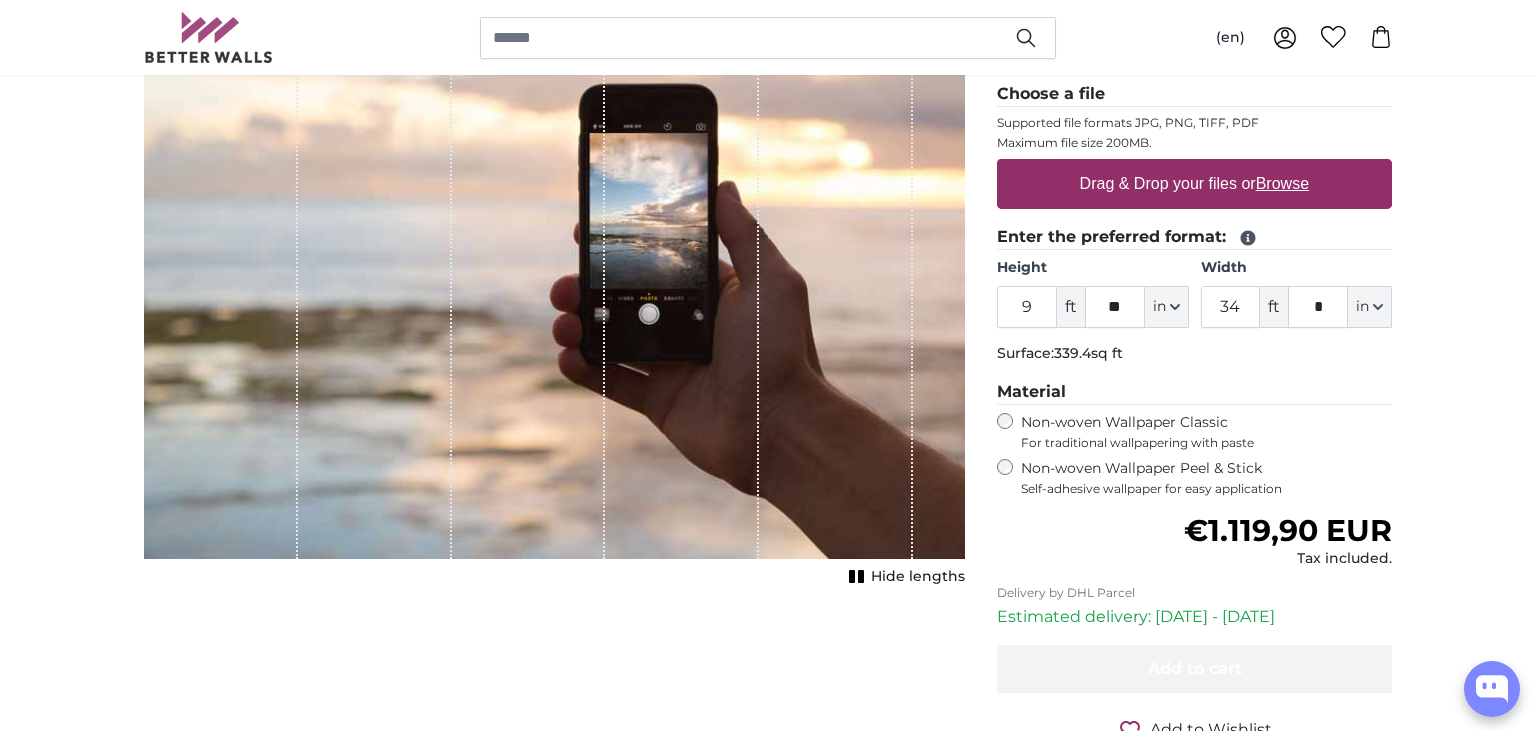 click on "Drag & Drop your files or  Browse" at bounding box center [1194, 184] 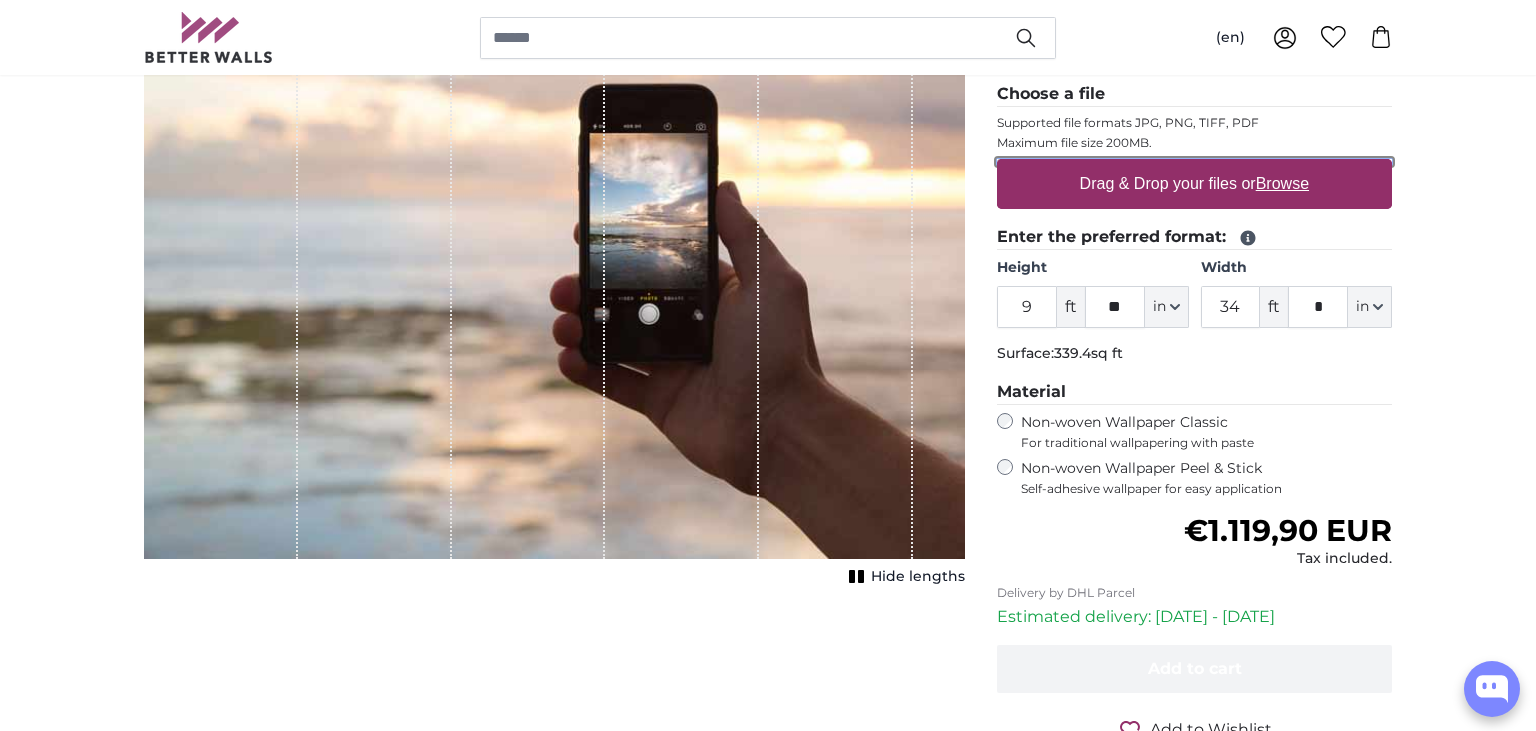 type on "**********" 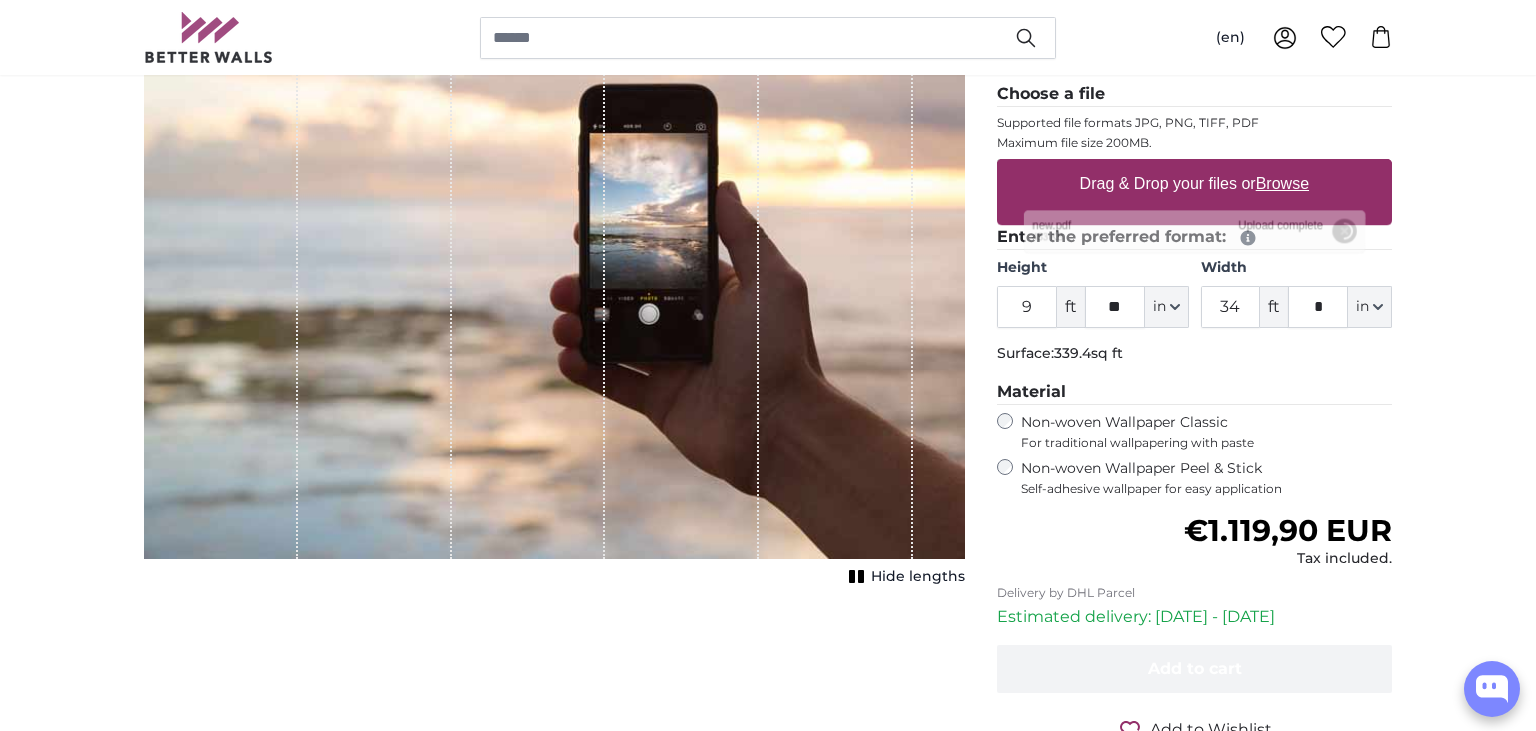 scroll, scrollTop: 0, scrollLeft: 0, axis: both 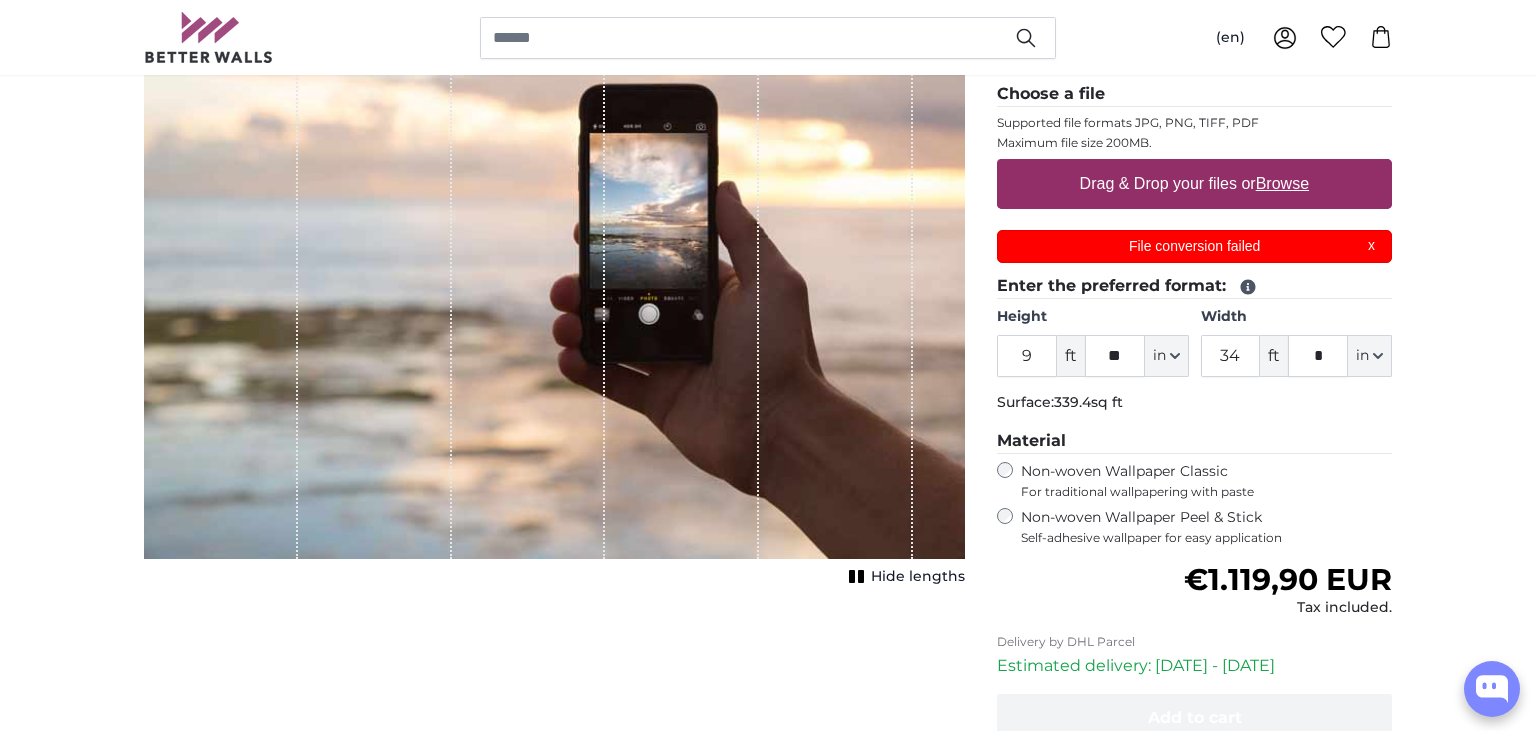 click on "File conversion failed" at bounding box center [1195, 246] 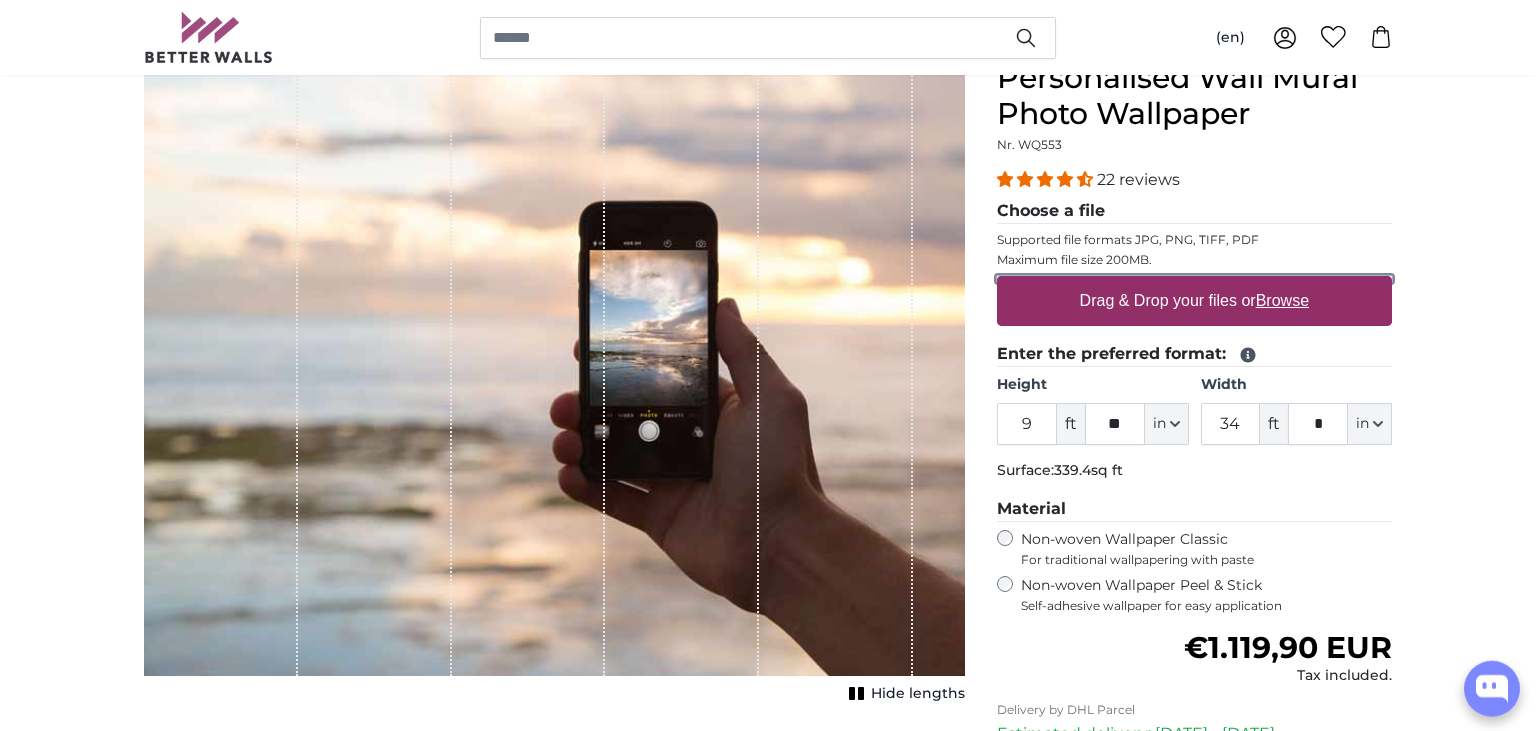 scroll, scrollTop: 105, scrollLeft: 0, axis: vertical 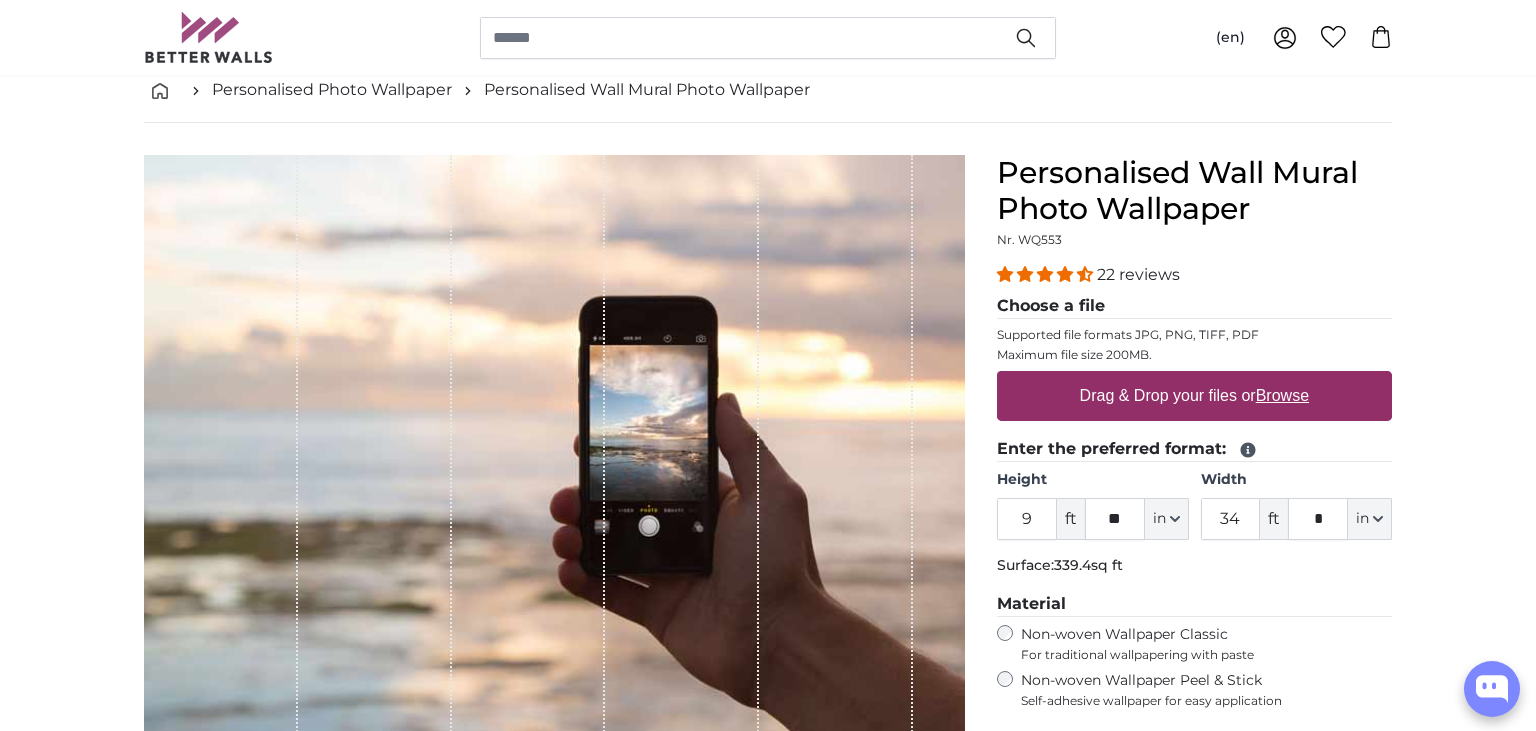 click on "Drag & Drop your files or  Browse" at bounding box center [1194, 396] 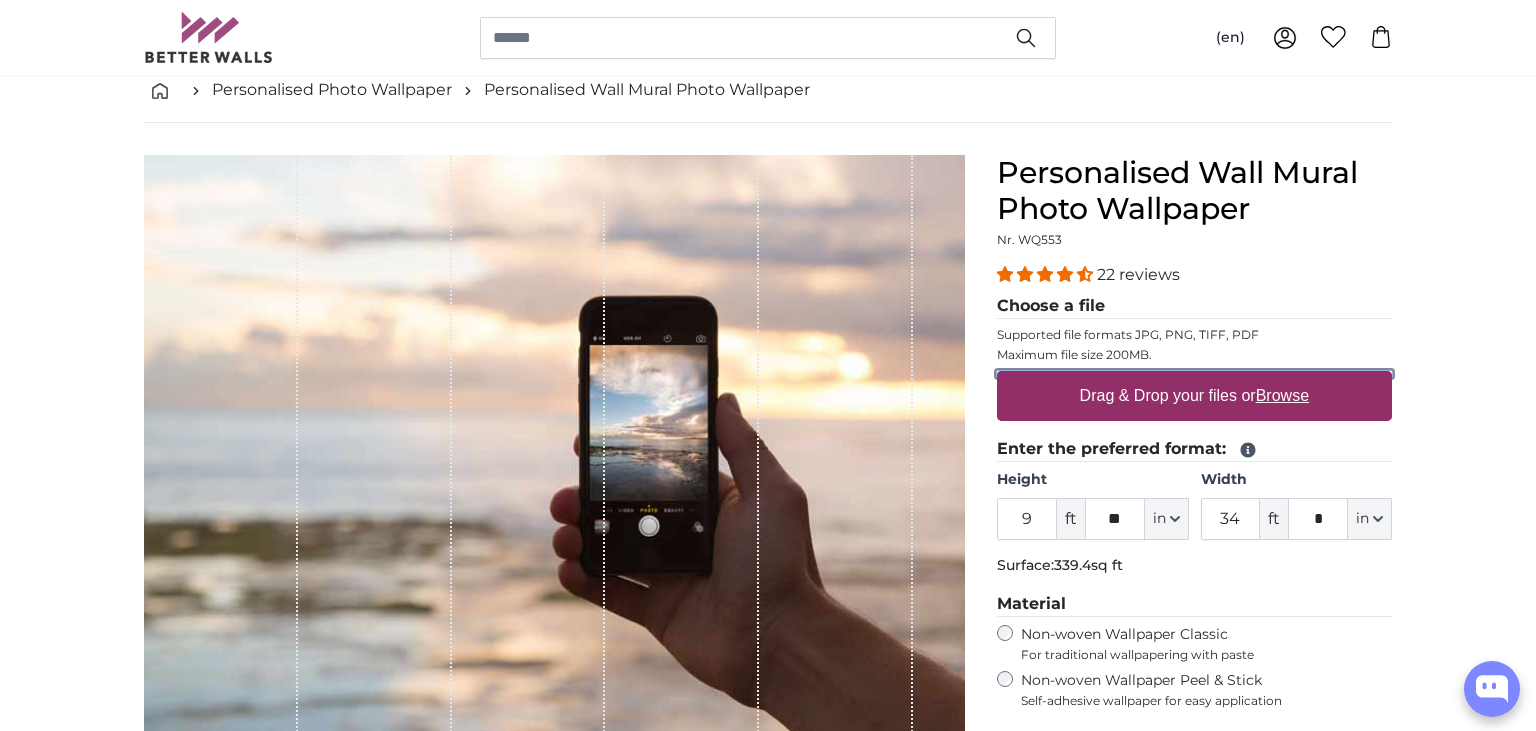 click on "Drag & Drop your files or  Browse" at bounding box center (1194, 374) 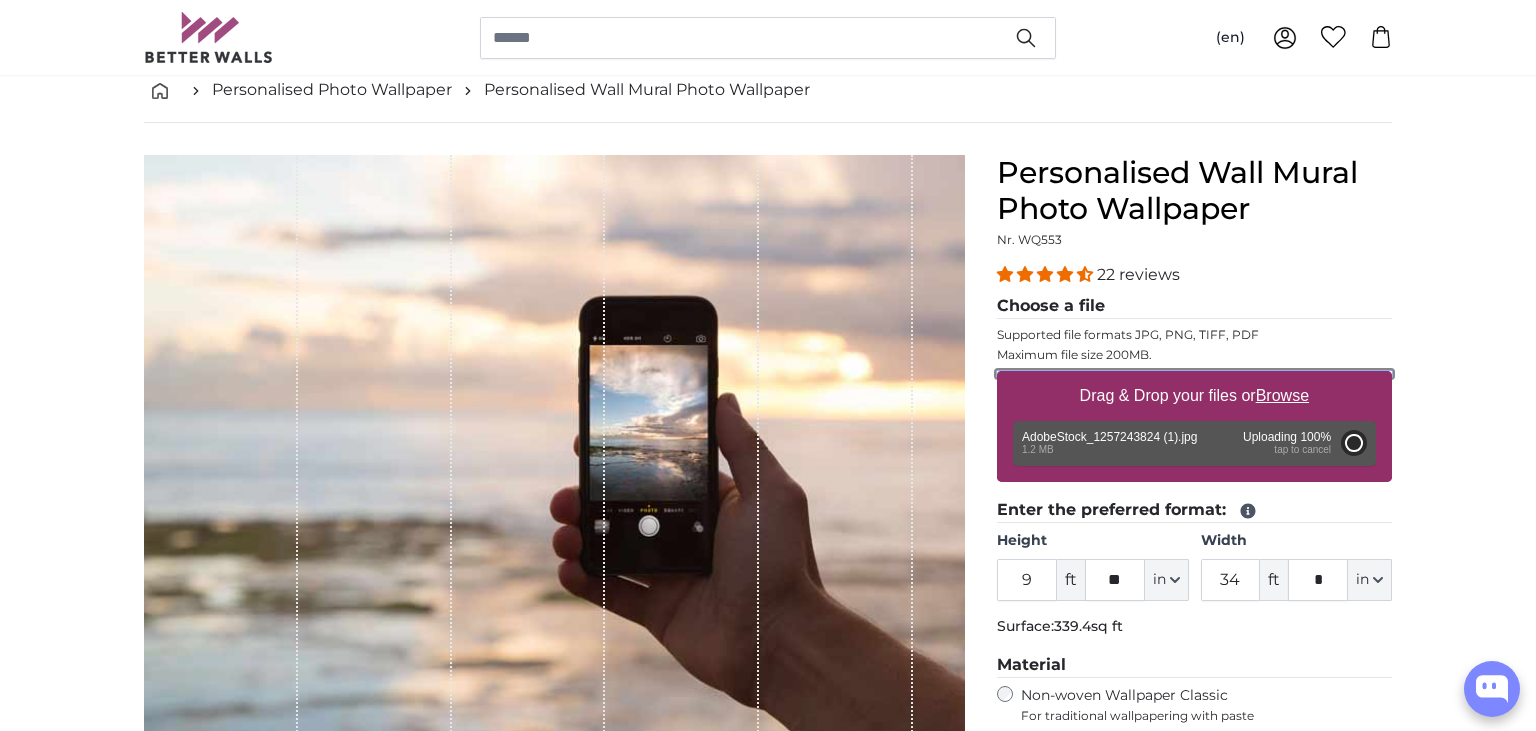 type on "6" 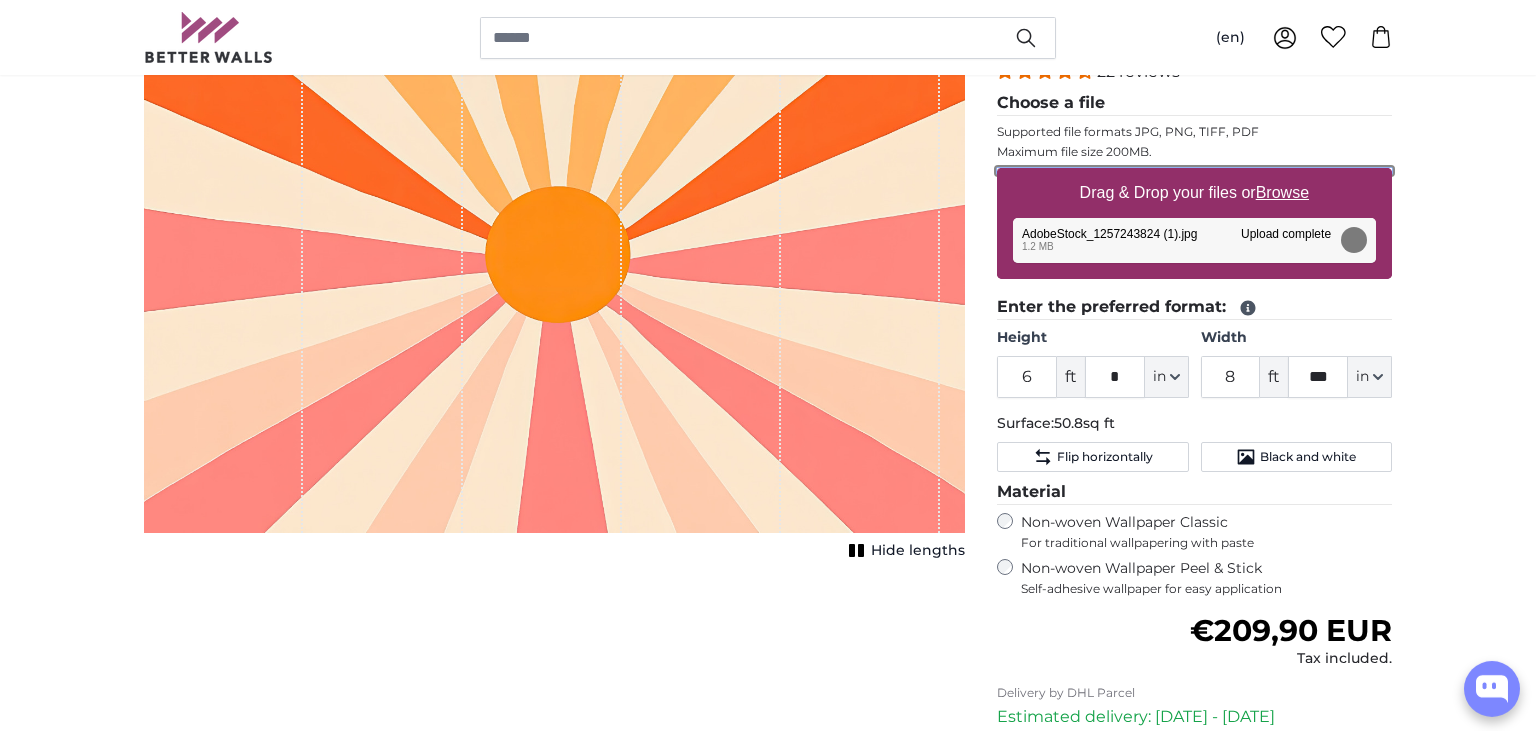 scroll, scrollTop: 422, scrollLeft: 0, axis: vertical 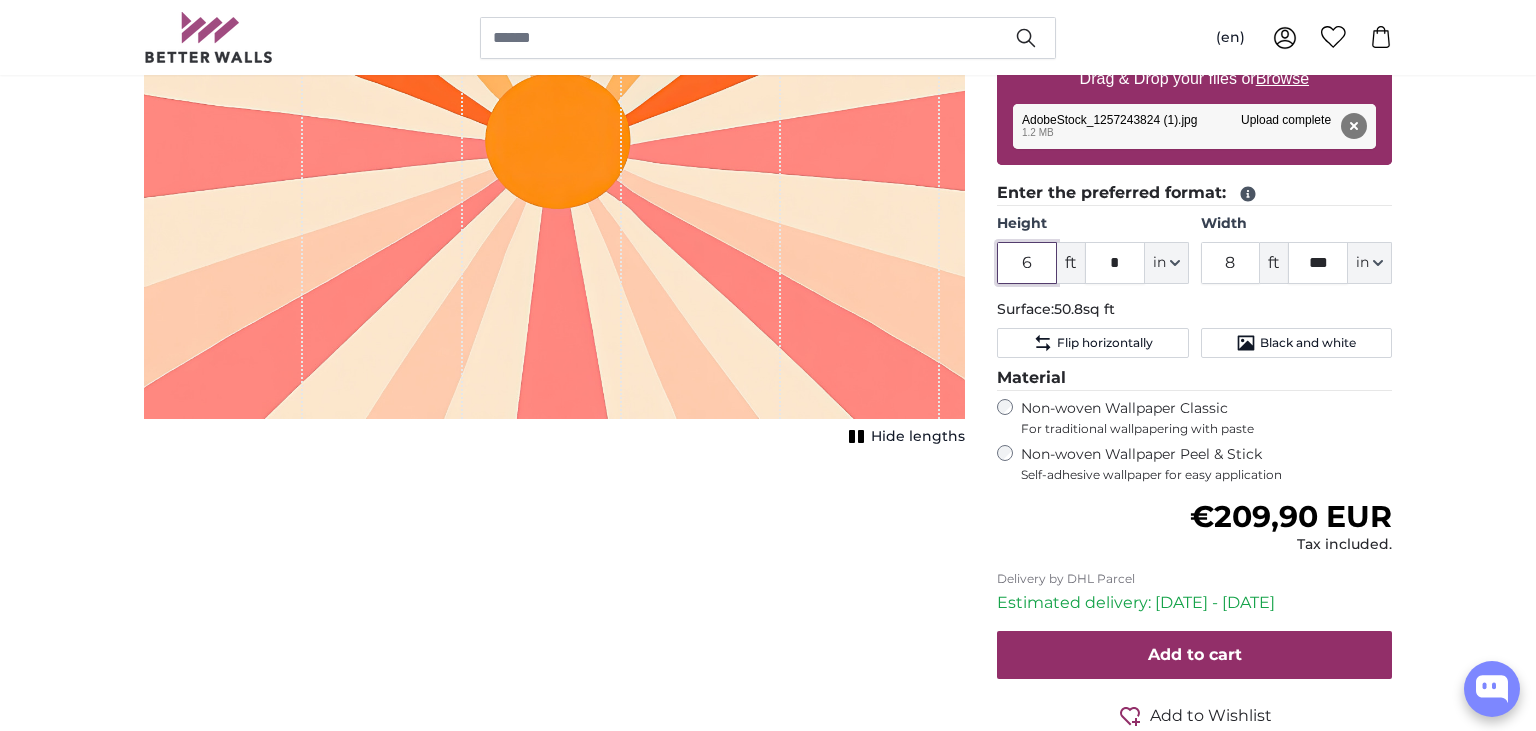 drag, startPoint x: 1032, startPoint y: 261, endPoint x: 880, endPoint y: 229, distance: 155.33191 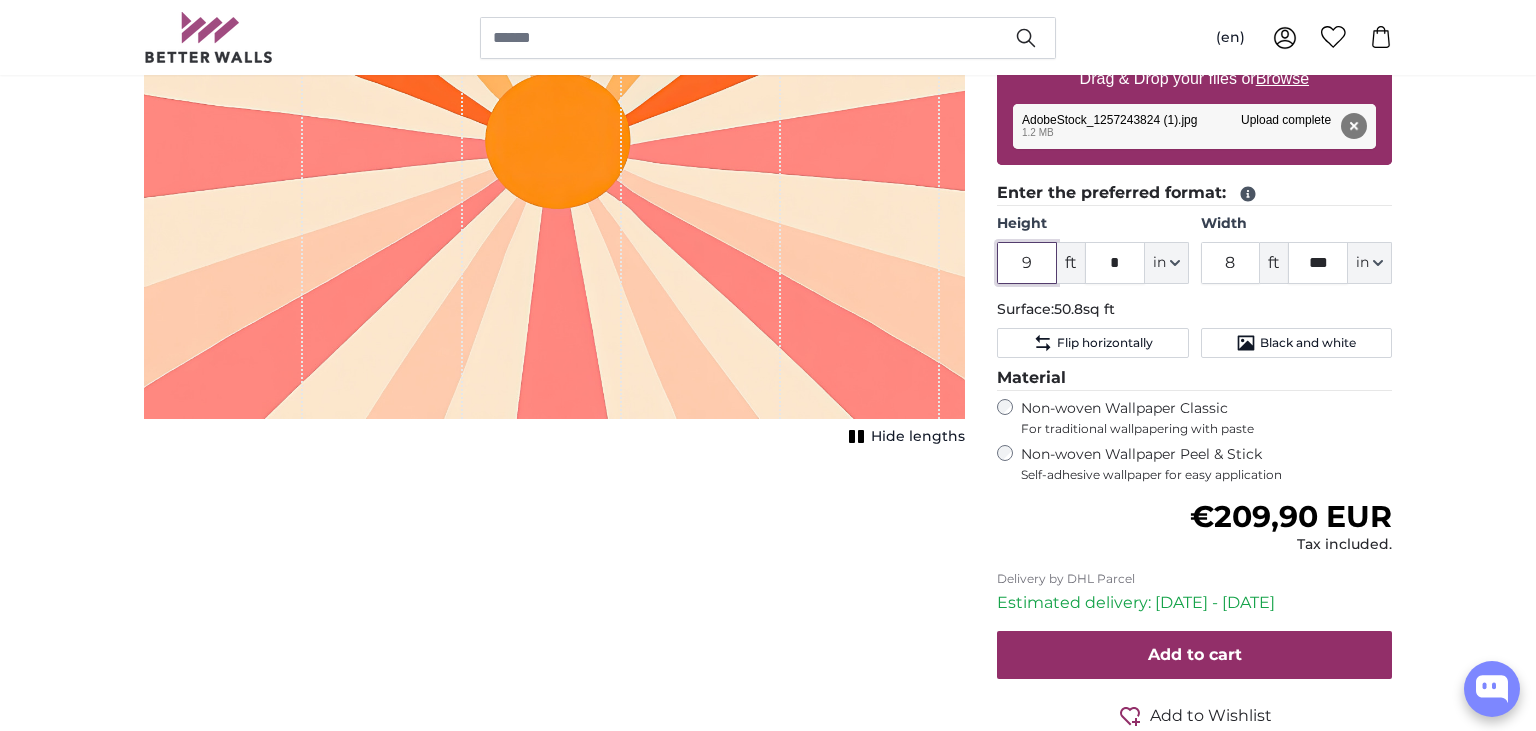 type on "9" 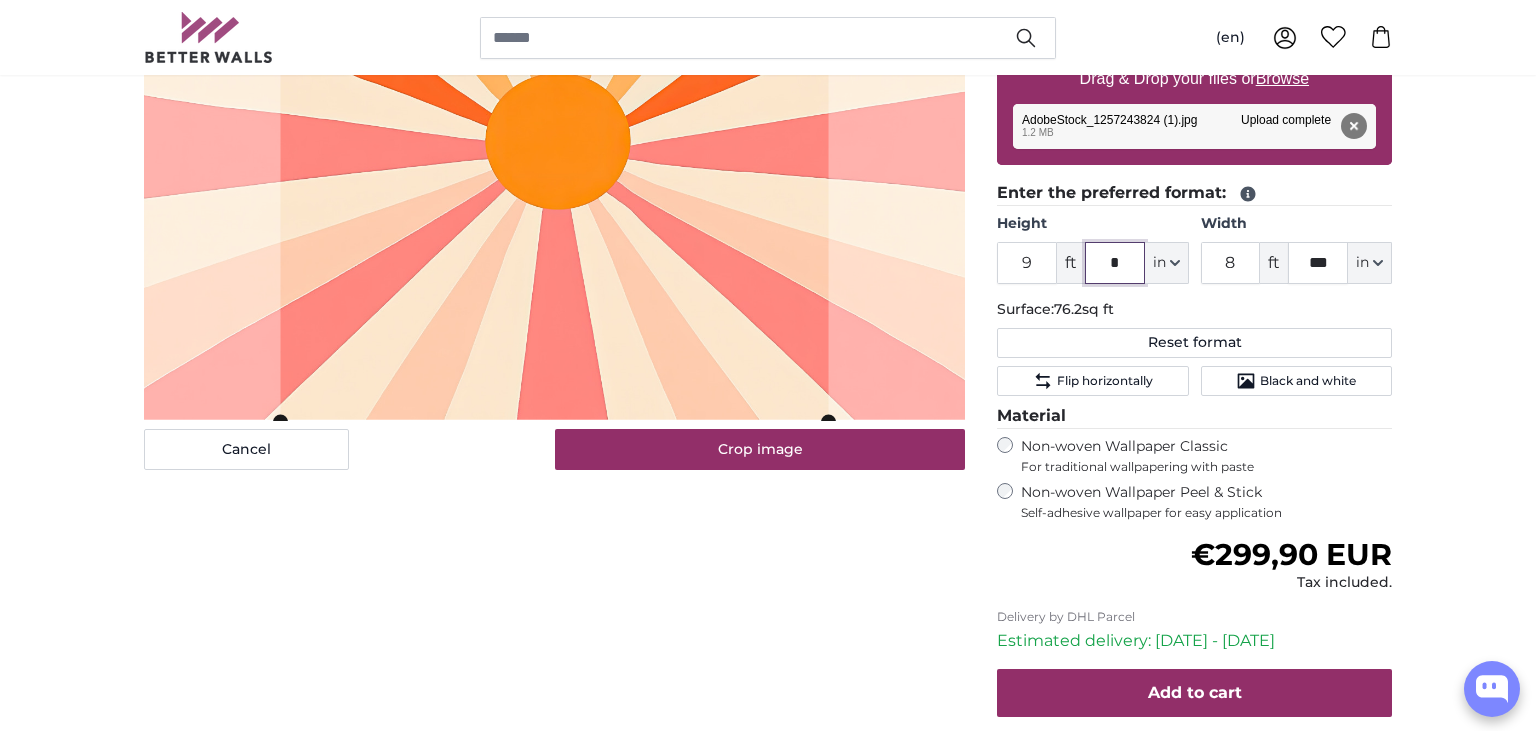 type on "**" 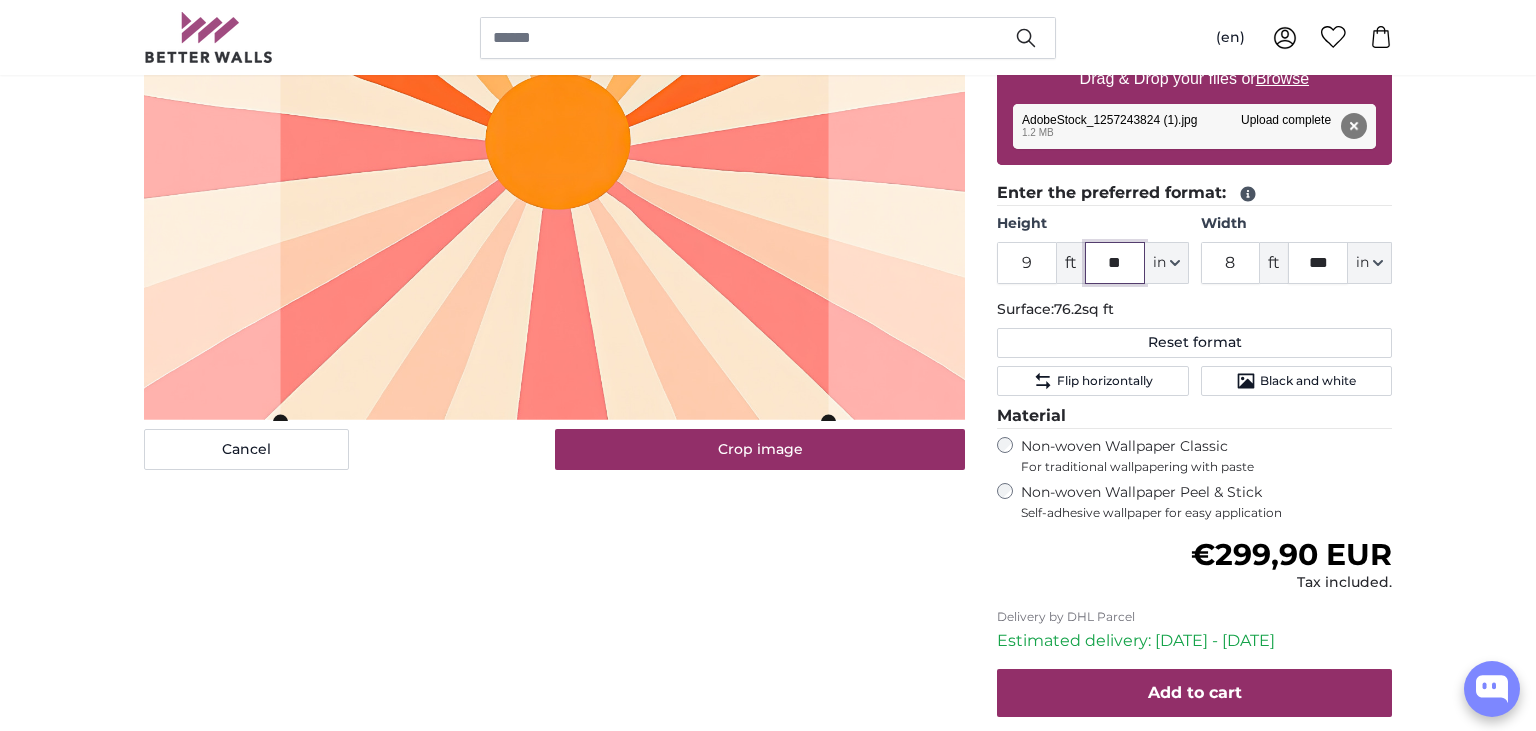 type 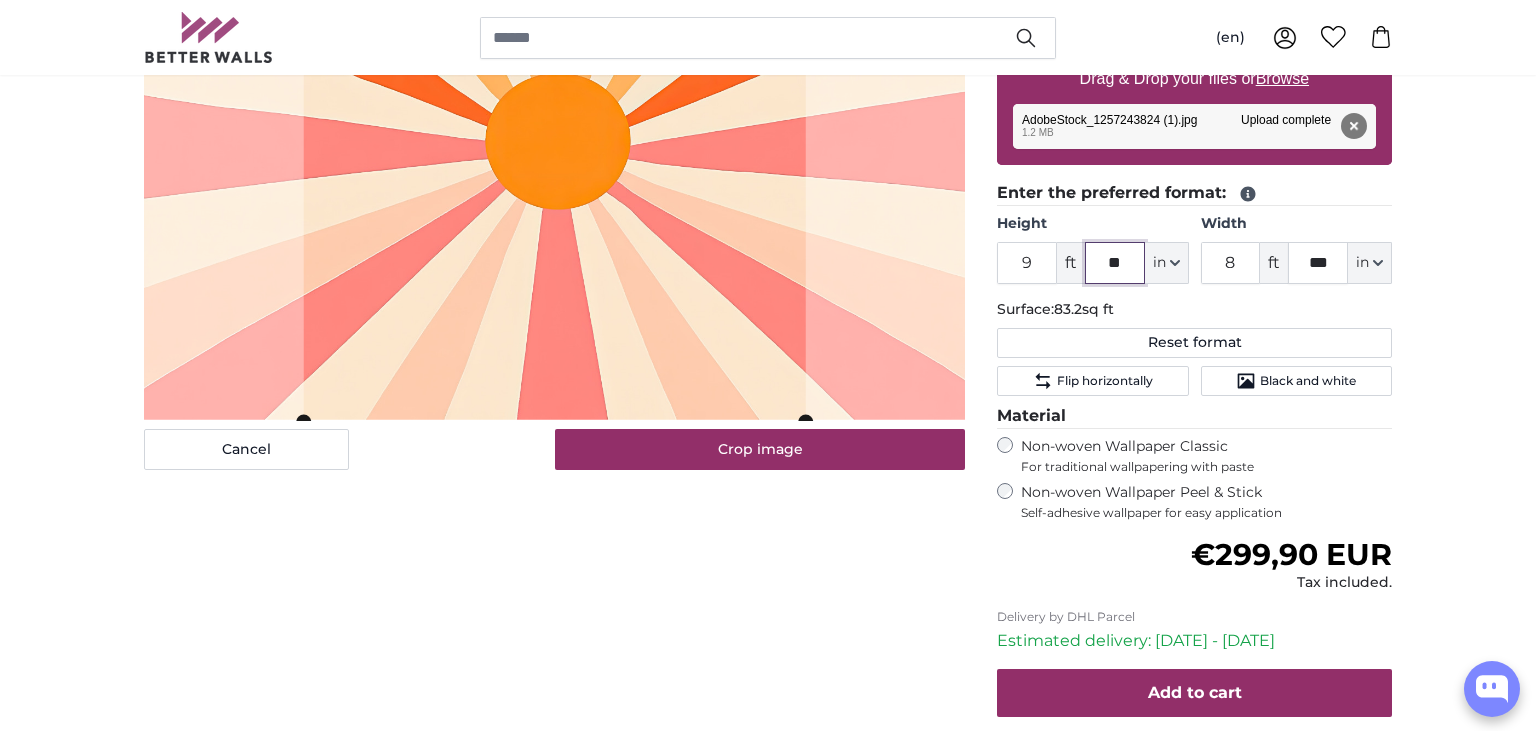 type on "**" 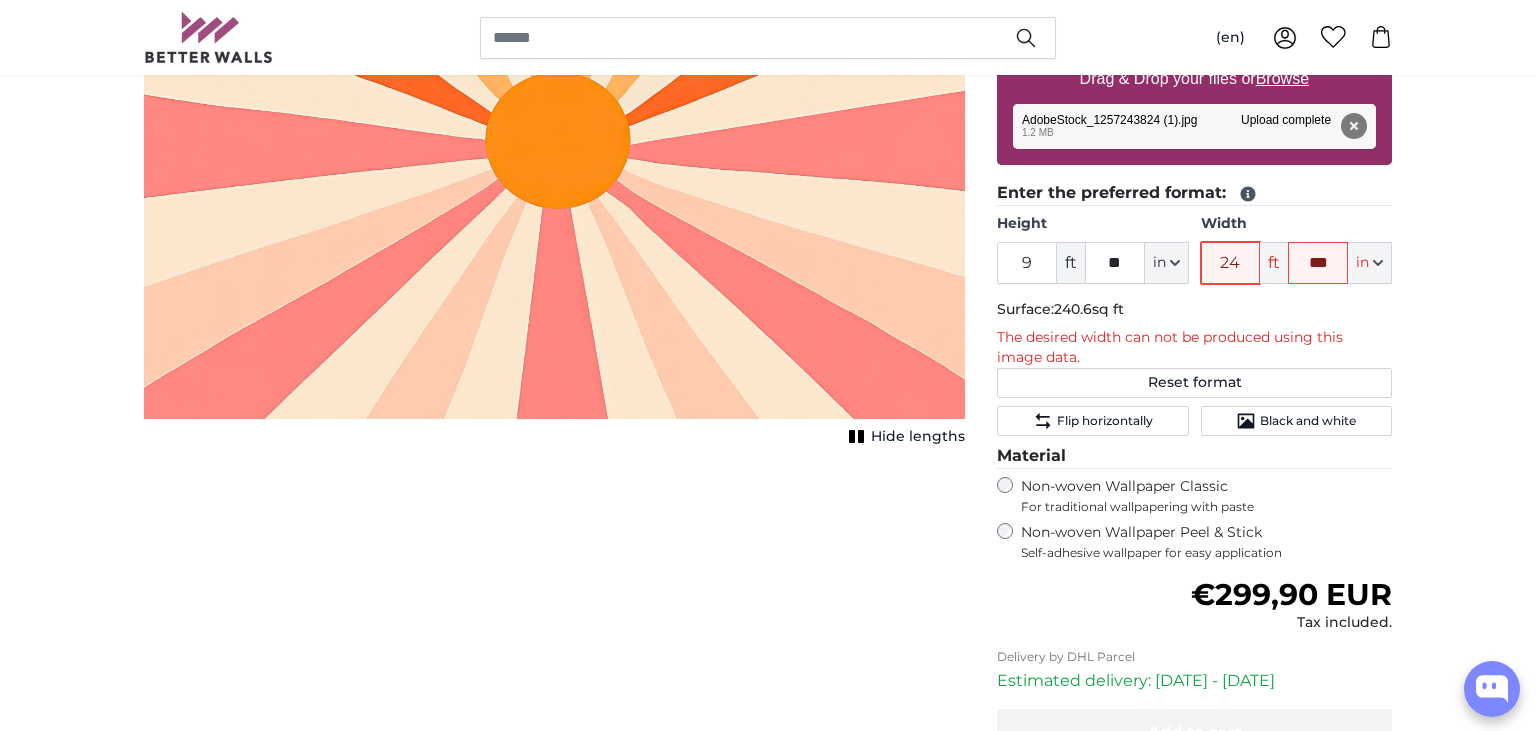 type on "2" 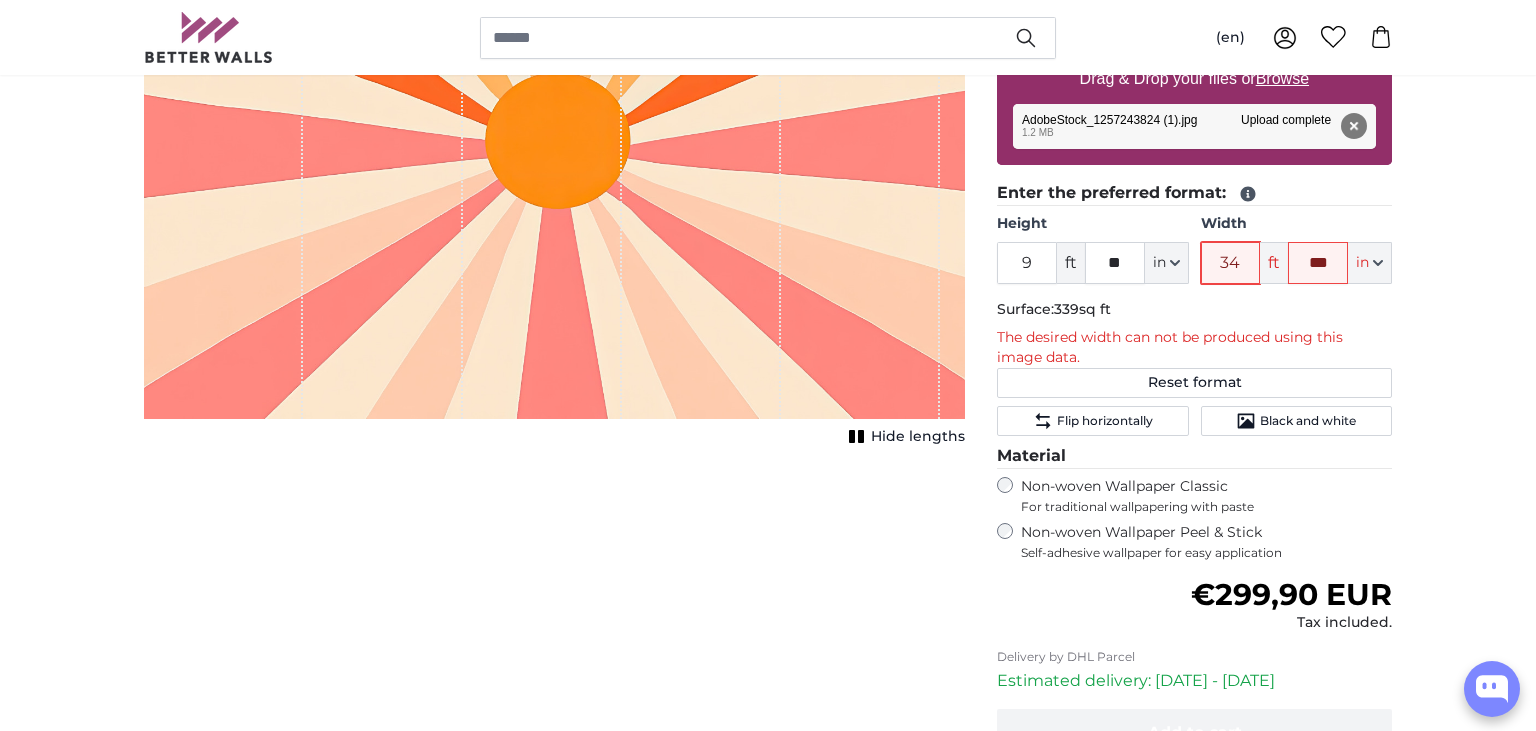 type on "34" 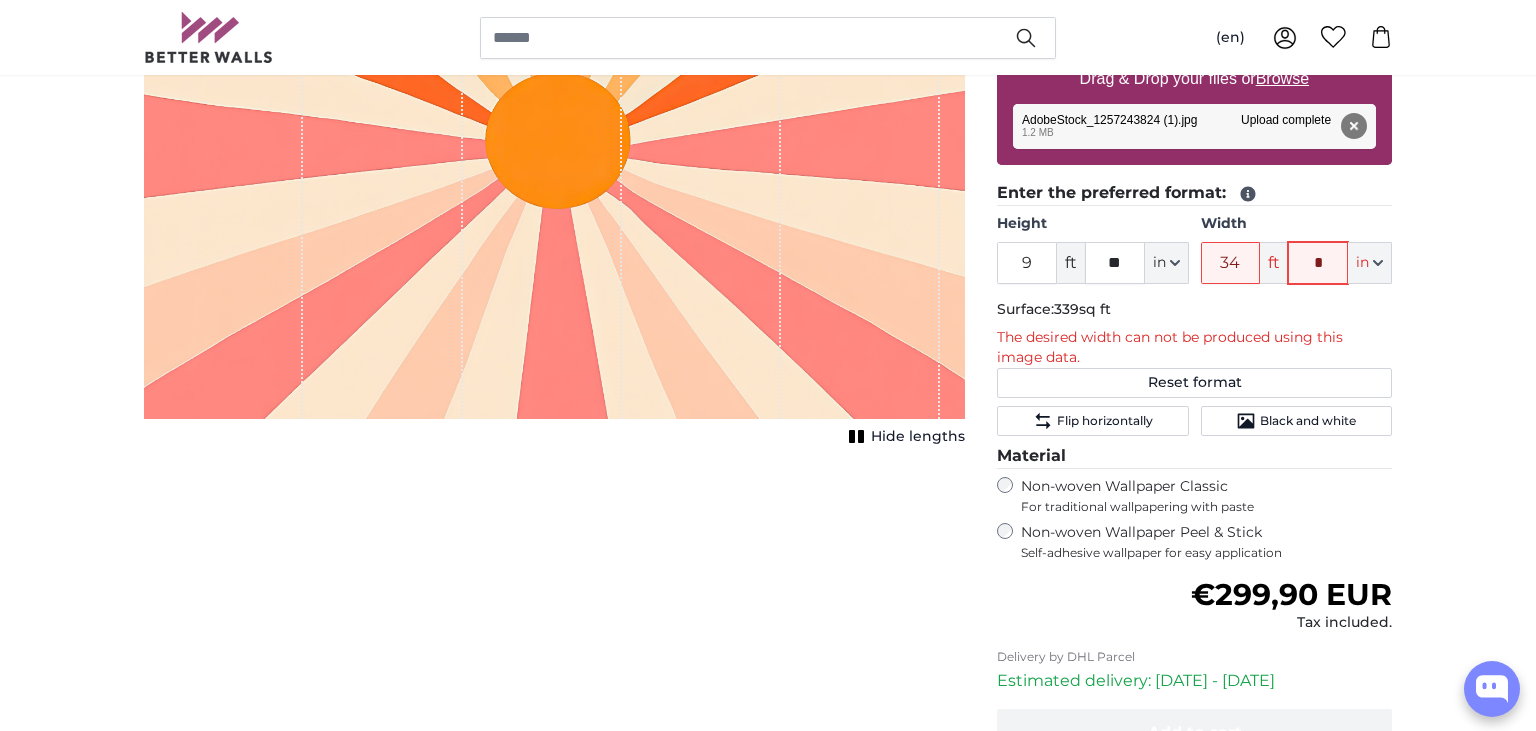 type on "*" 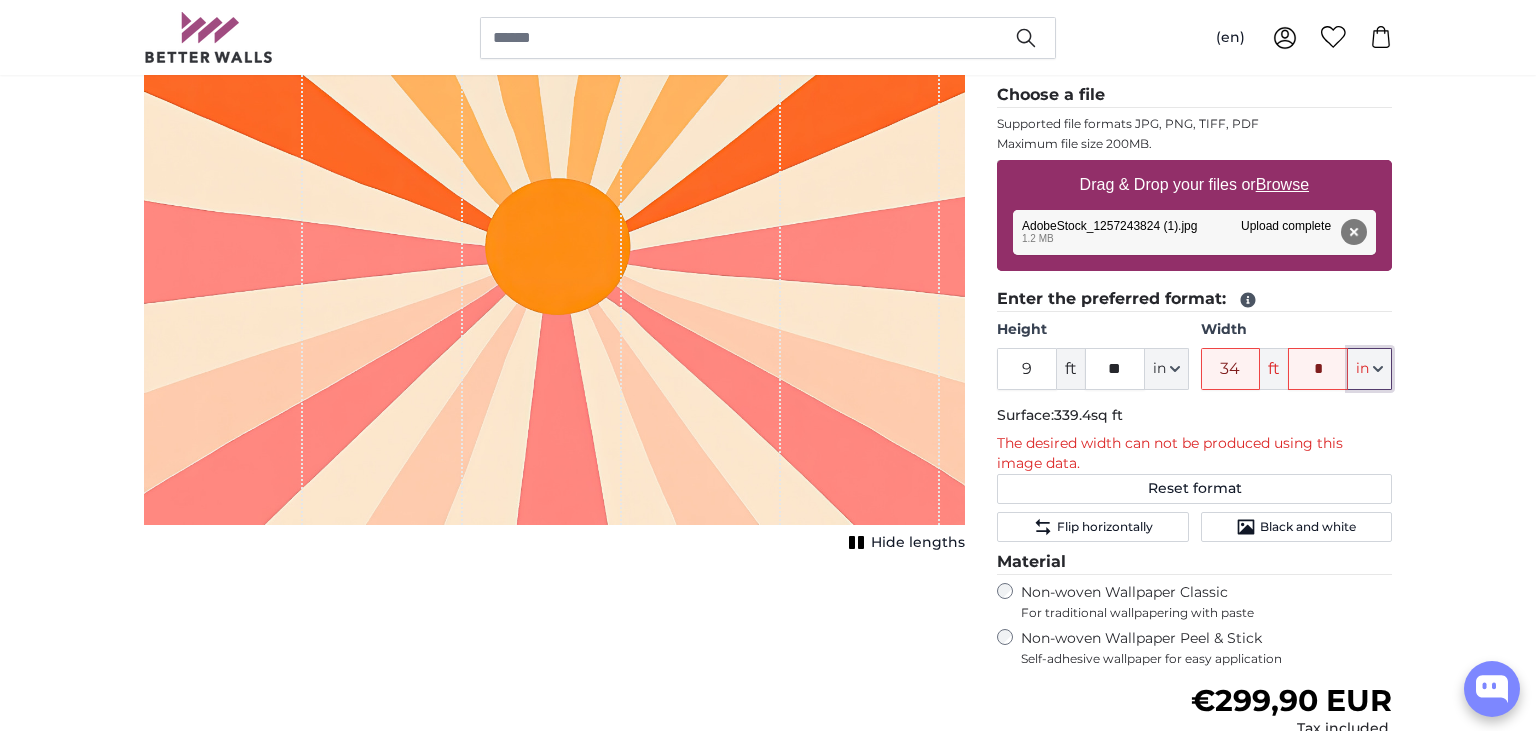 scroll, scrollTop: 105, scrollLeft: 0, axis: vertical 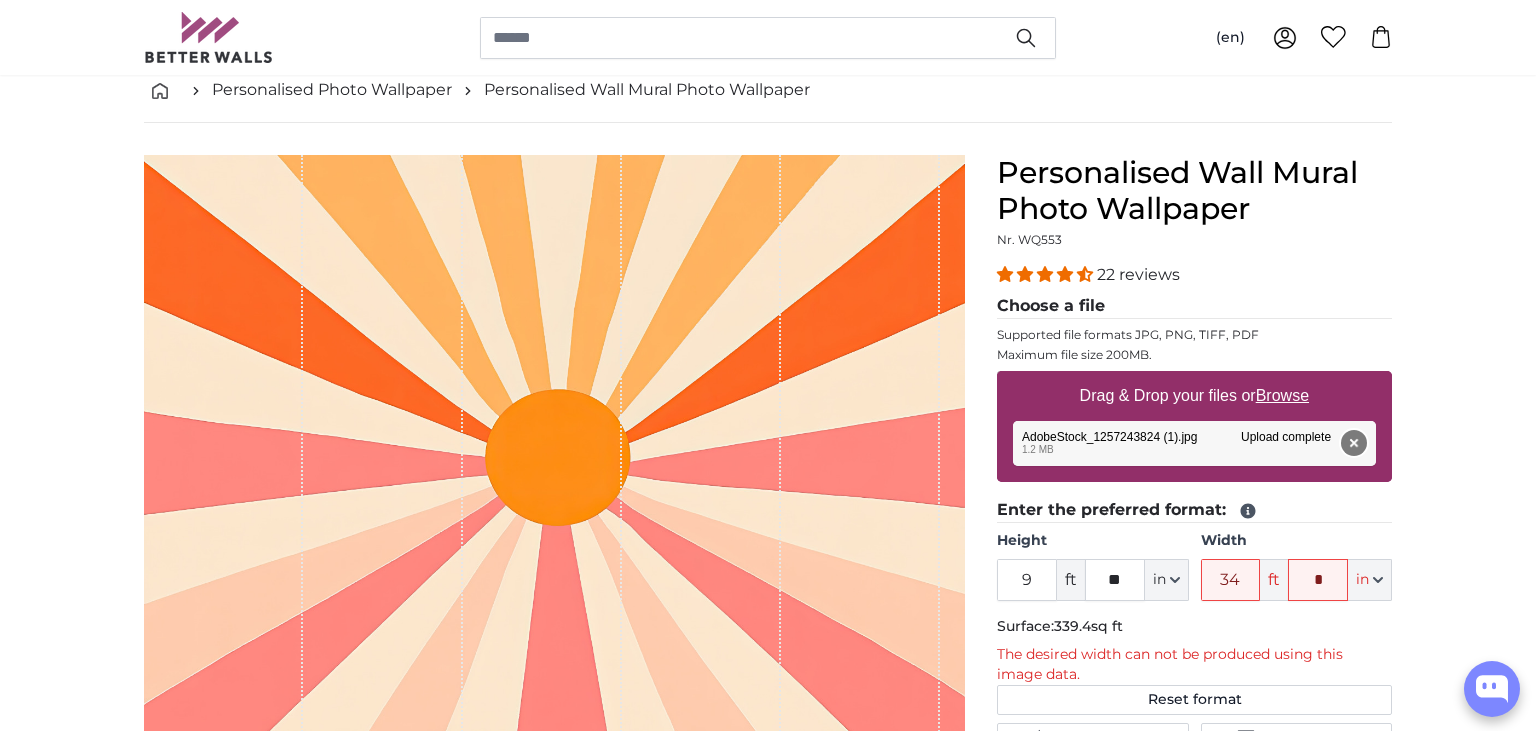 click on "Remove" at bounding box center [1354, 443] 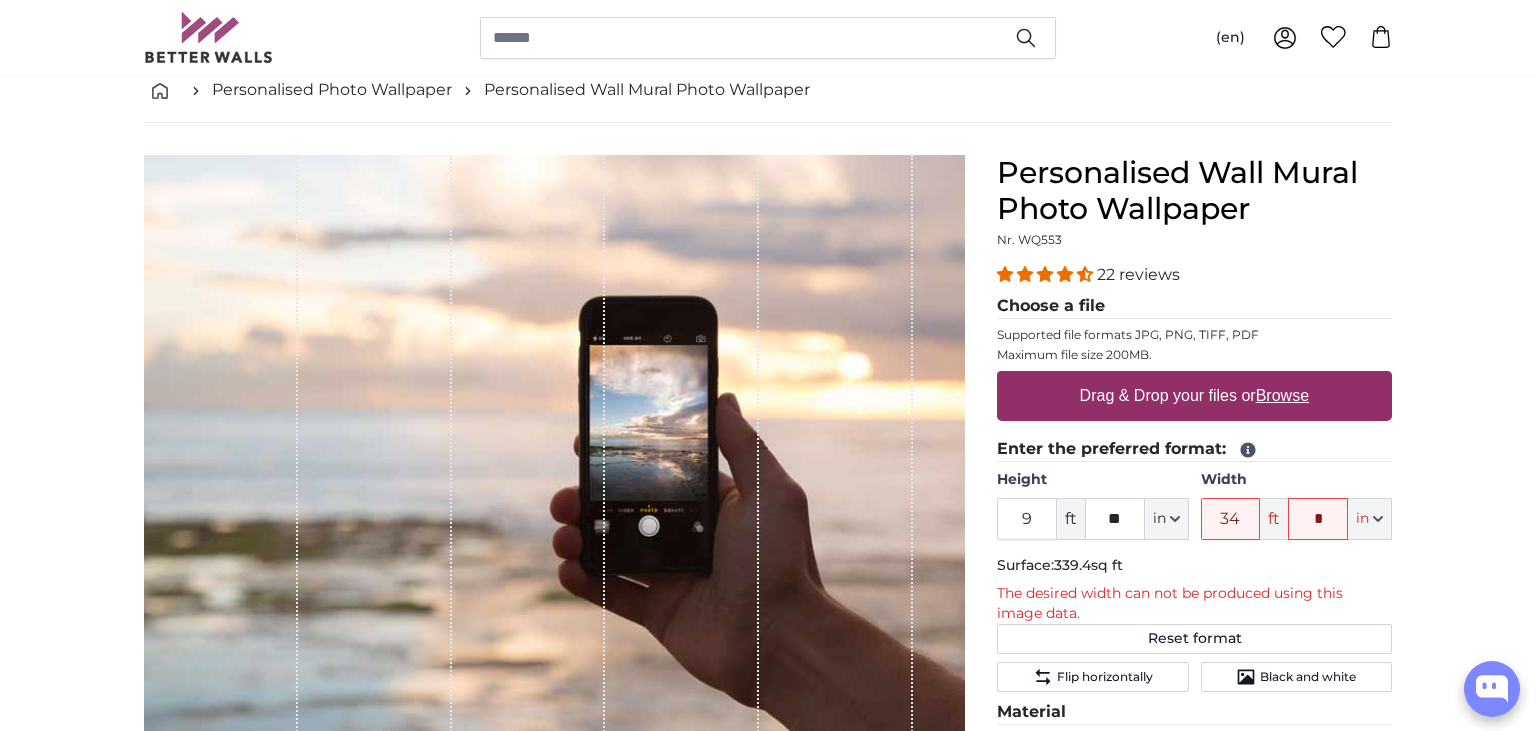 click on "Drag & Drop your files or  Browse" at bounding box center [1194, 396] 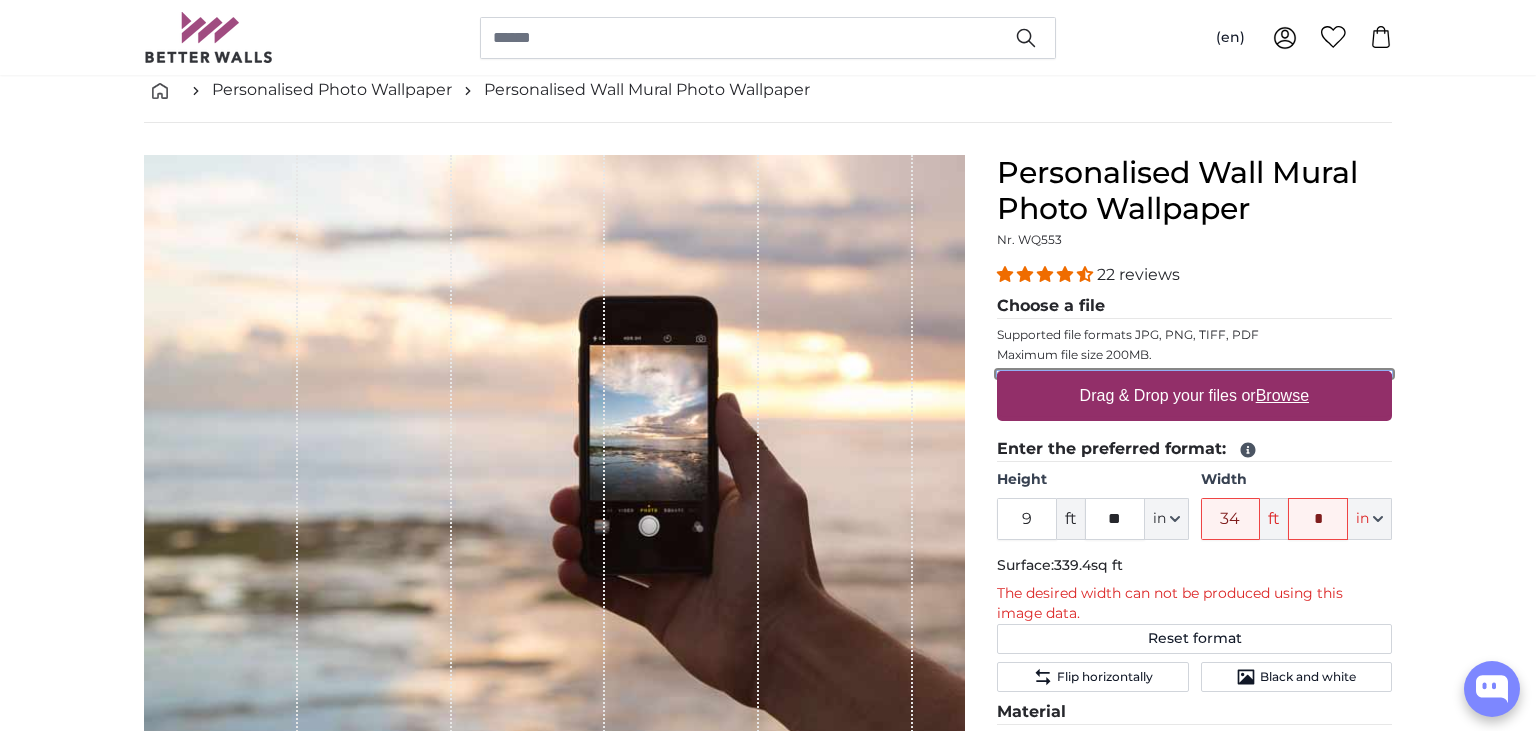 click on "Drag & Drop your files or  Browse" at bounding box center [1194, 374] 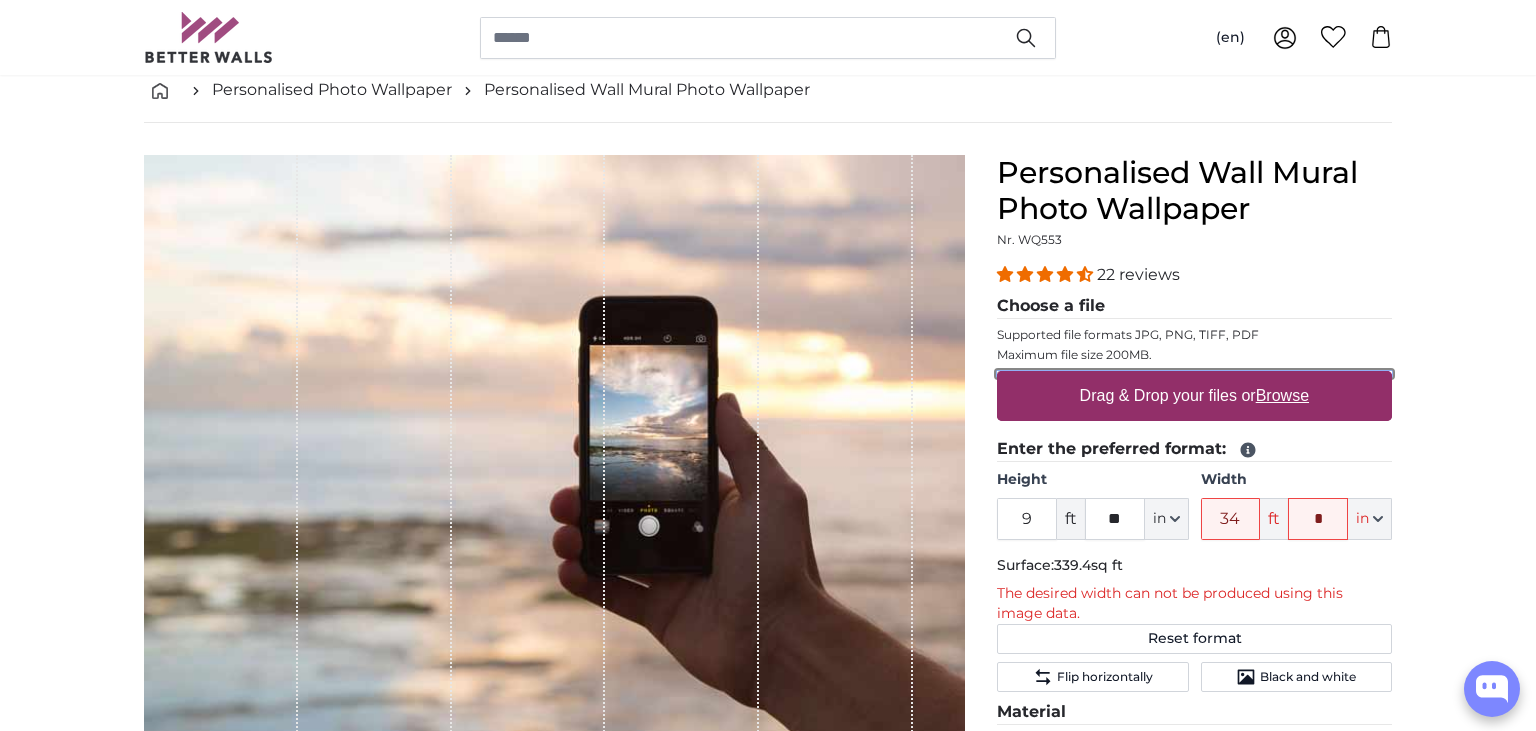 type on "**********" 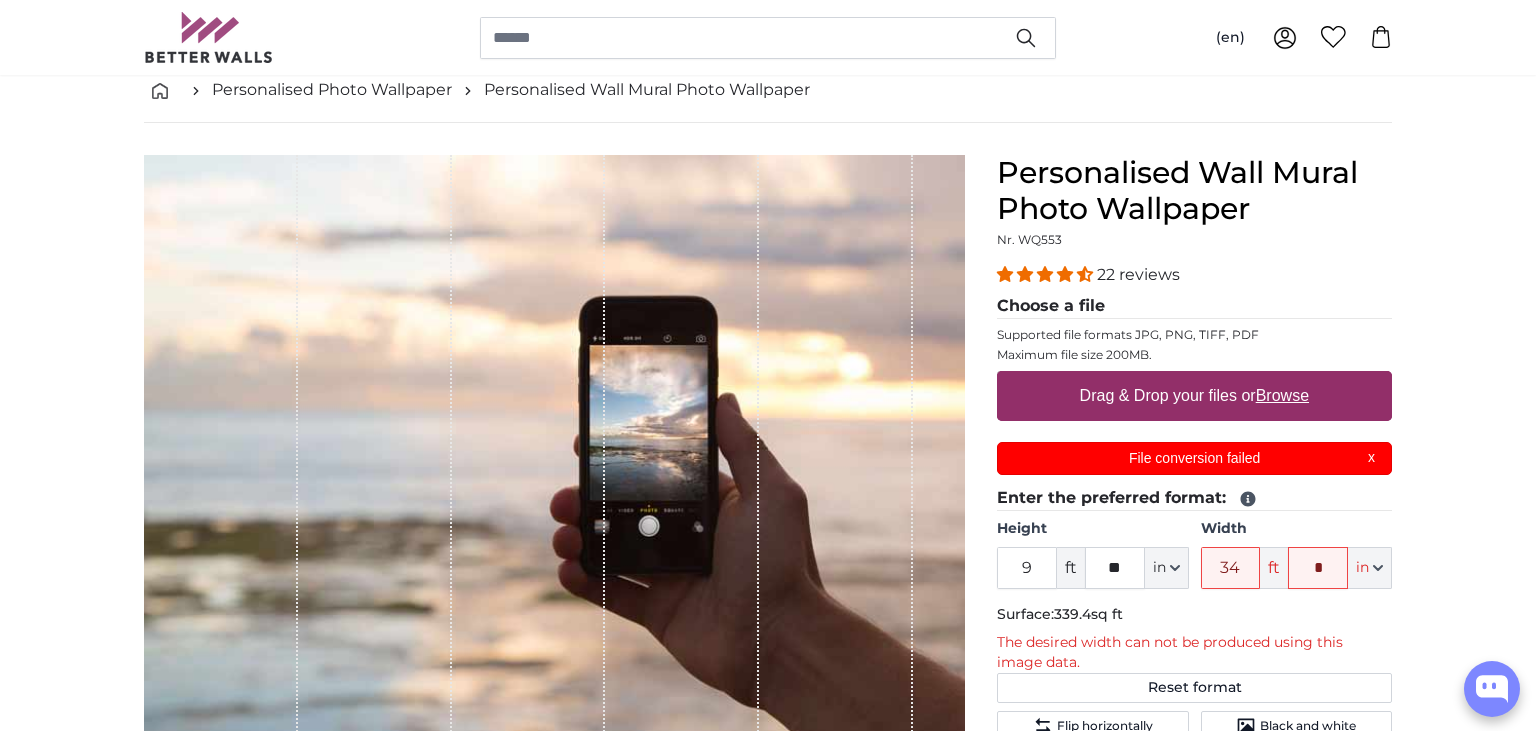 click on "File conversion failed X" at bounding box center (1194, 458) 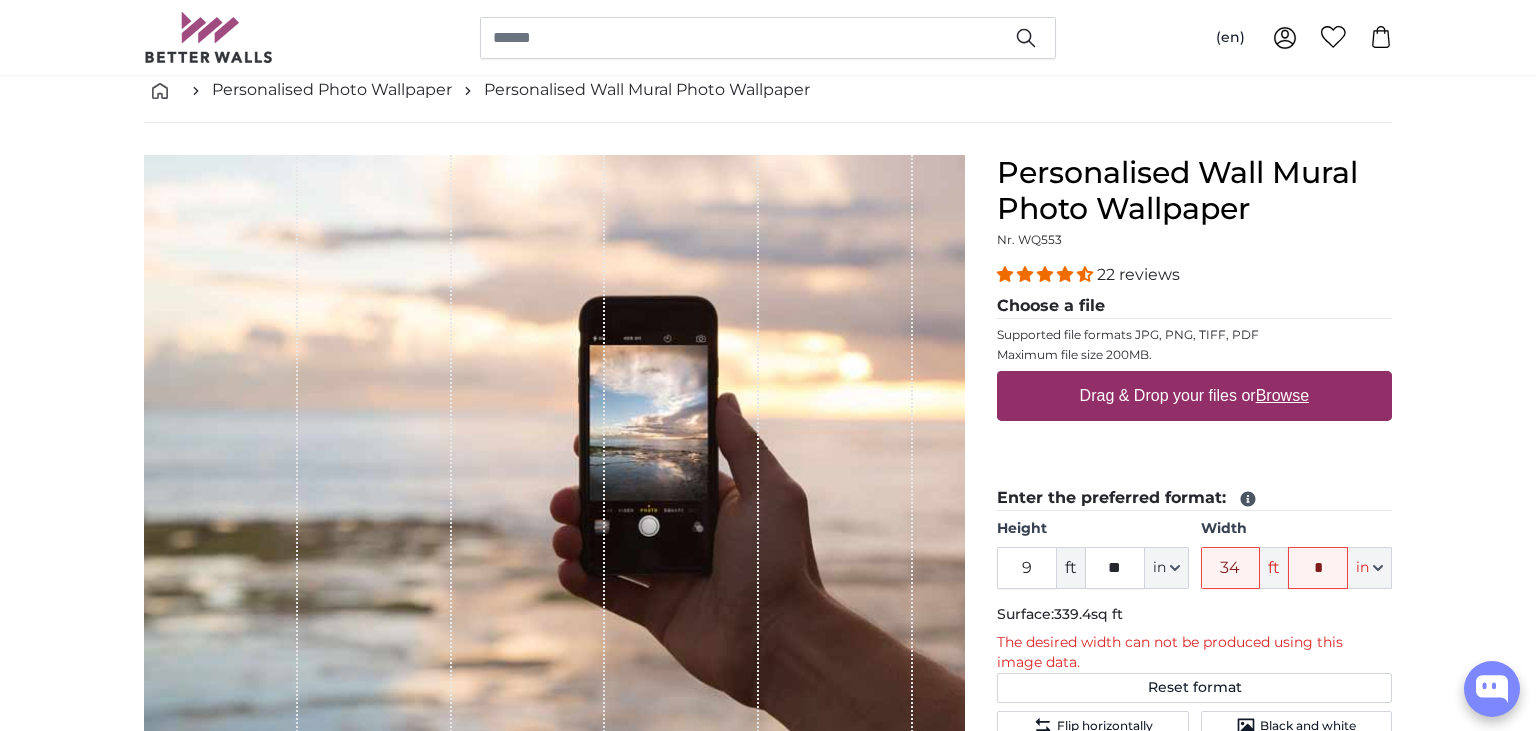 click on "Browse" at bounding box center [1282, 395] 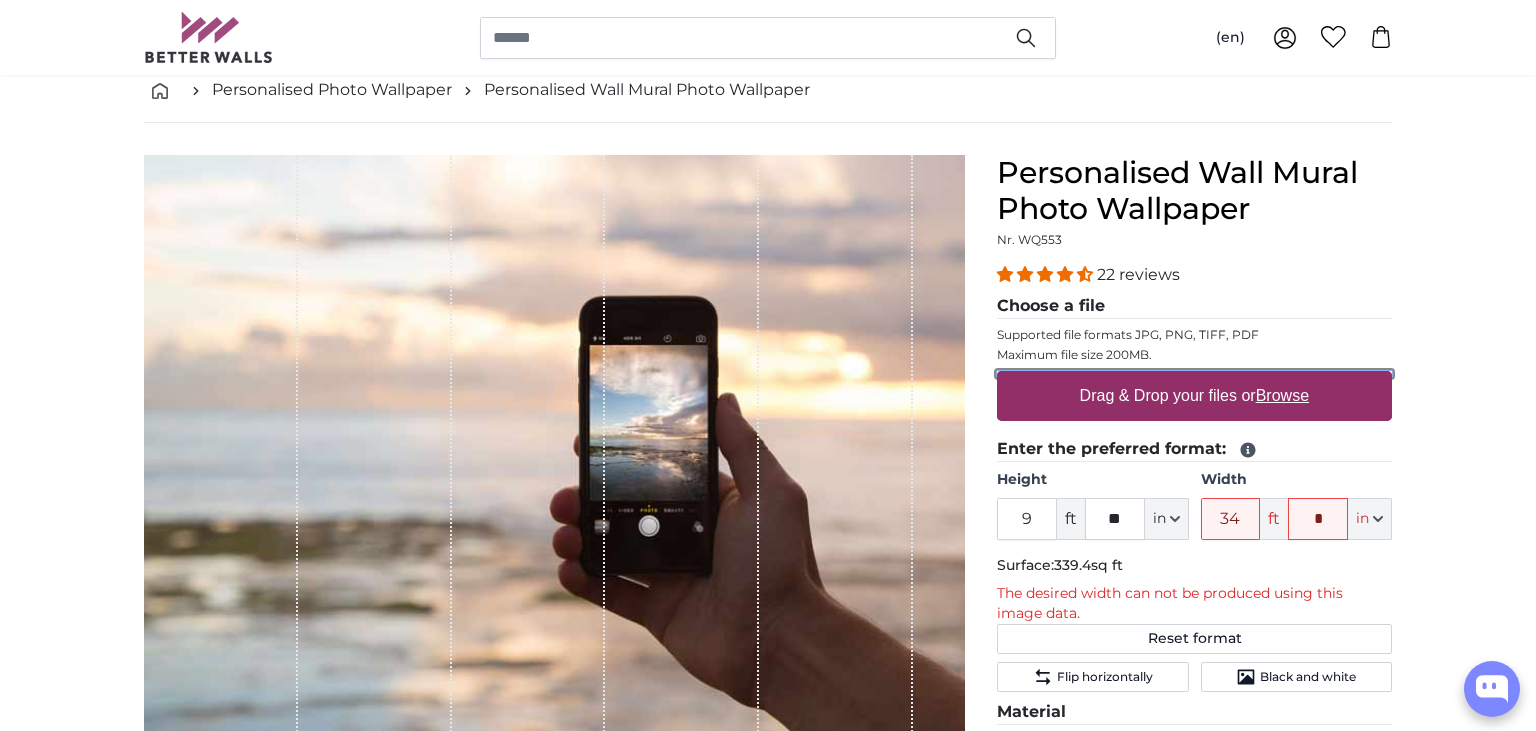 type on "**********" 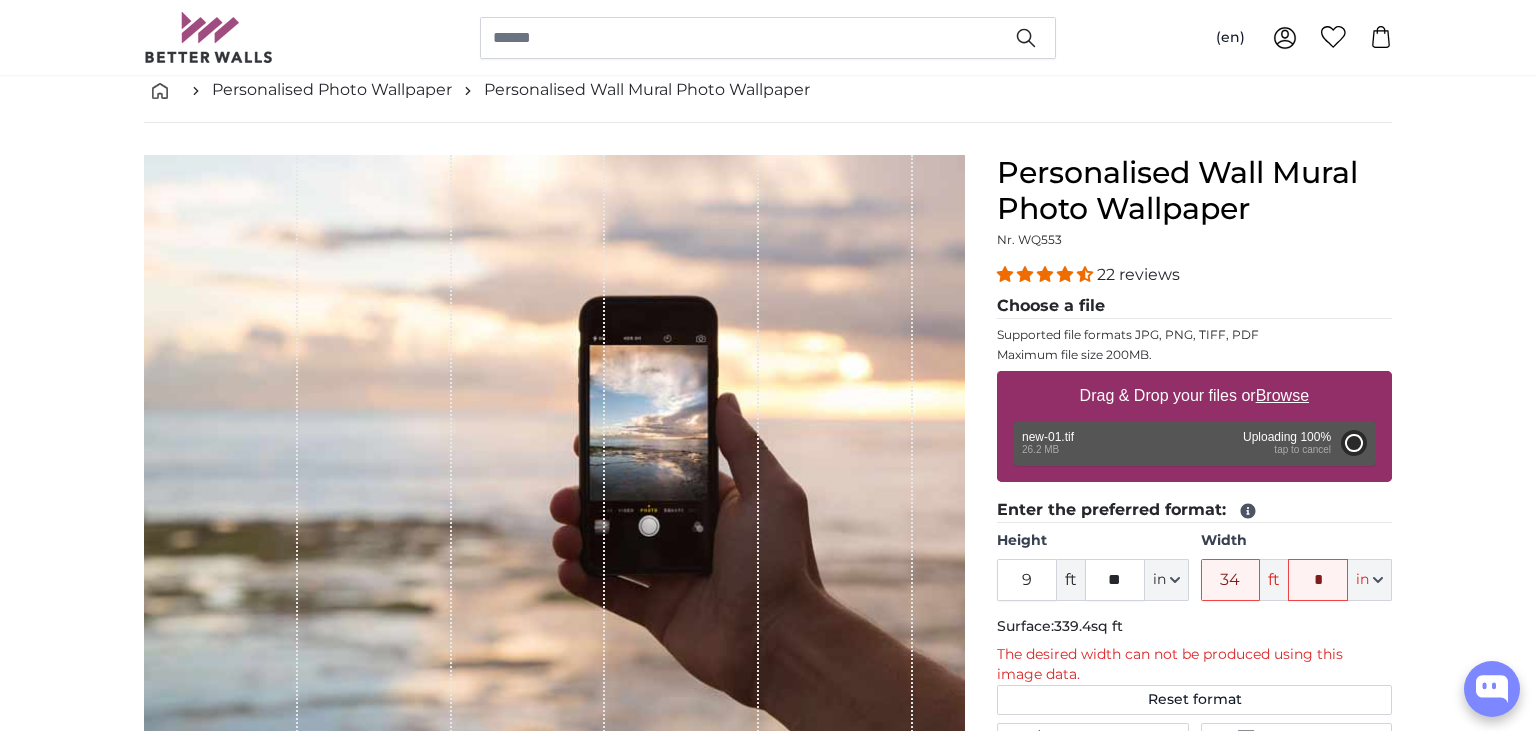 type on "****" 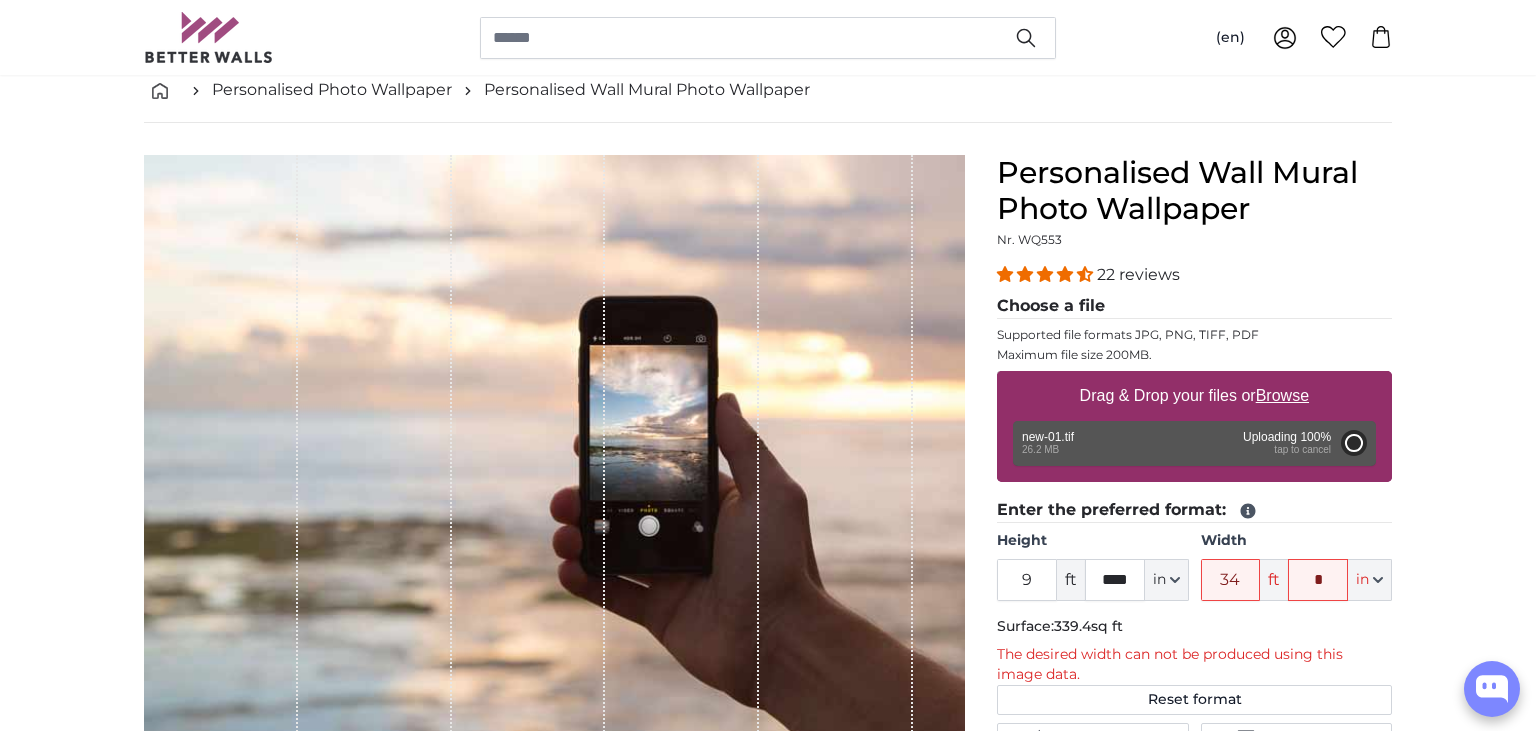 type on "8" 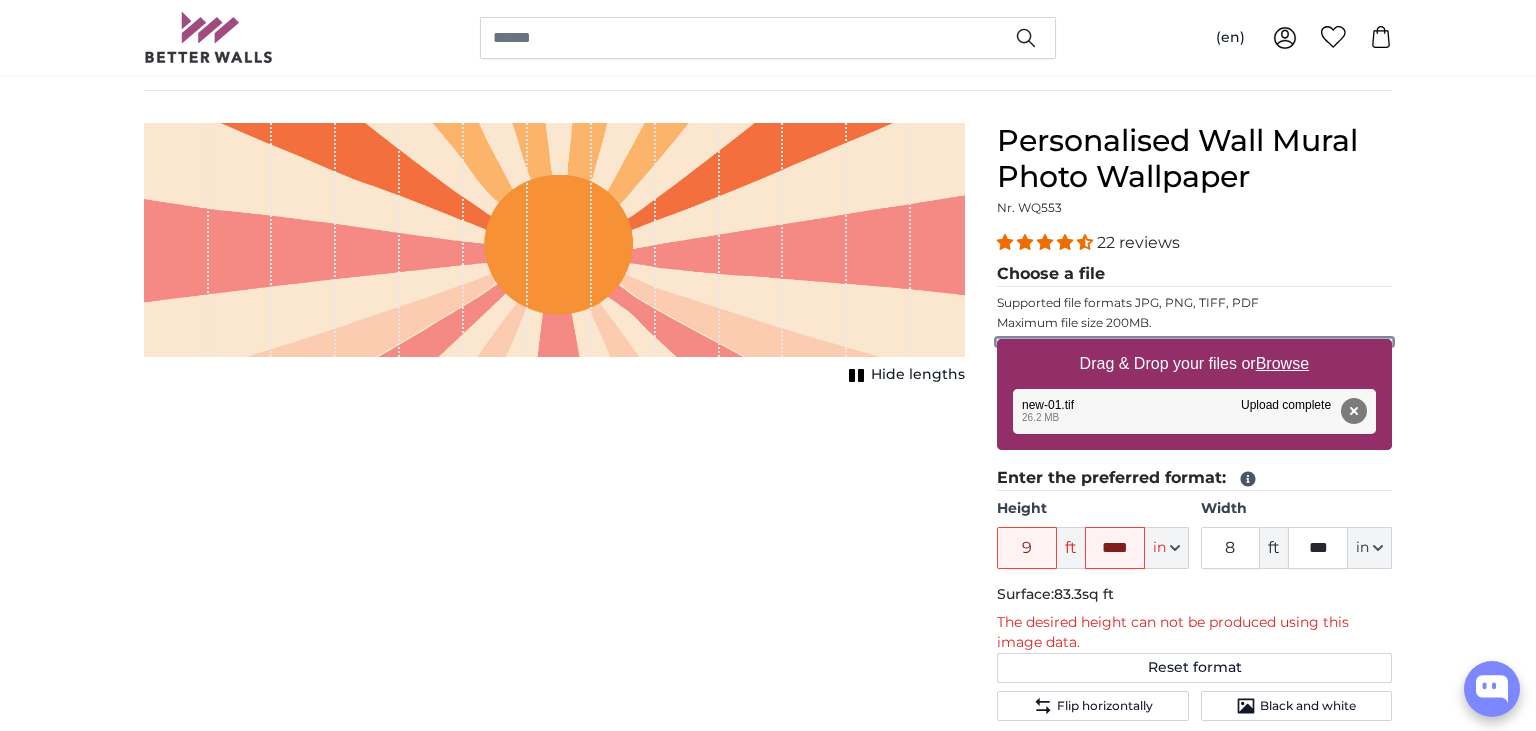 scroll, scrollTop: 105, scrollLeft: 0, axis: vertical 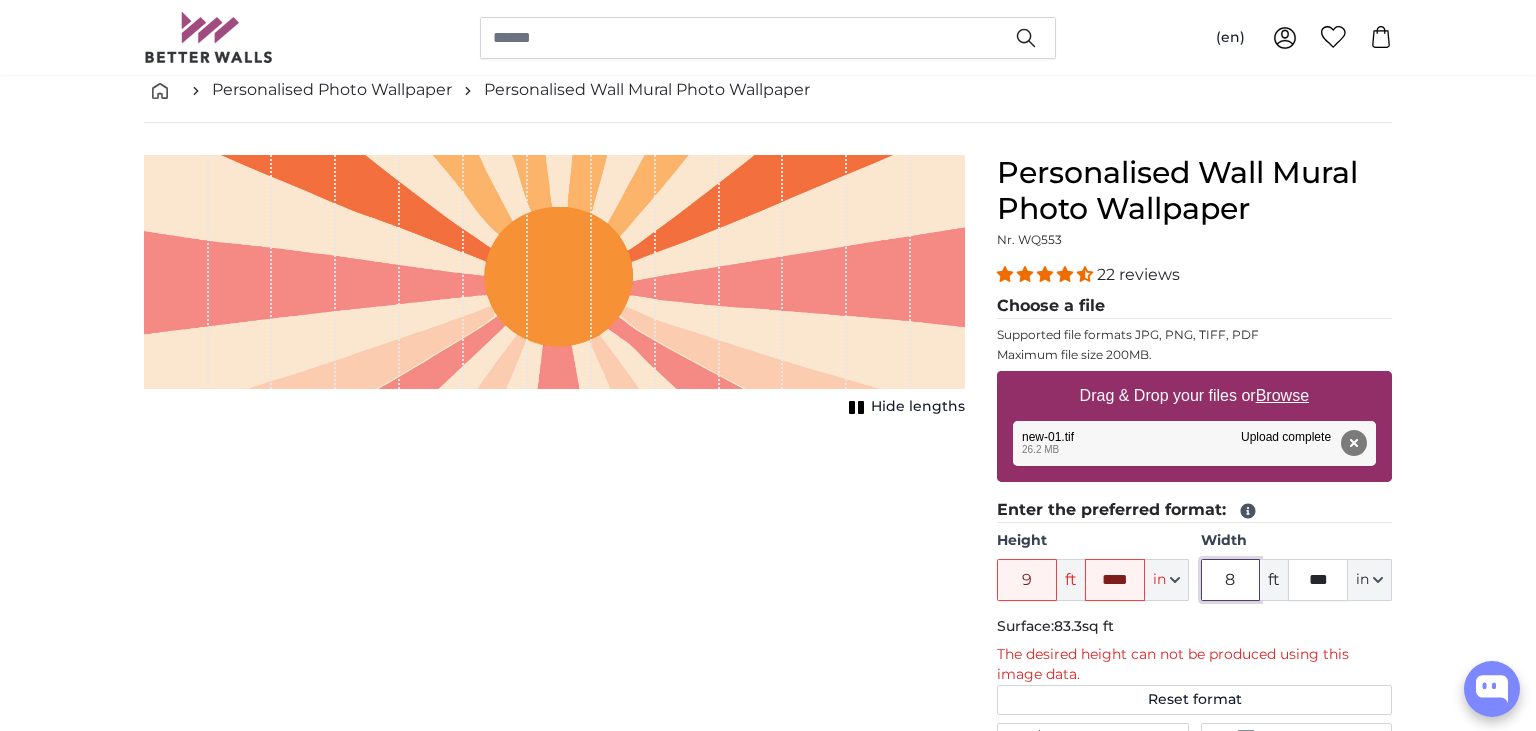 drag, startPoint x: 1249, startPoint y: 571, endPoint x: 994, endPoint y: 550, distance: 255.86325 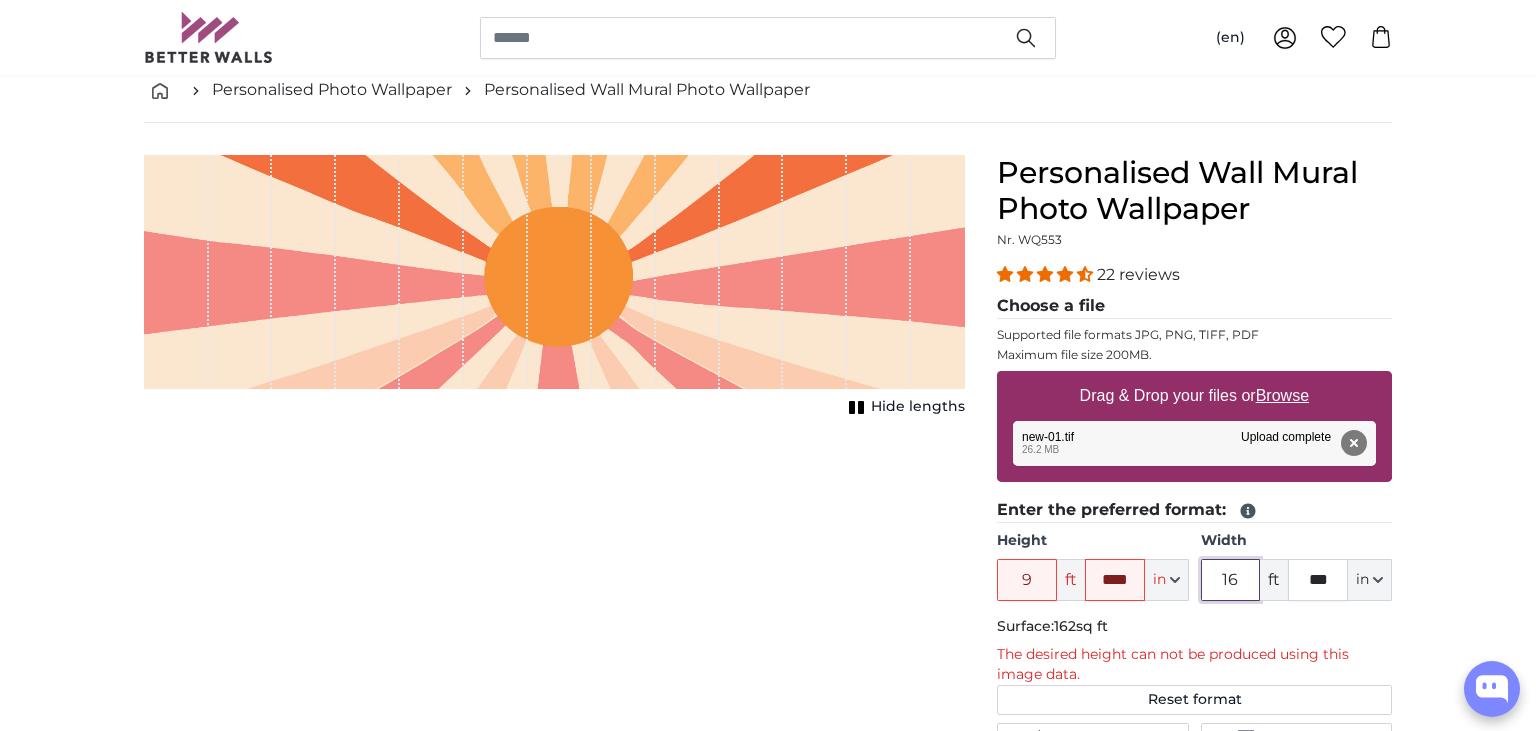 type on "16" 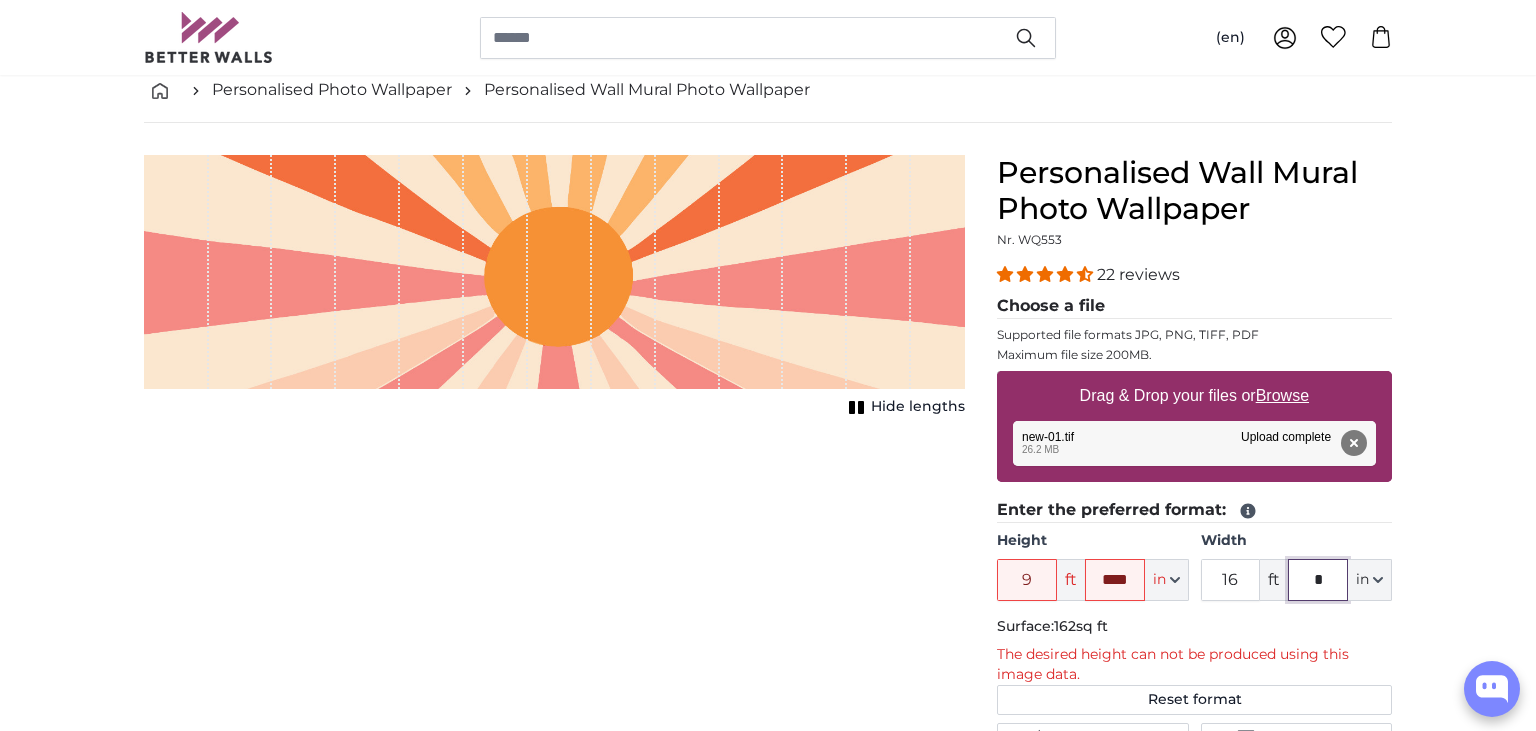 type on "*" 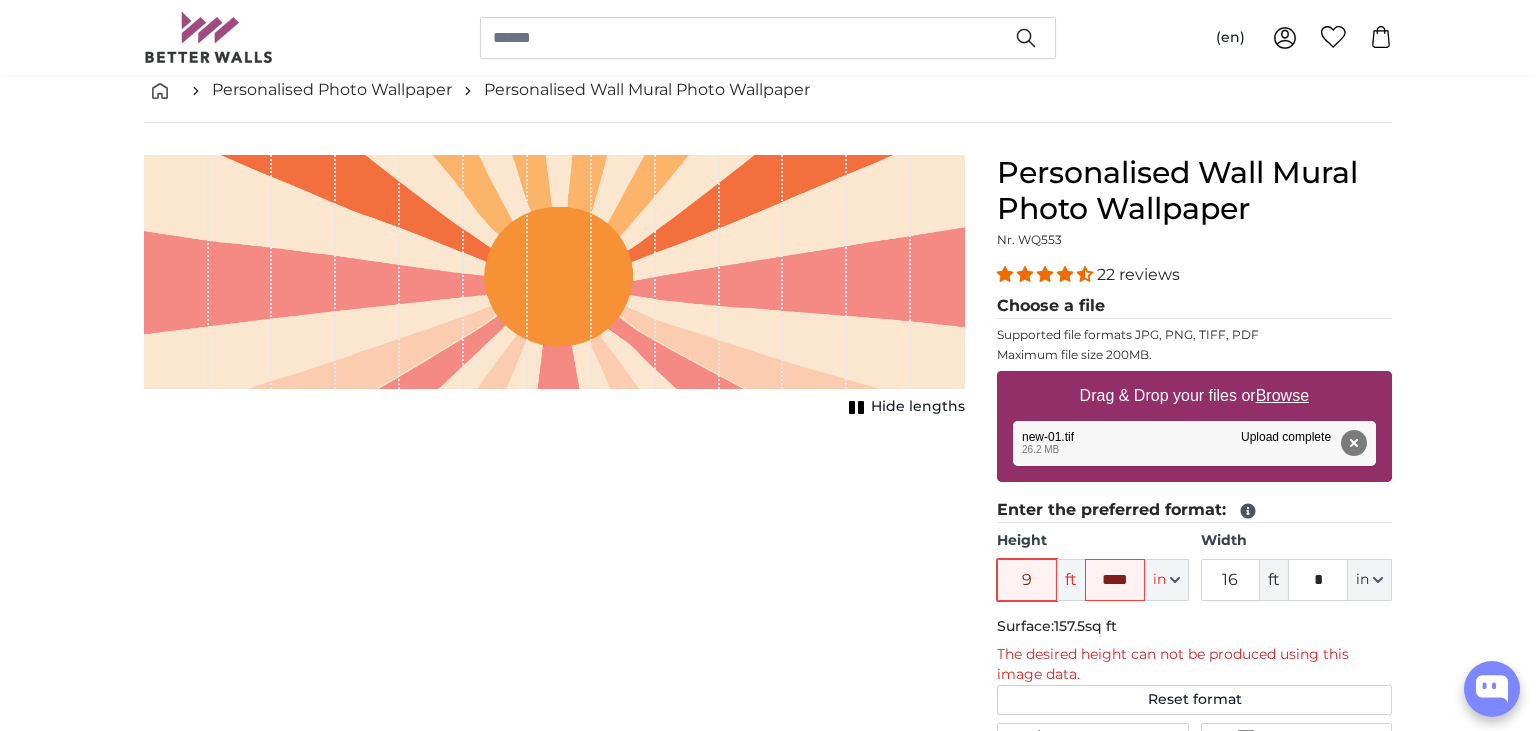 drag, startPoint x: 1041, startPoint y: 579, endPoint x: 765, endPoint y: 558, distance: 276.79776 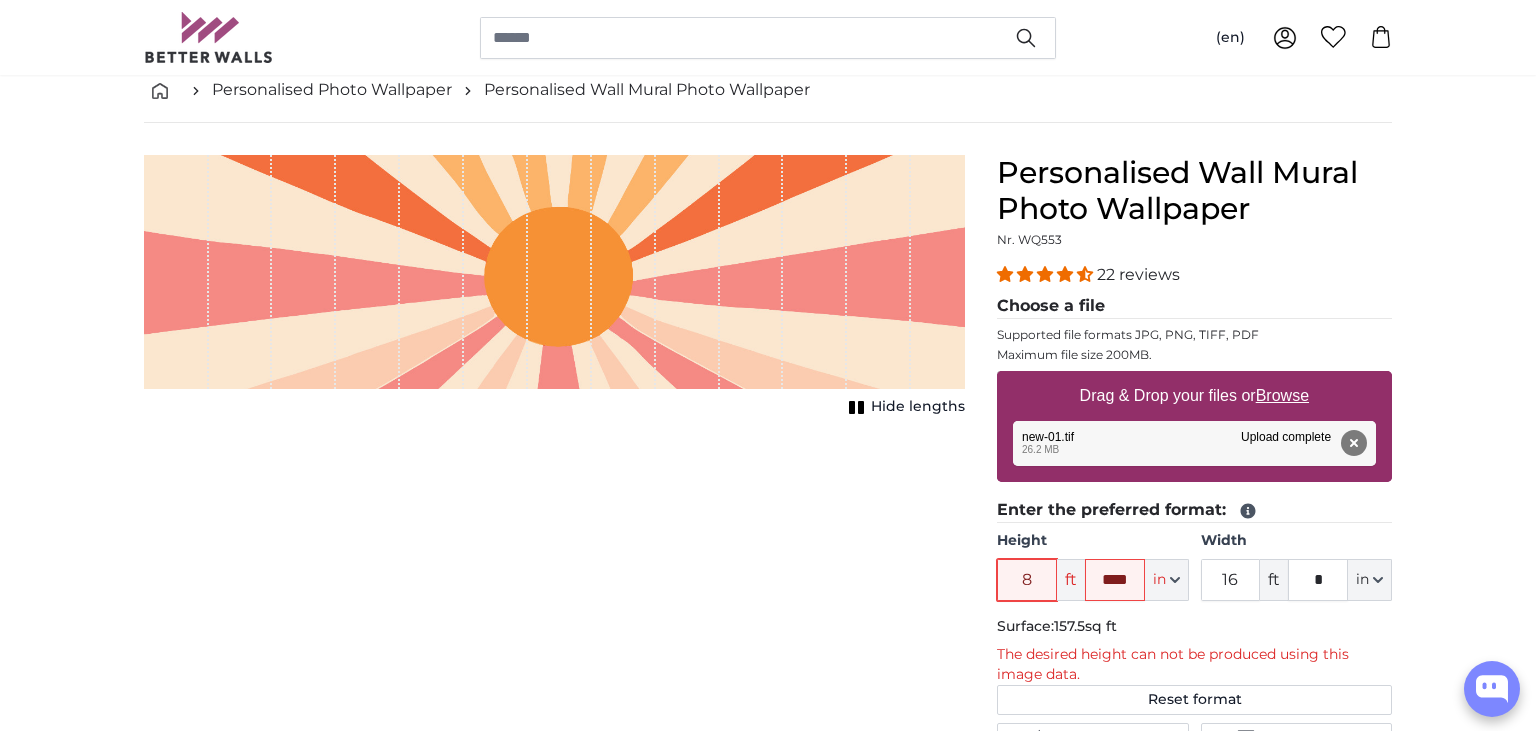 type on "8" 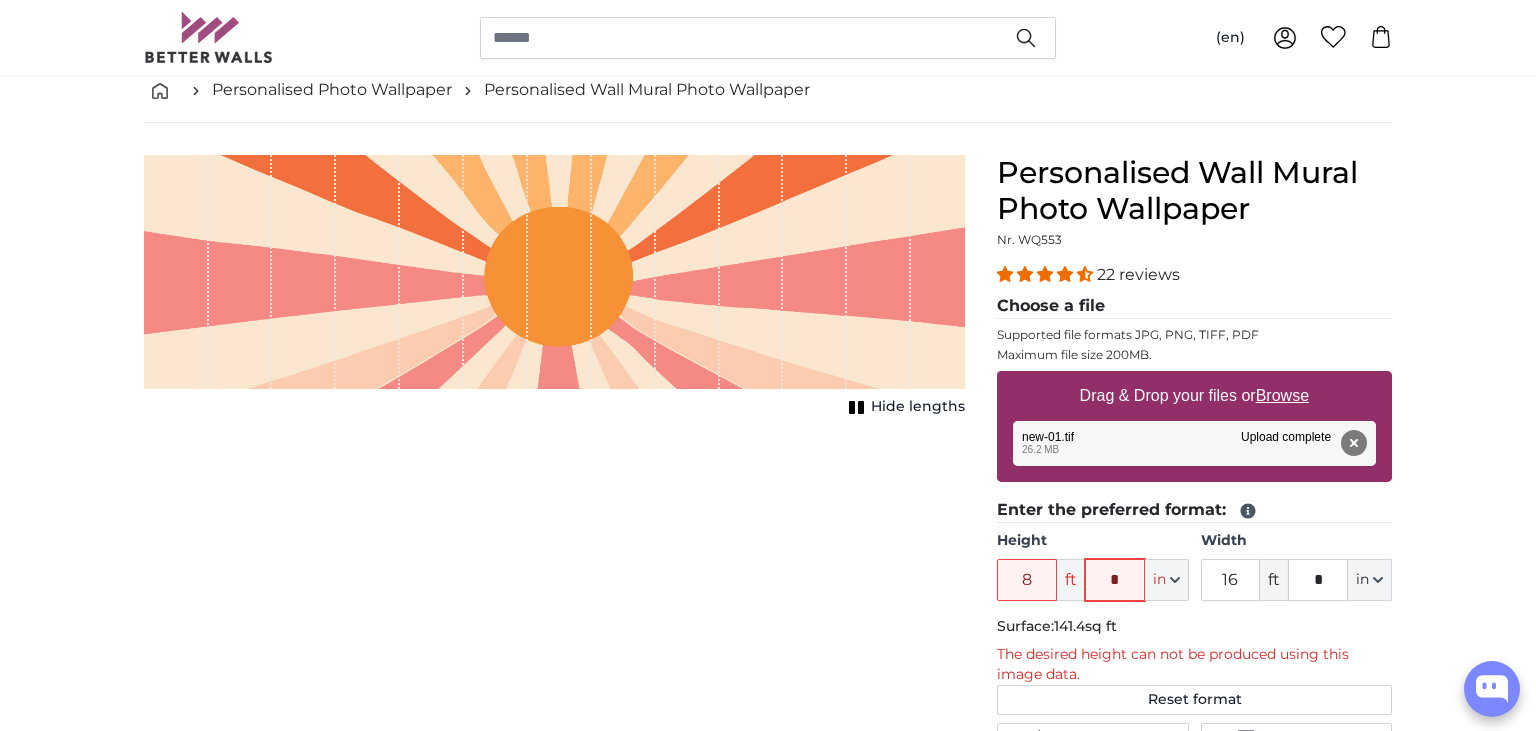 type on "*" 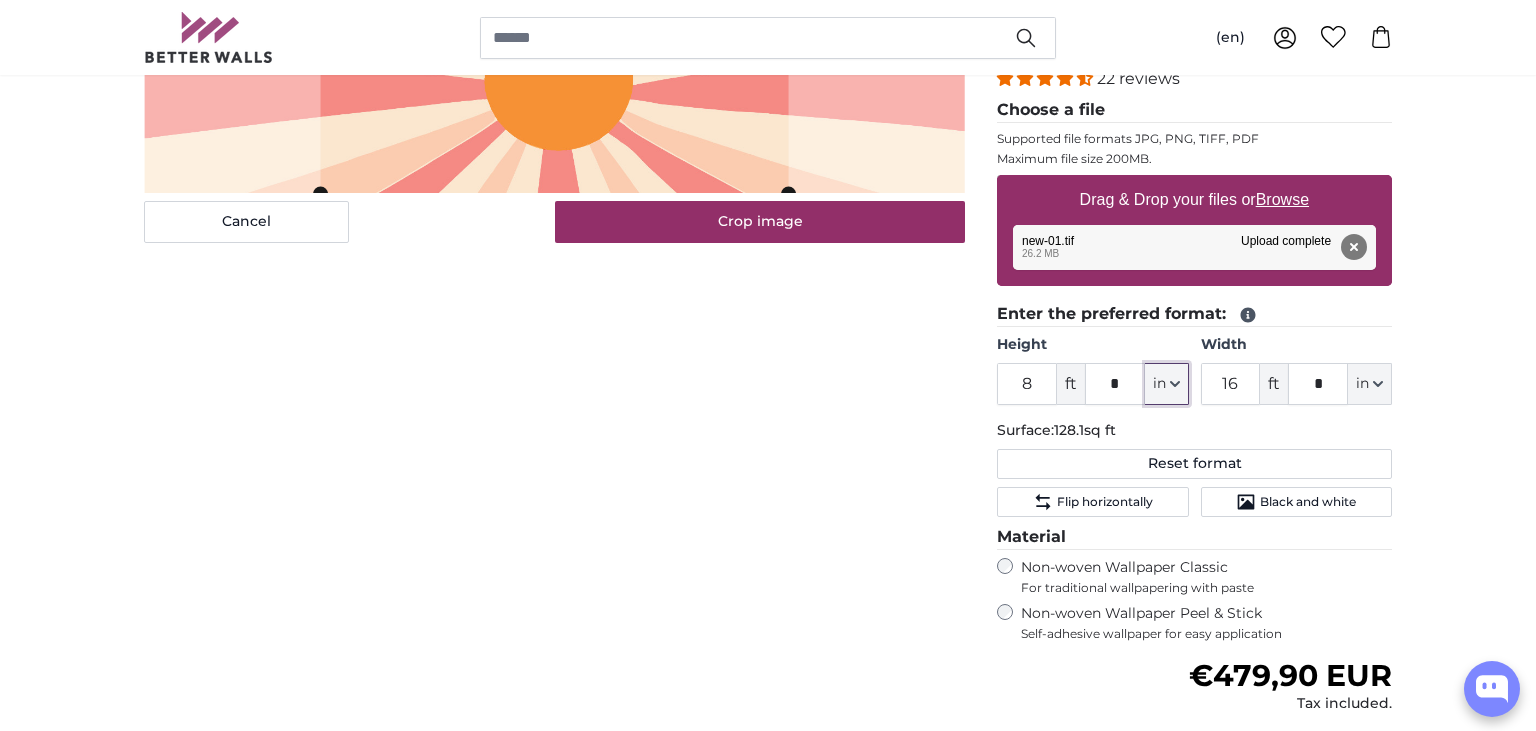 scroll, scrollTop: 316, scrollLeft: 0, axis: vertical 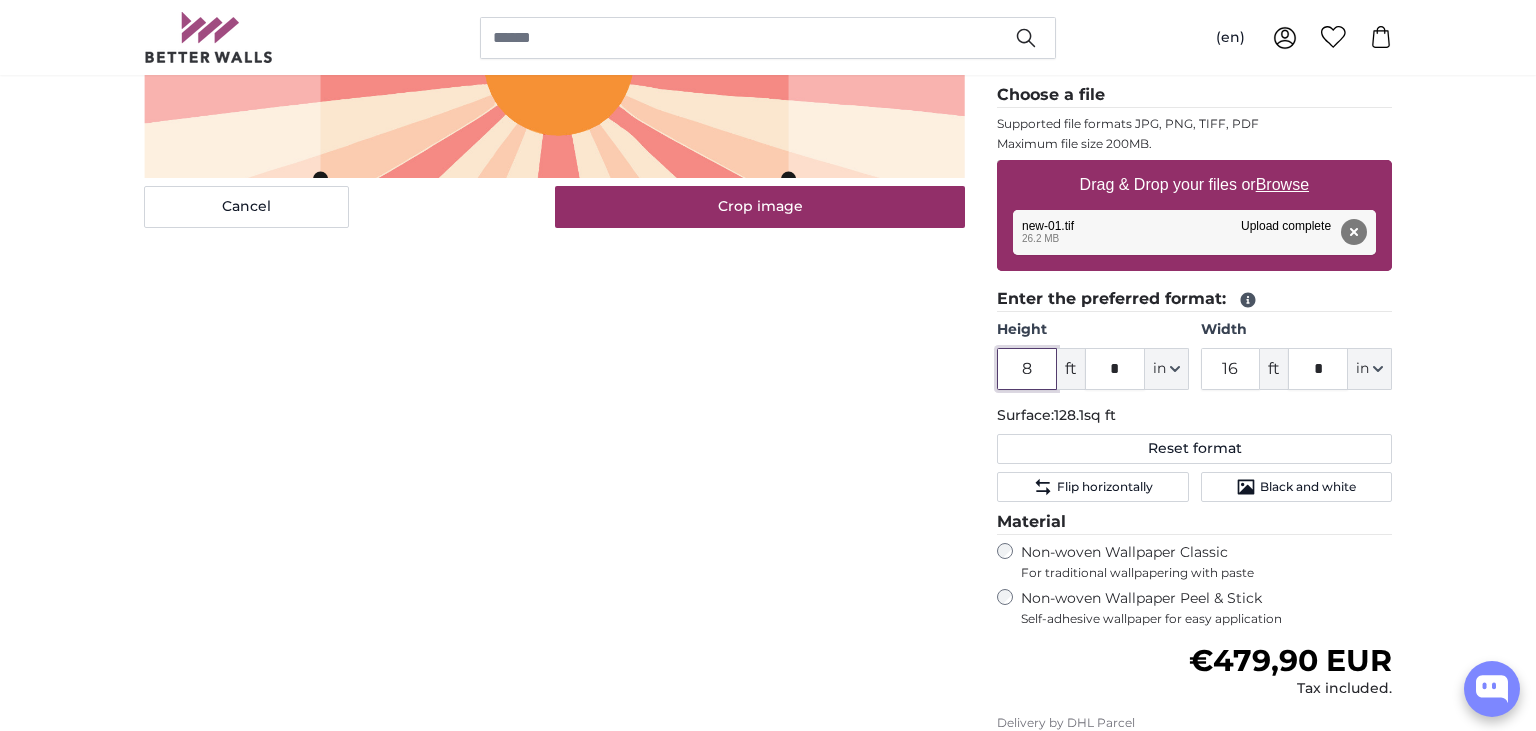 drag, startPoint x: 1042, startPoint y: 371, endPoint x: 710, endPoint y: 319, distance: 336.0476 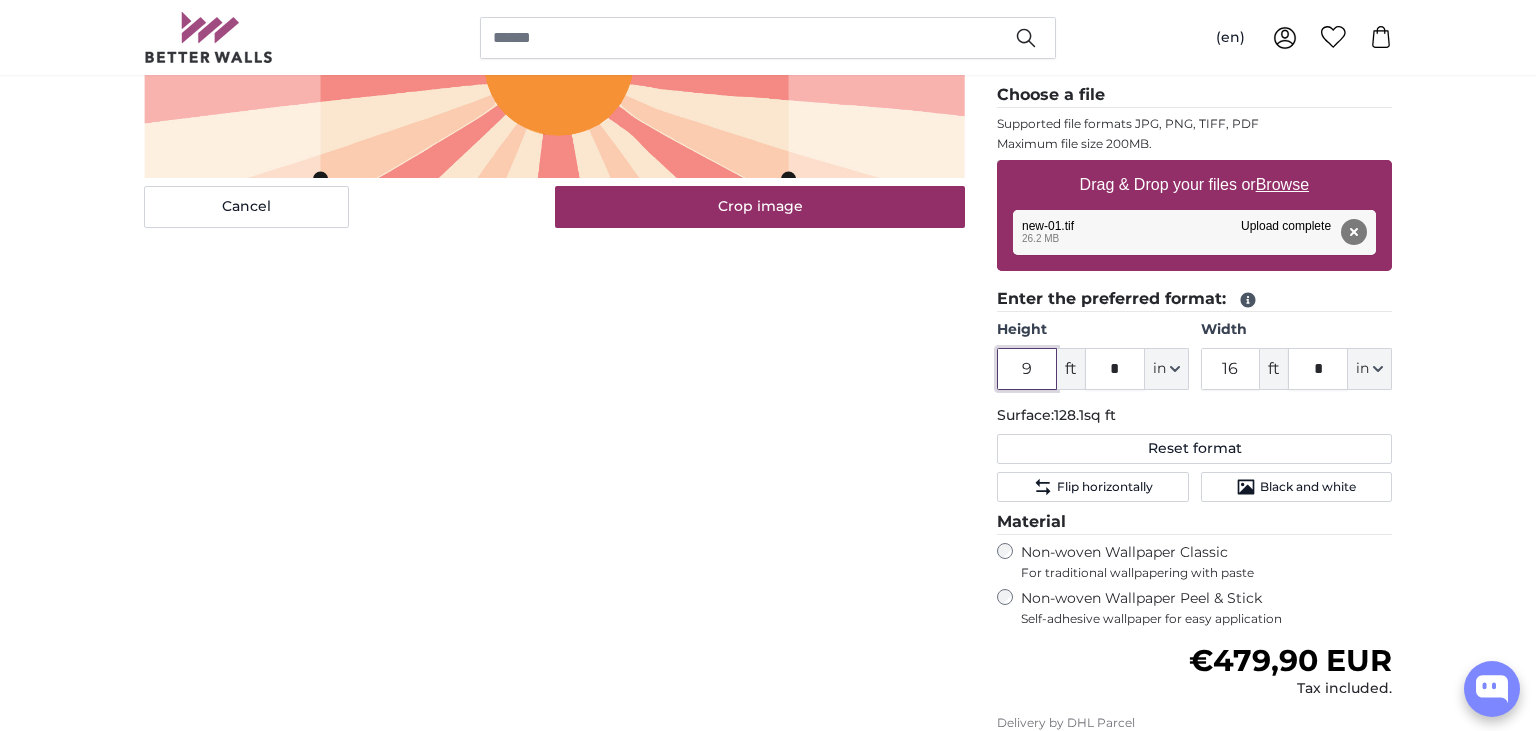 type on "9" 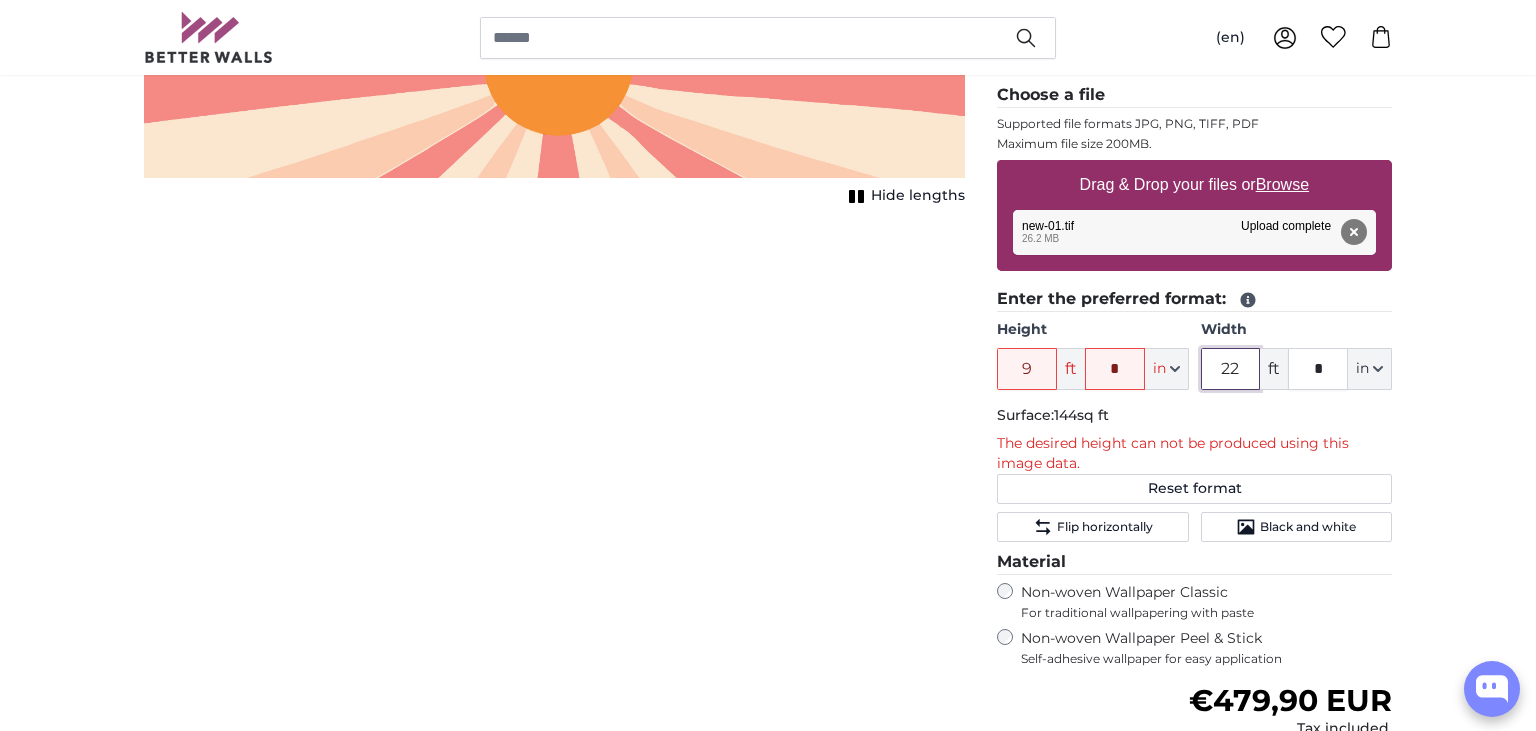 type on "22" 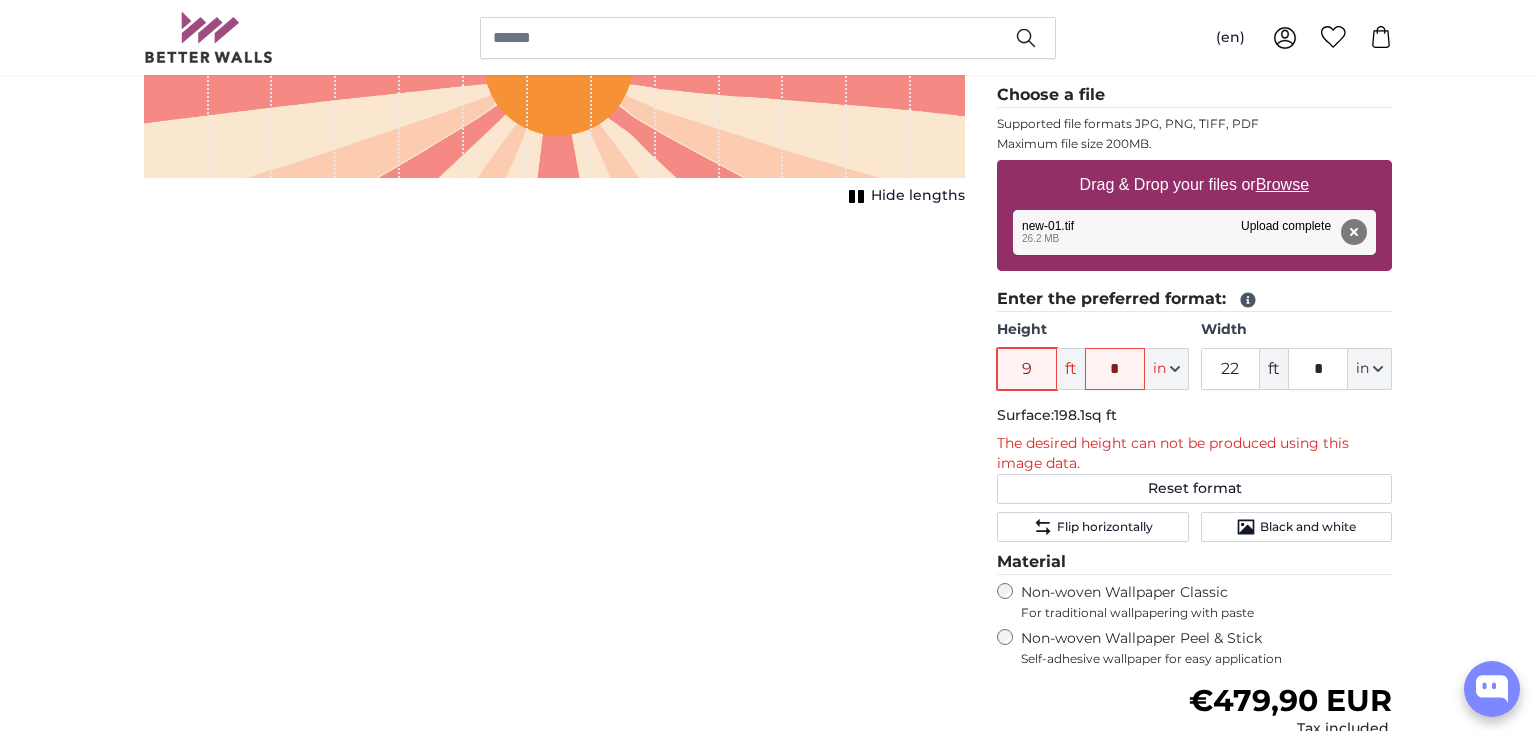 drag, startPoint x: 1032, startPoint y: 366, endPoint x: 663, endPoint y: 315, distance: 372.50772 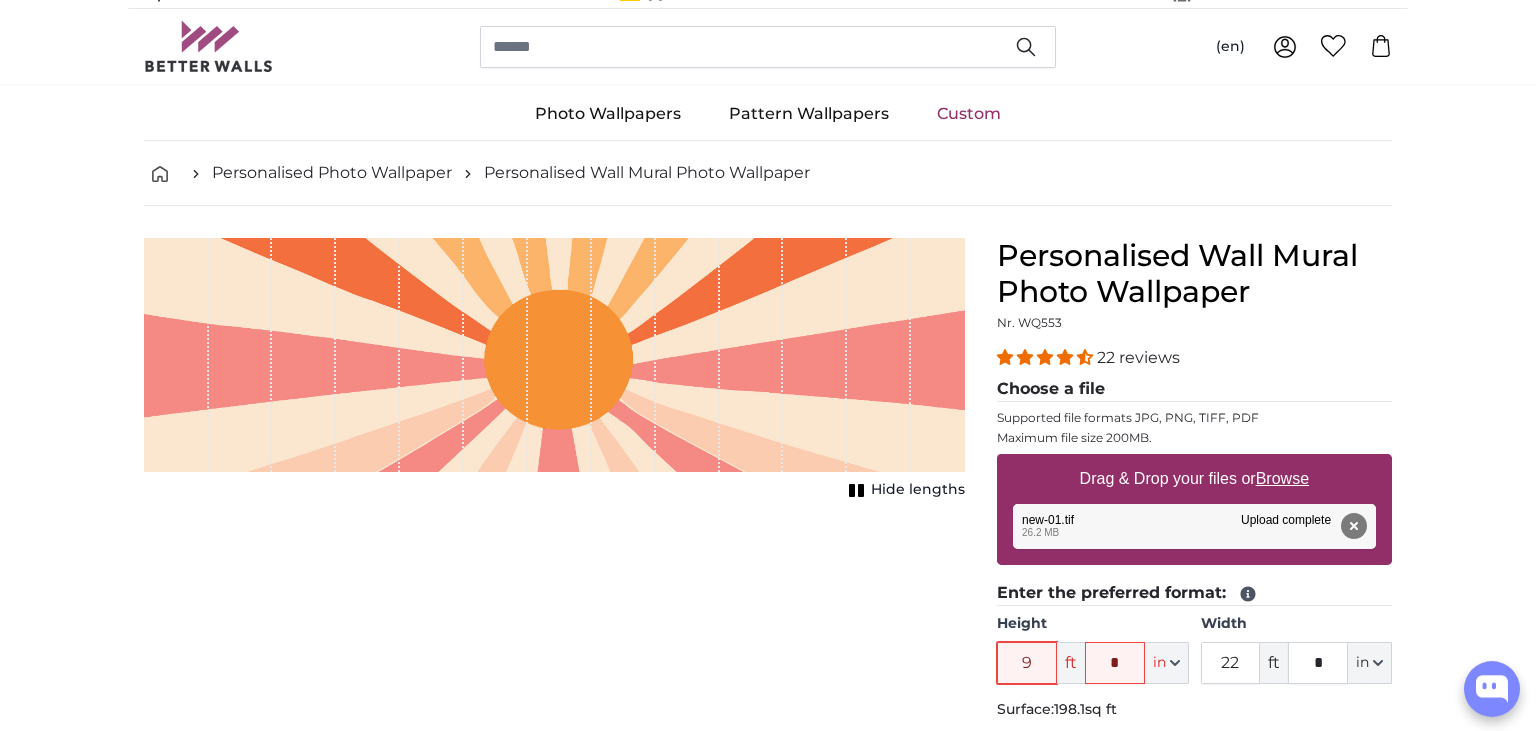 scroll, scrollTop: 0, scrollLeft: 0, axis: both 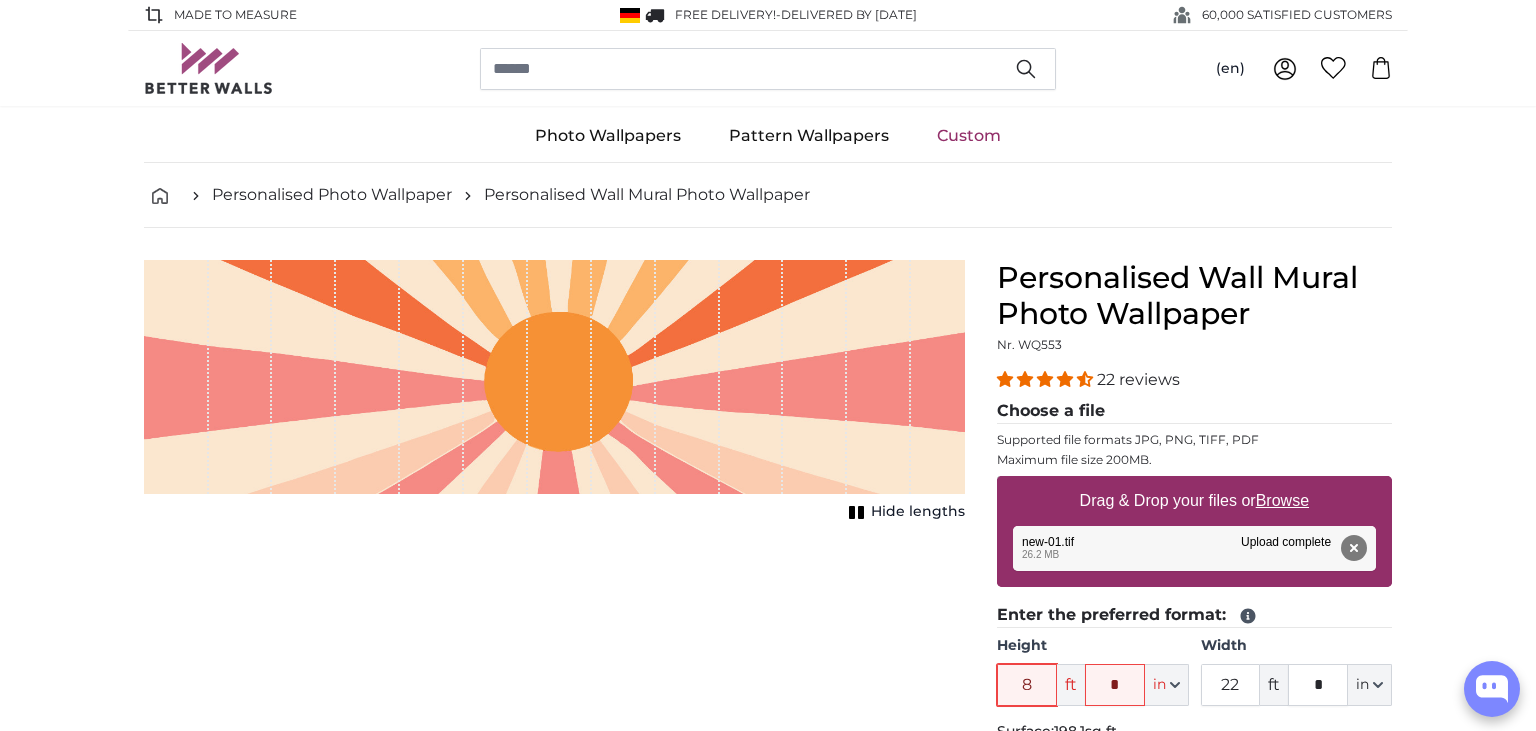 type on "8" 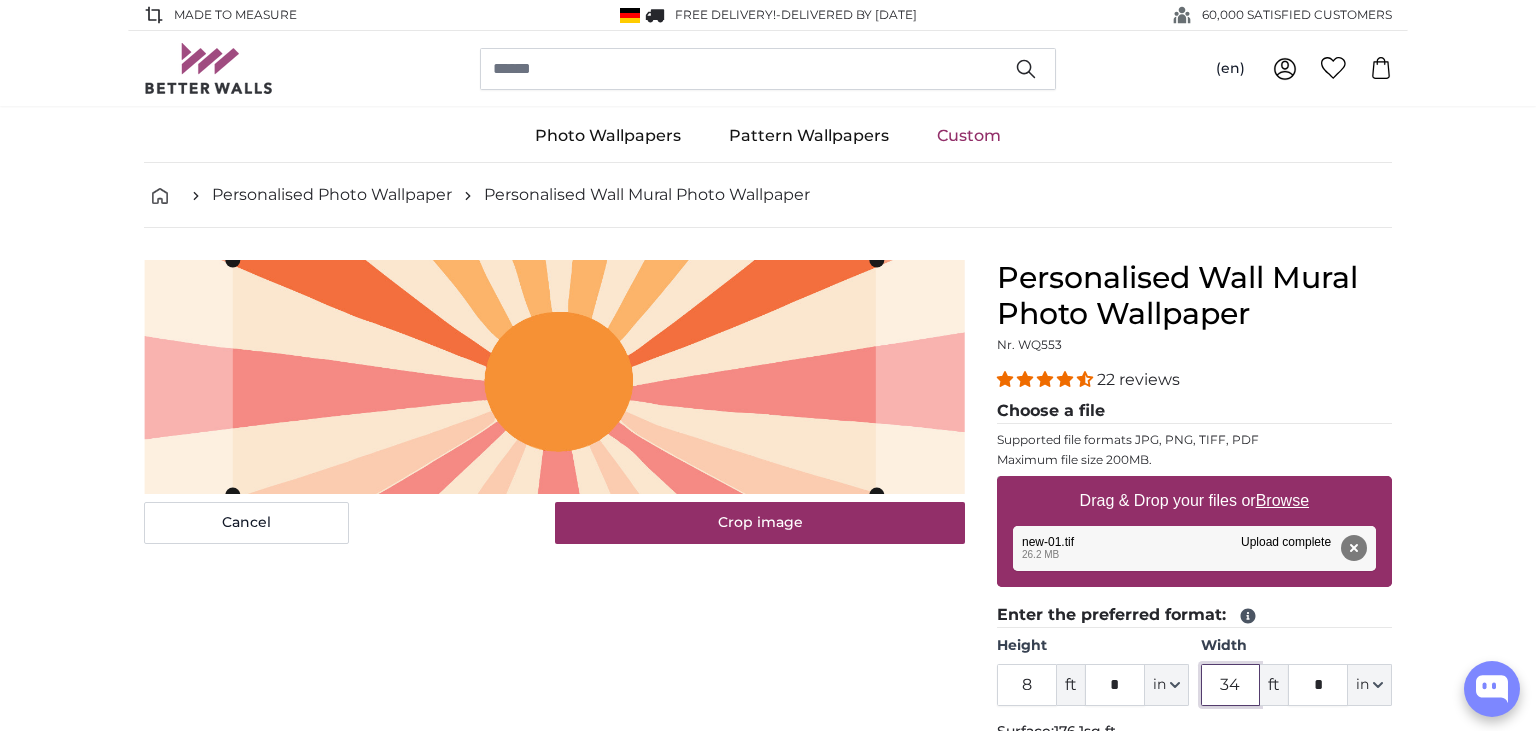 type on "34" 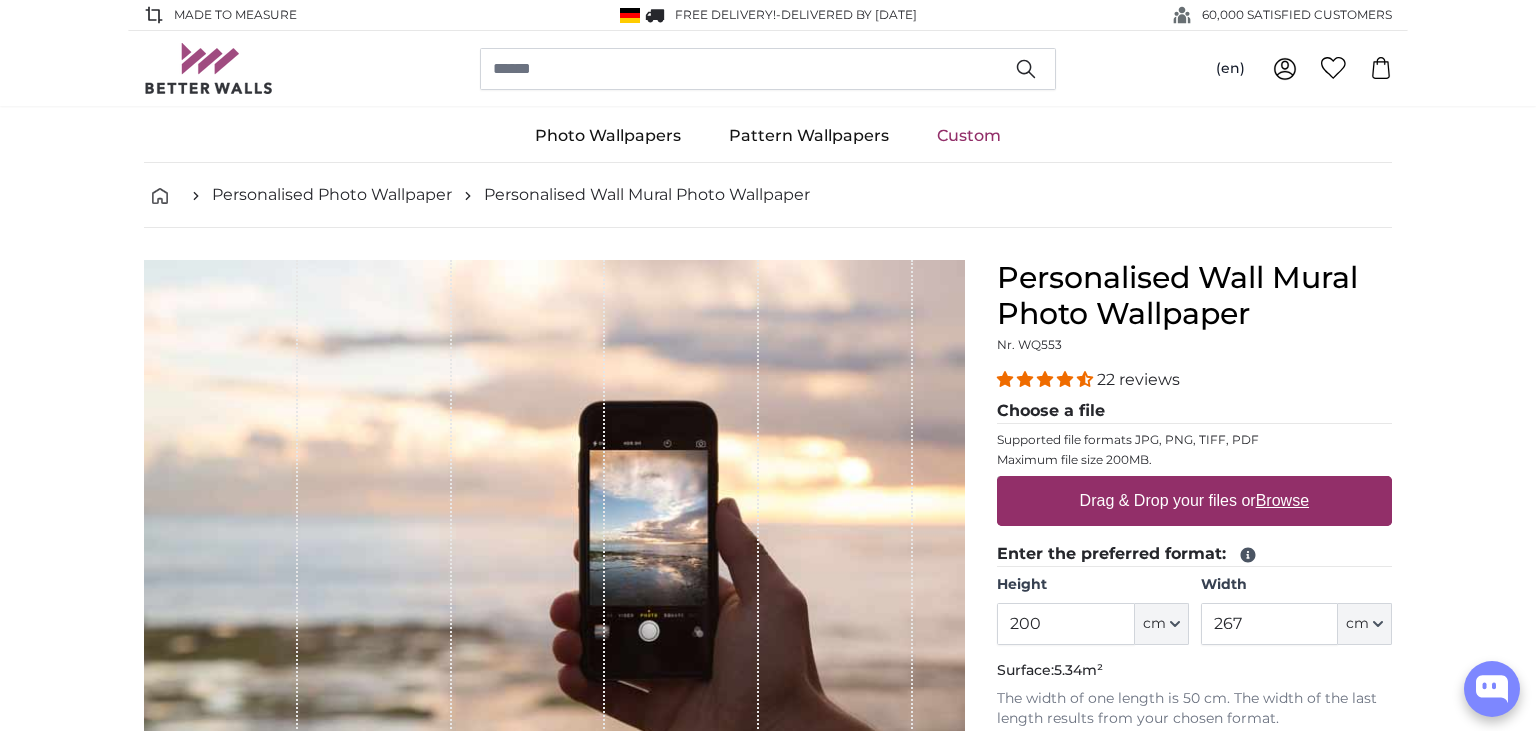 scroll, scrollTop: 0, scrollLeft: 0, axis: both 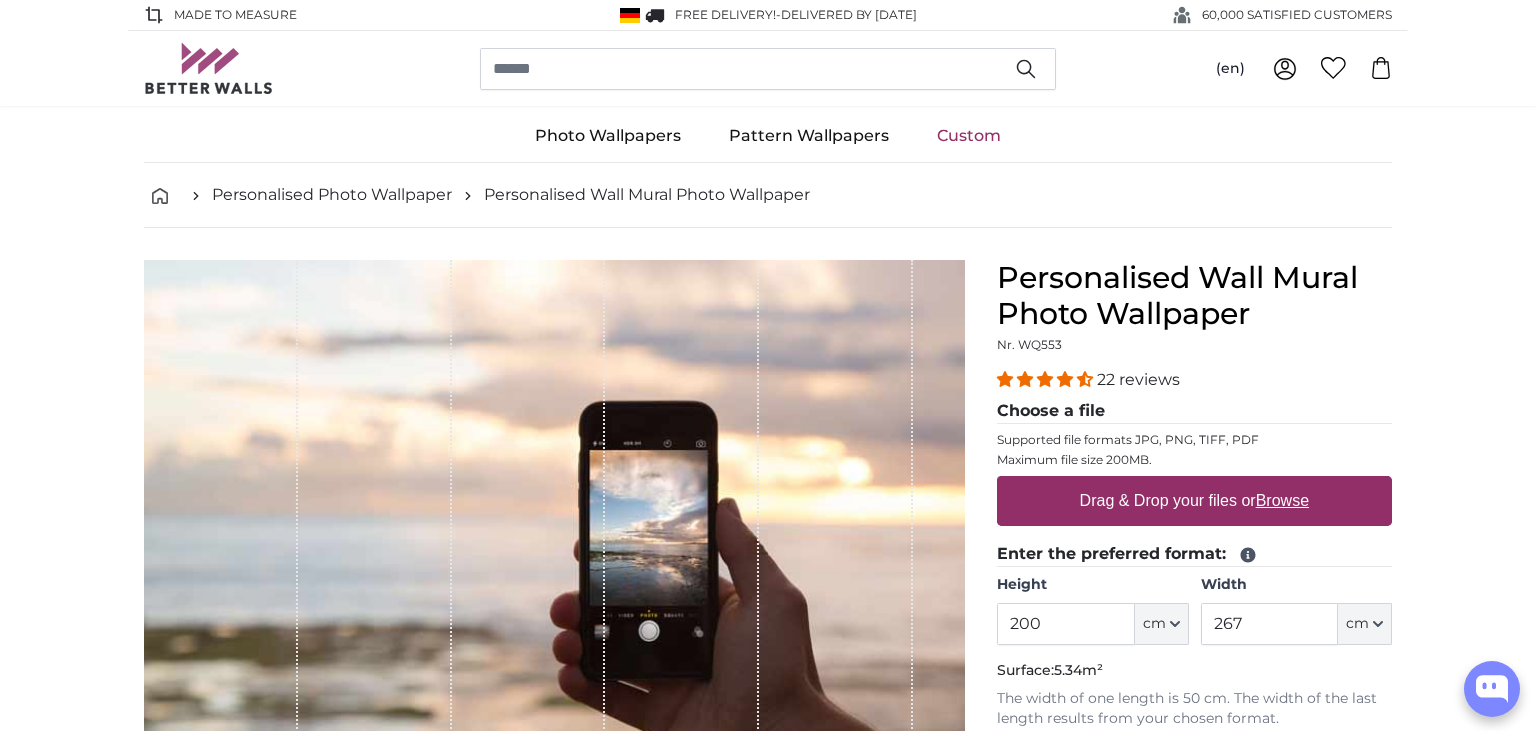 click on "Drag & Drop your files or  Browse" at bounding box center (1194, 501) 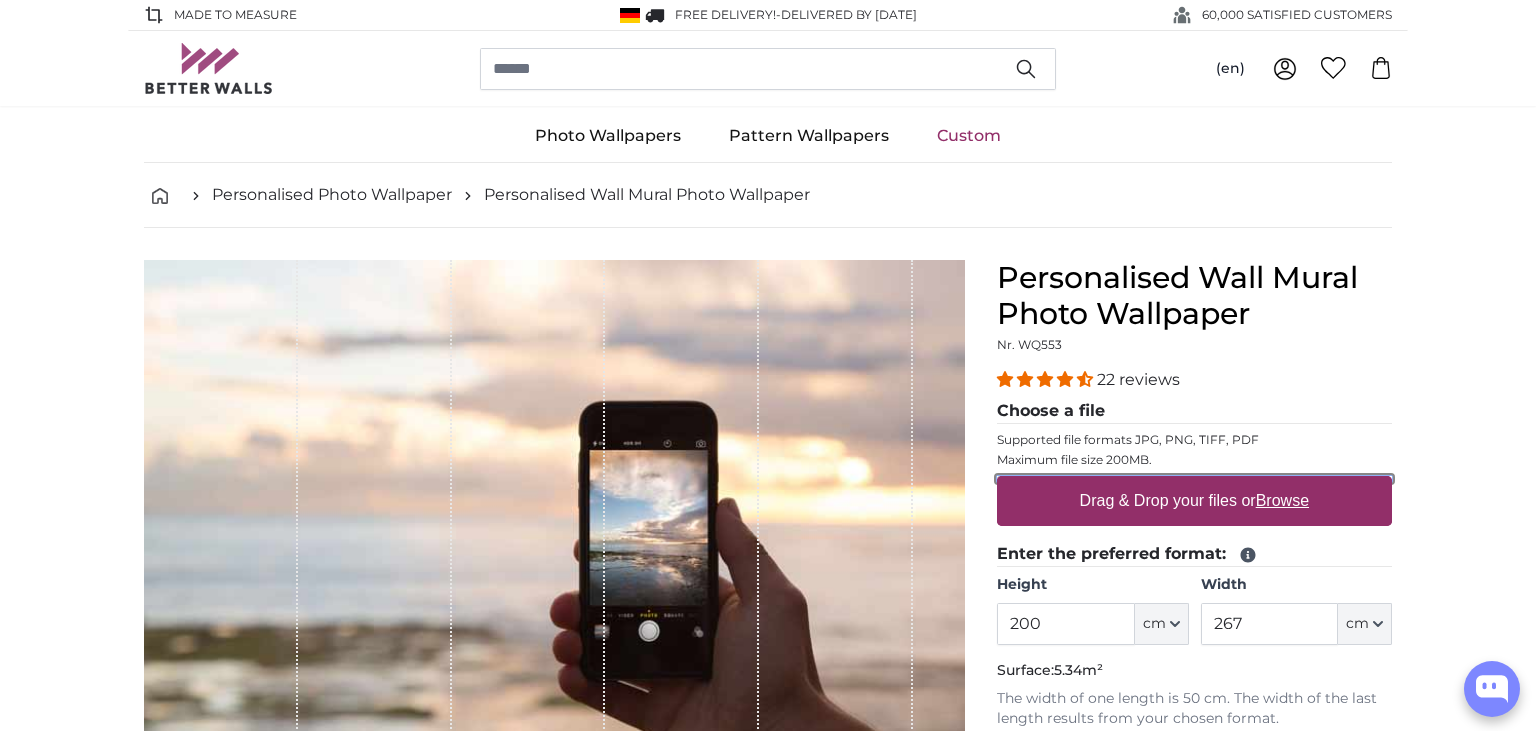 click on "Drag & Drop your files or  Browse" at bounding box center [1194, 479] 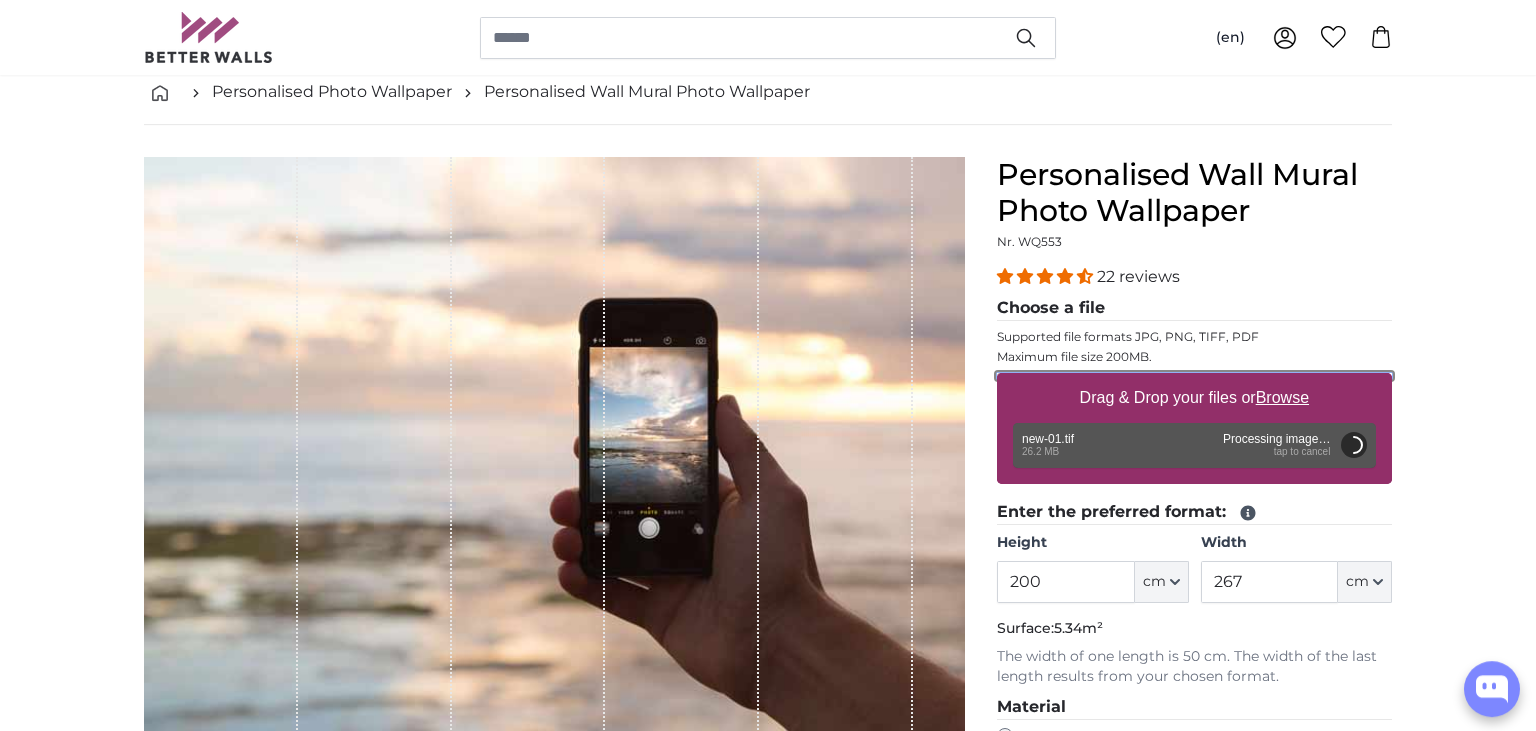 scroll, scrollTop: 105, scrollLeft: 0, axis: vertical 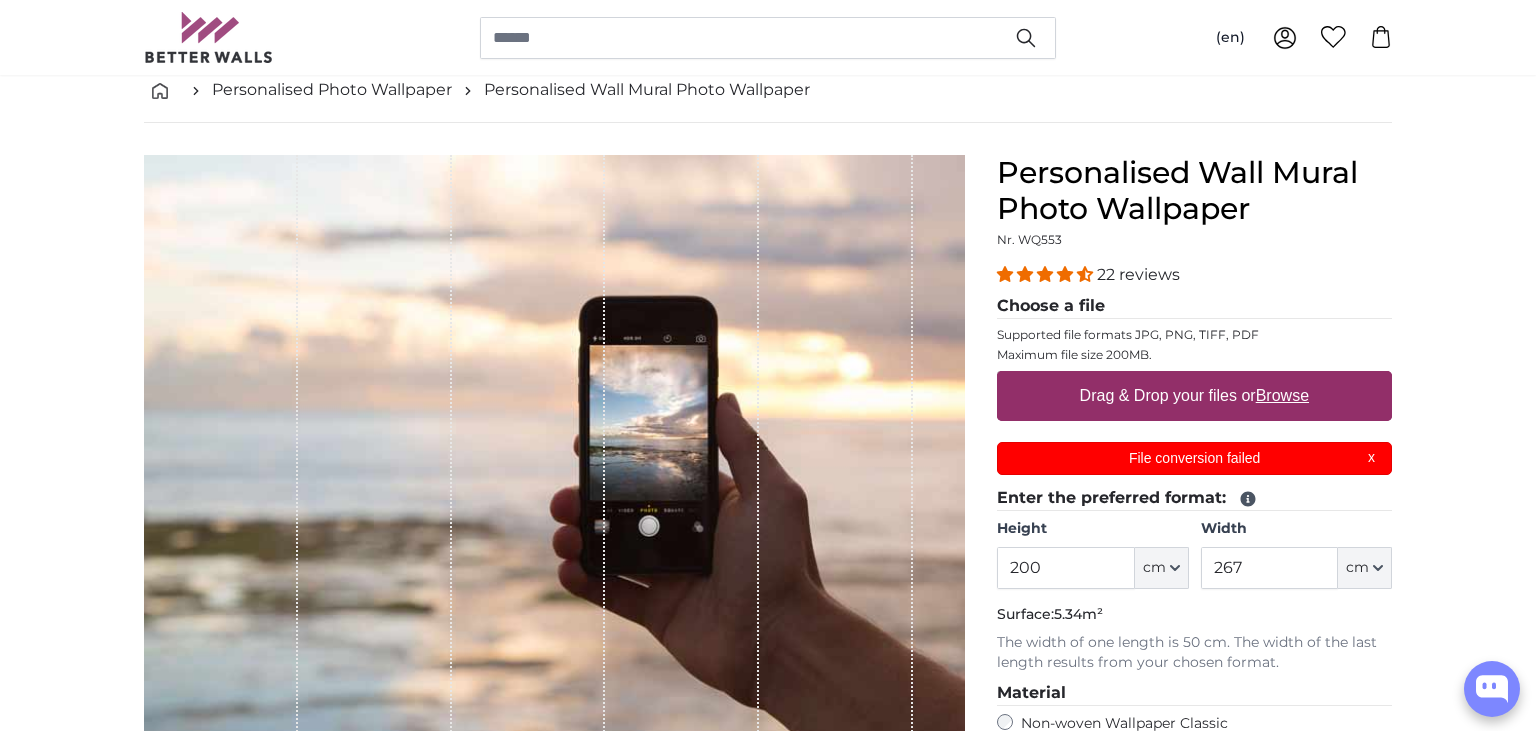 click on "File conversion failed X" at bounding box center [1194, 458] 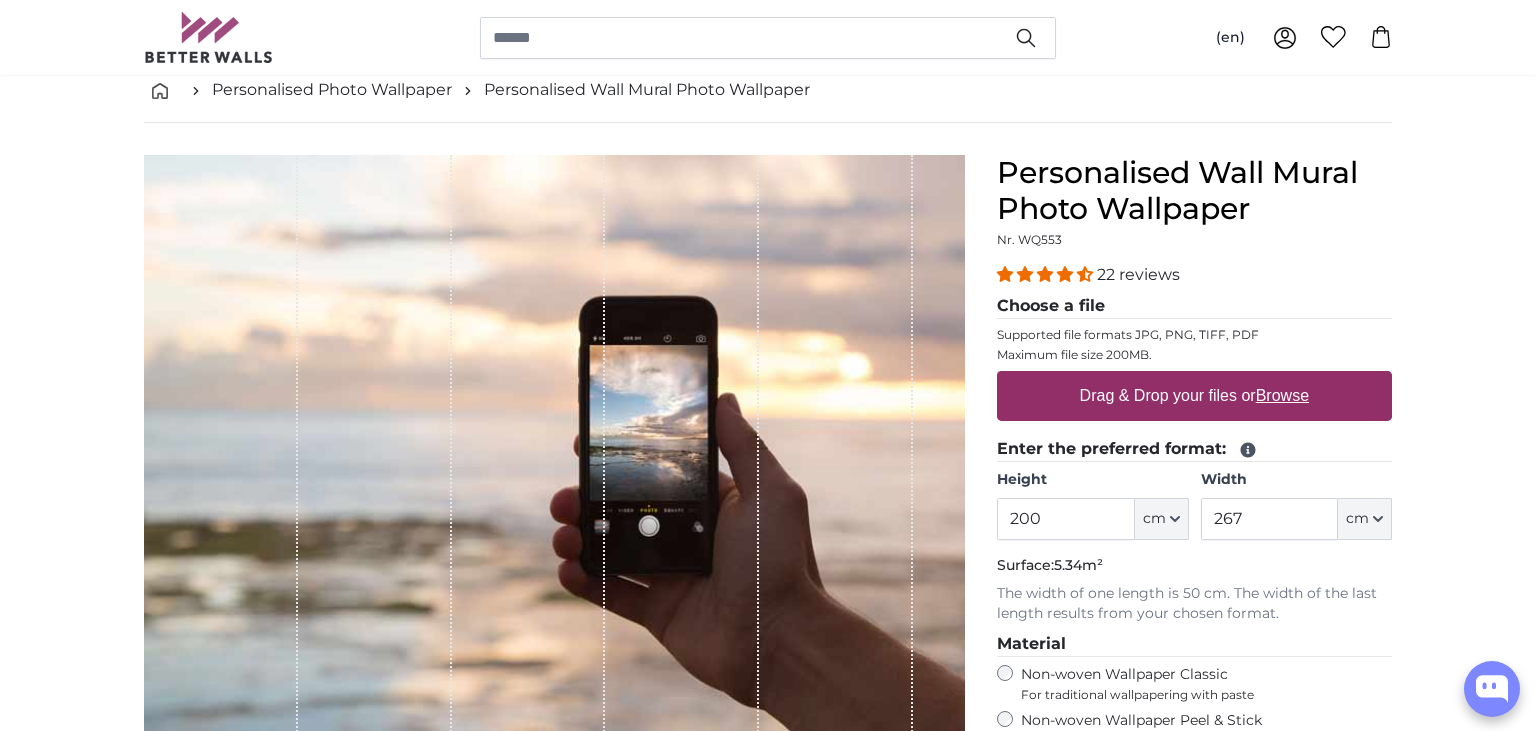 click on "Drag & Drop your files or  Browse" at bounding box center [1194, 396] 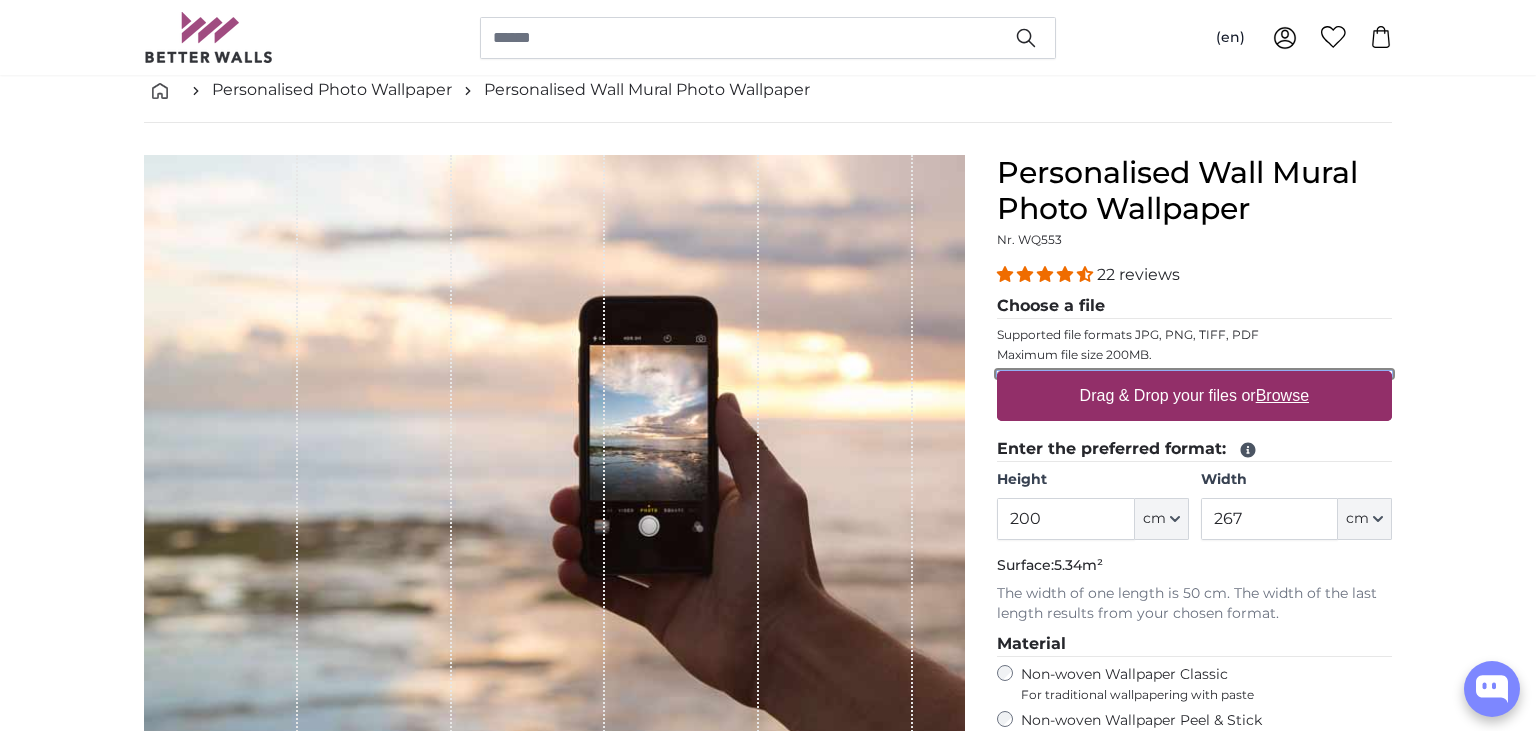 type on "**********" 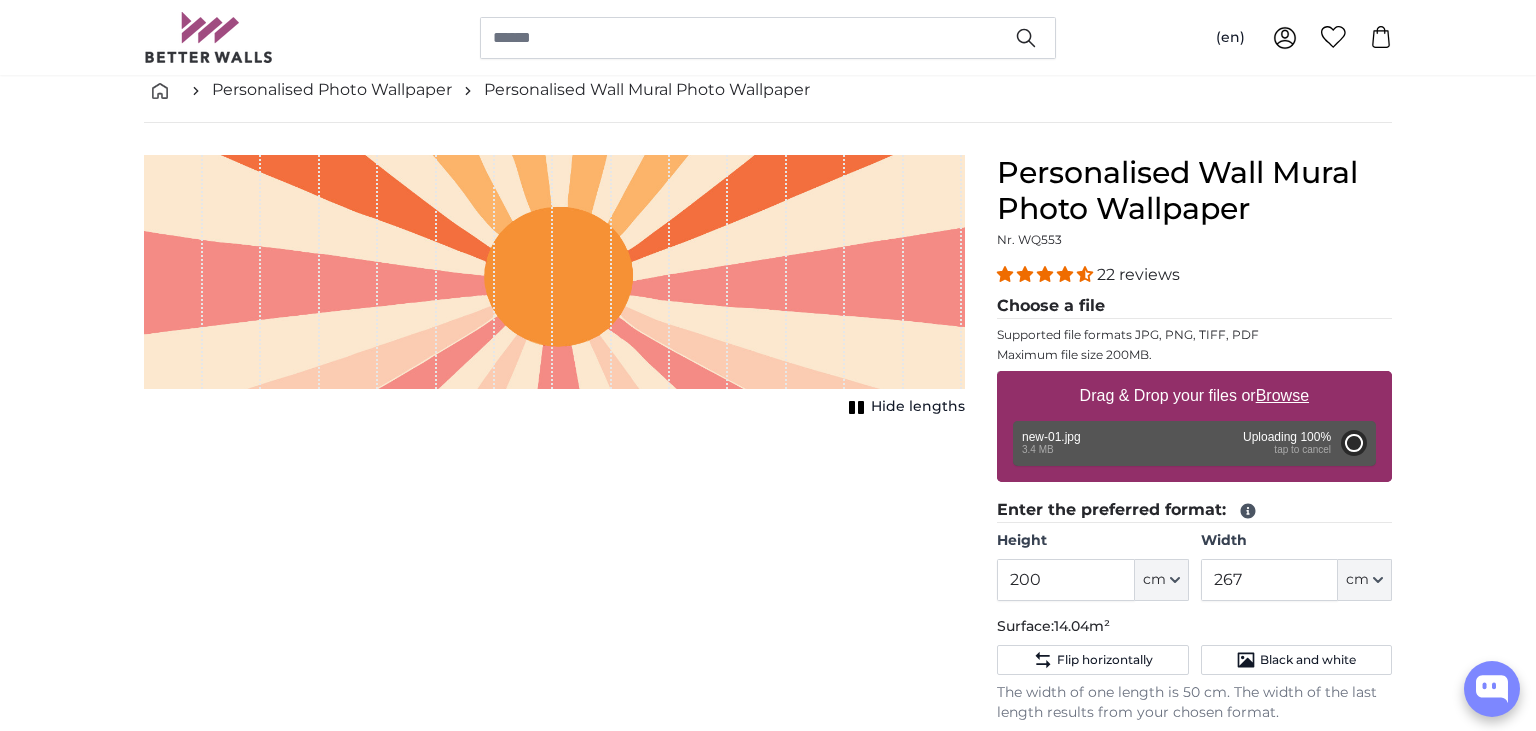 type on "702" 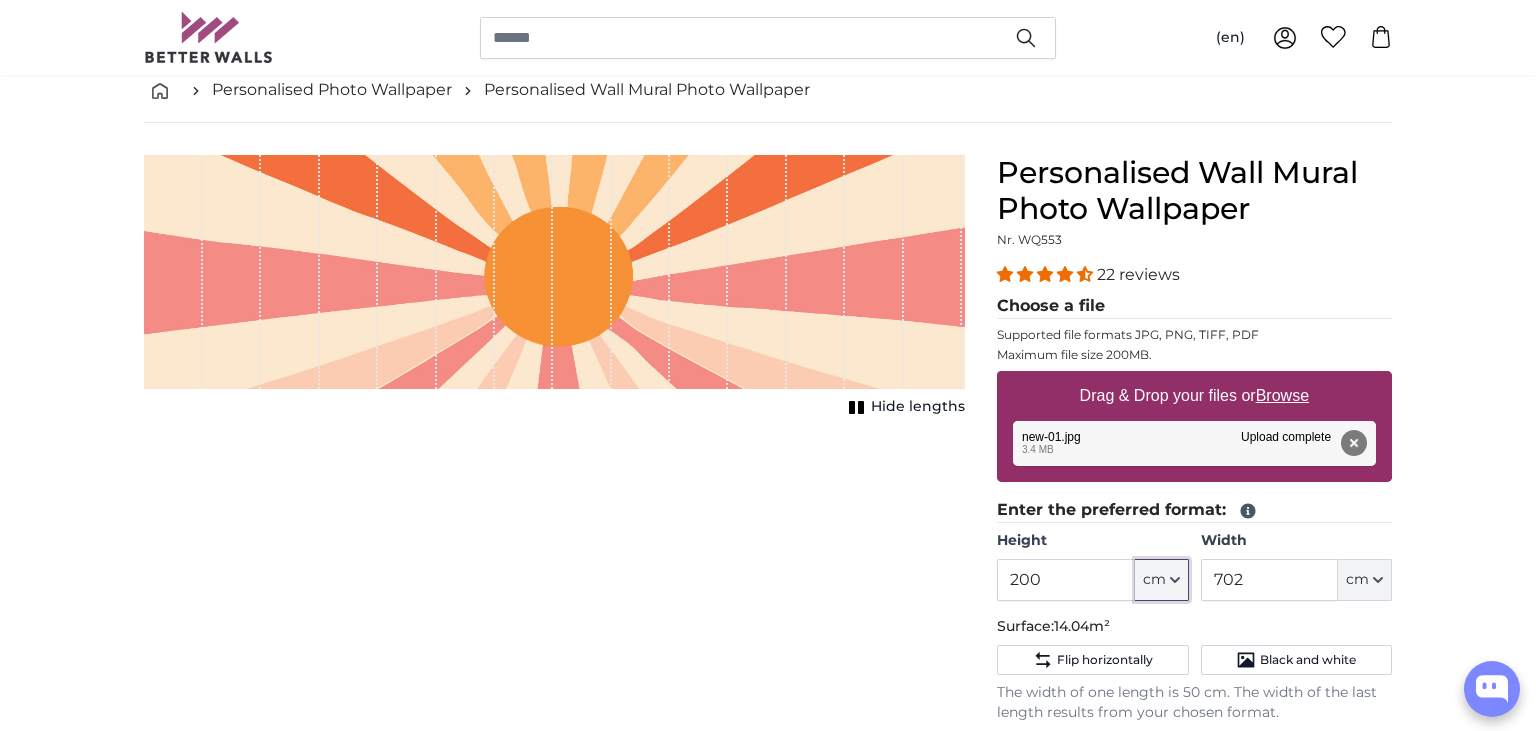 click on "cm" 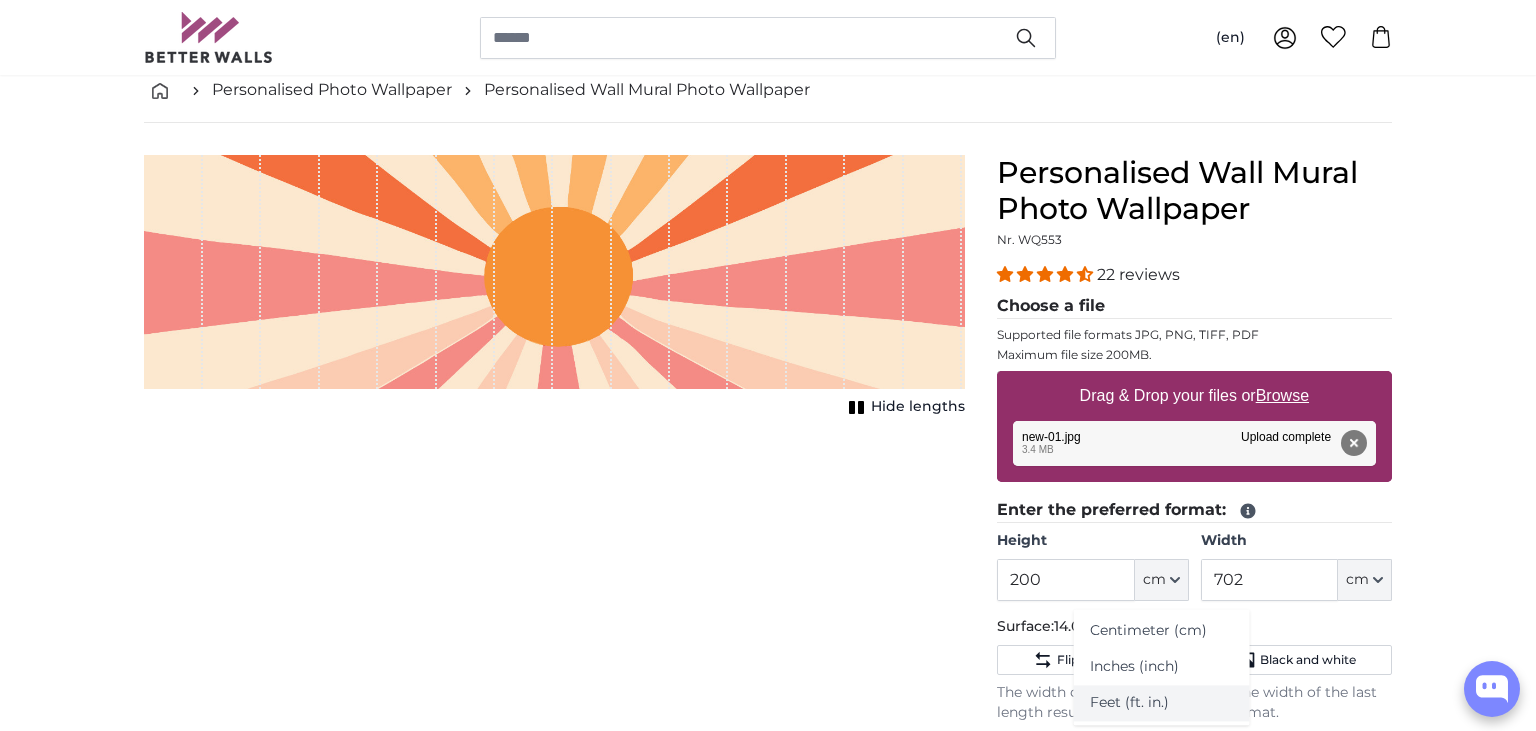 click on "Feet (ft. in.)" 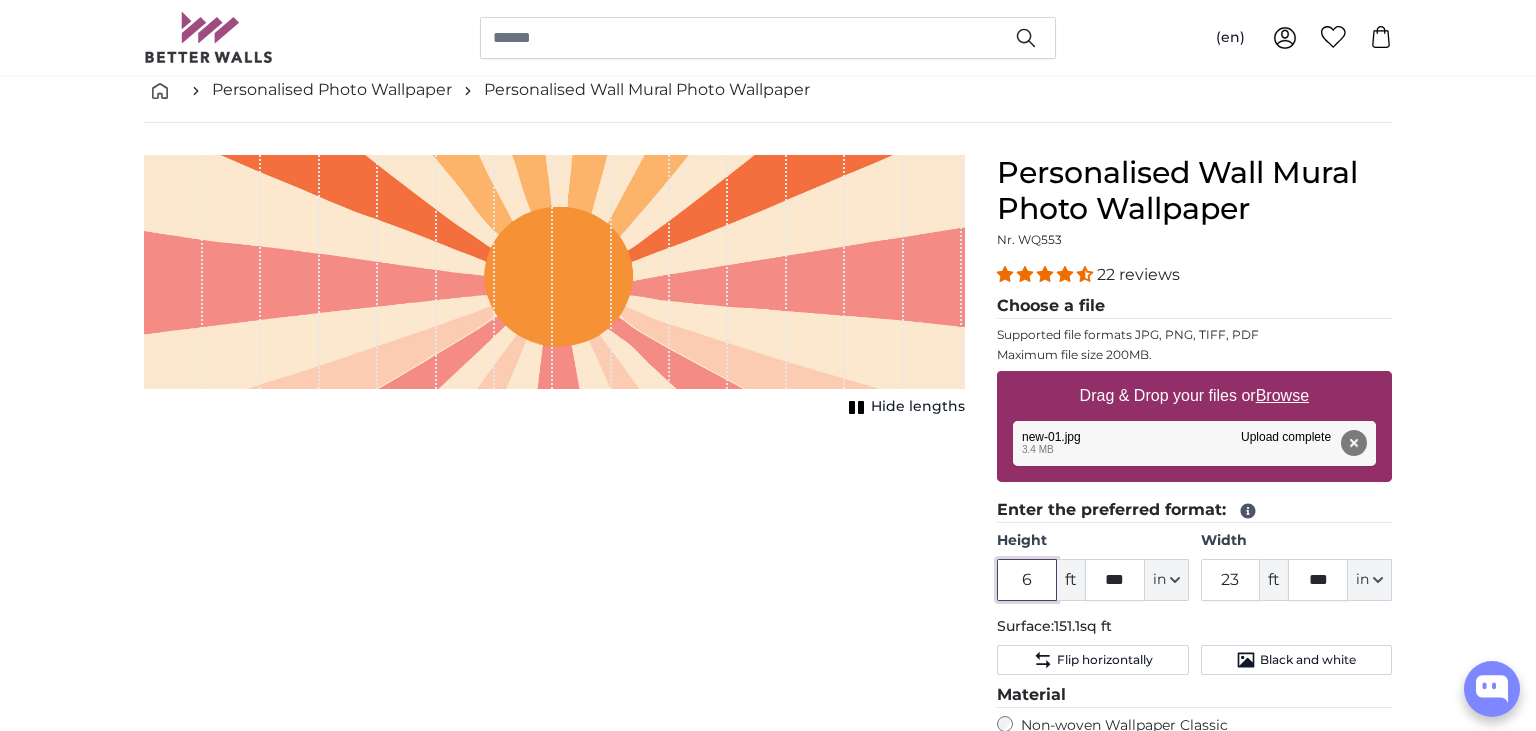 click on "6" at bounding box center [1027, 580] 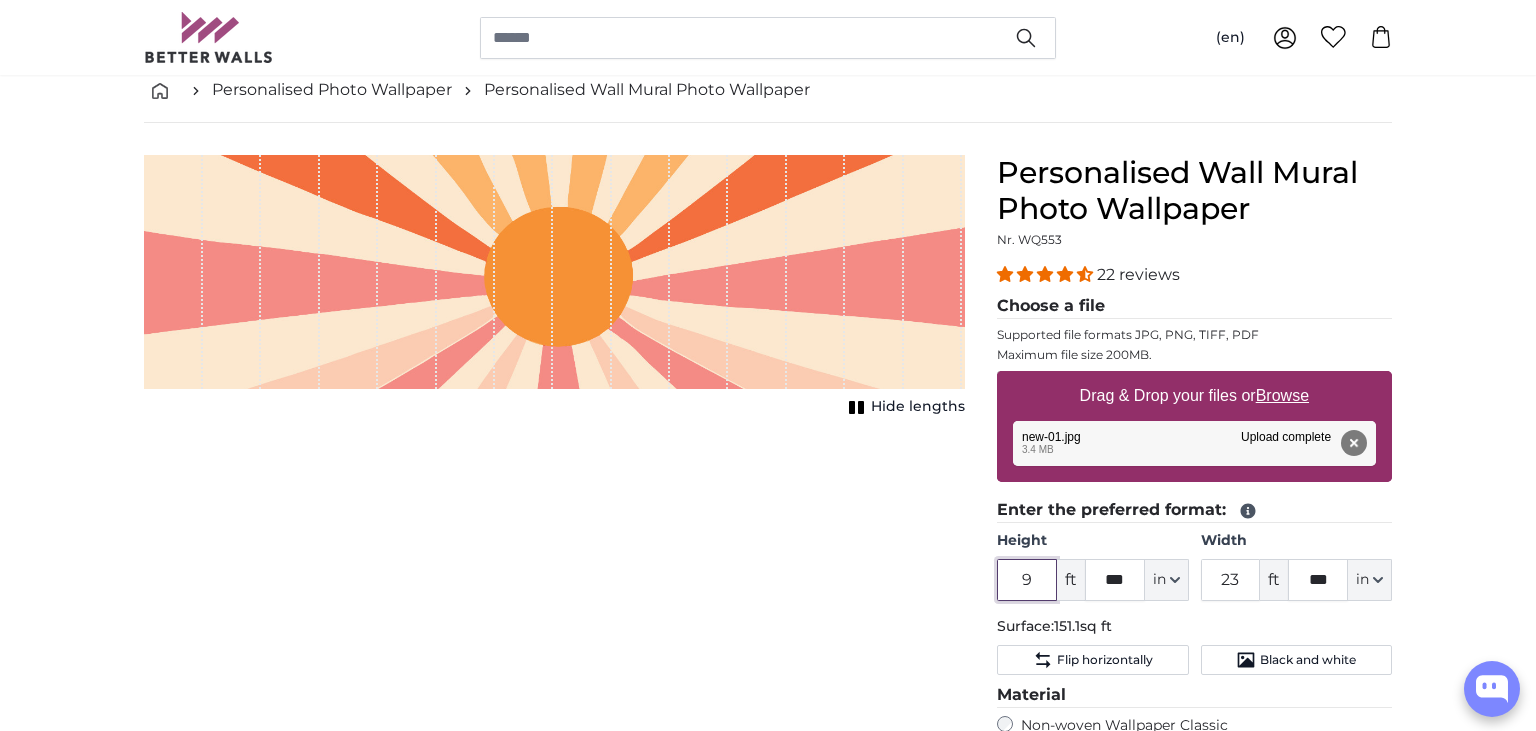 type on "9" 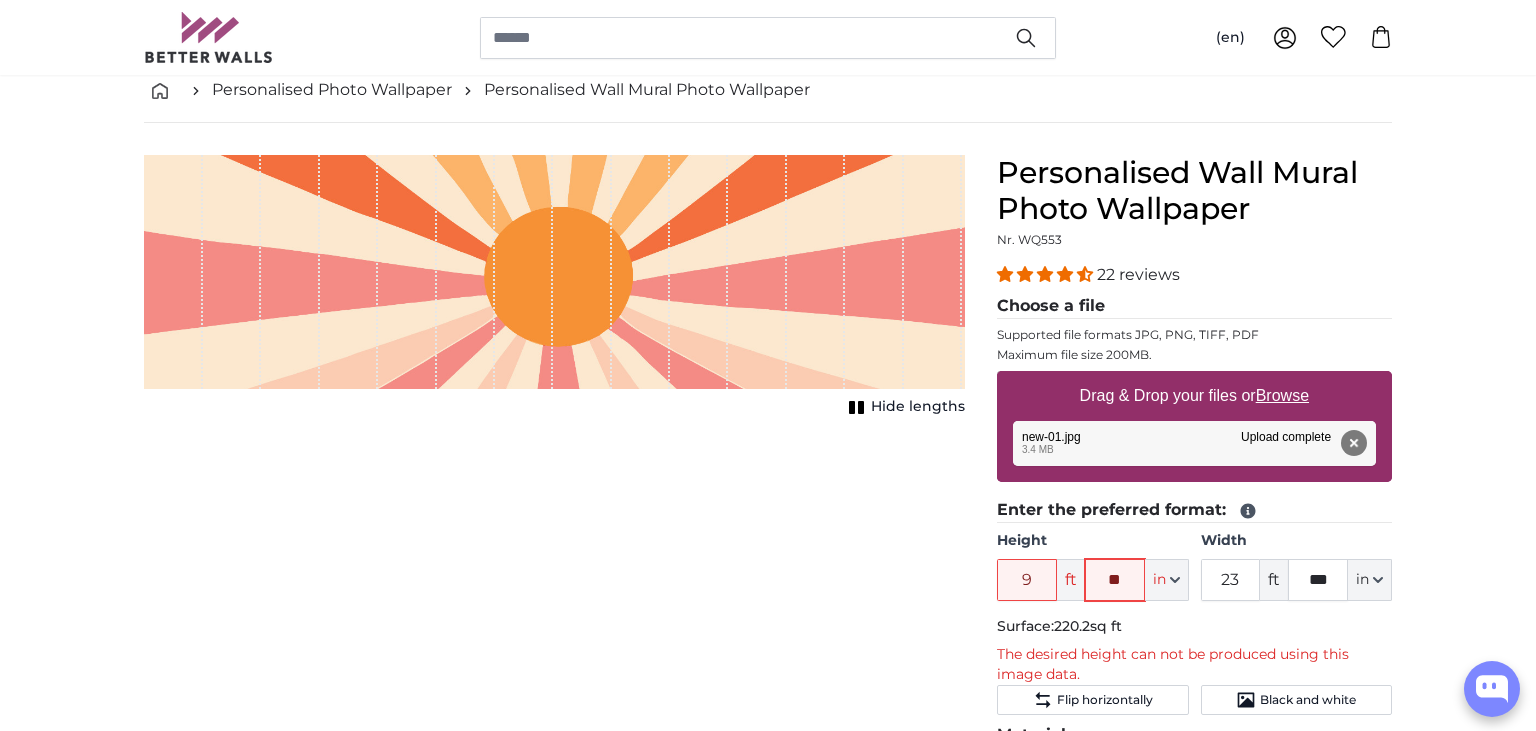 type on "**" 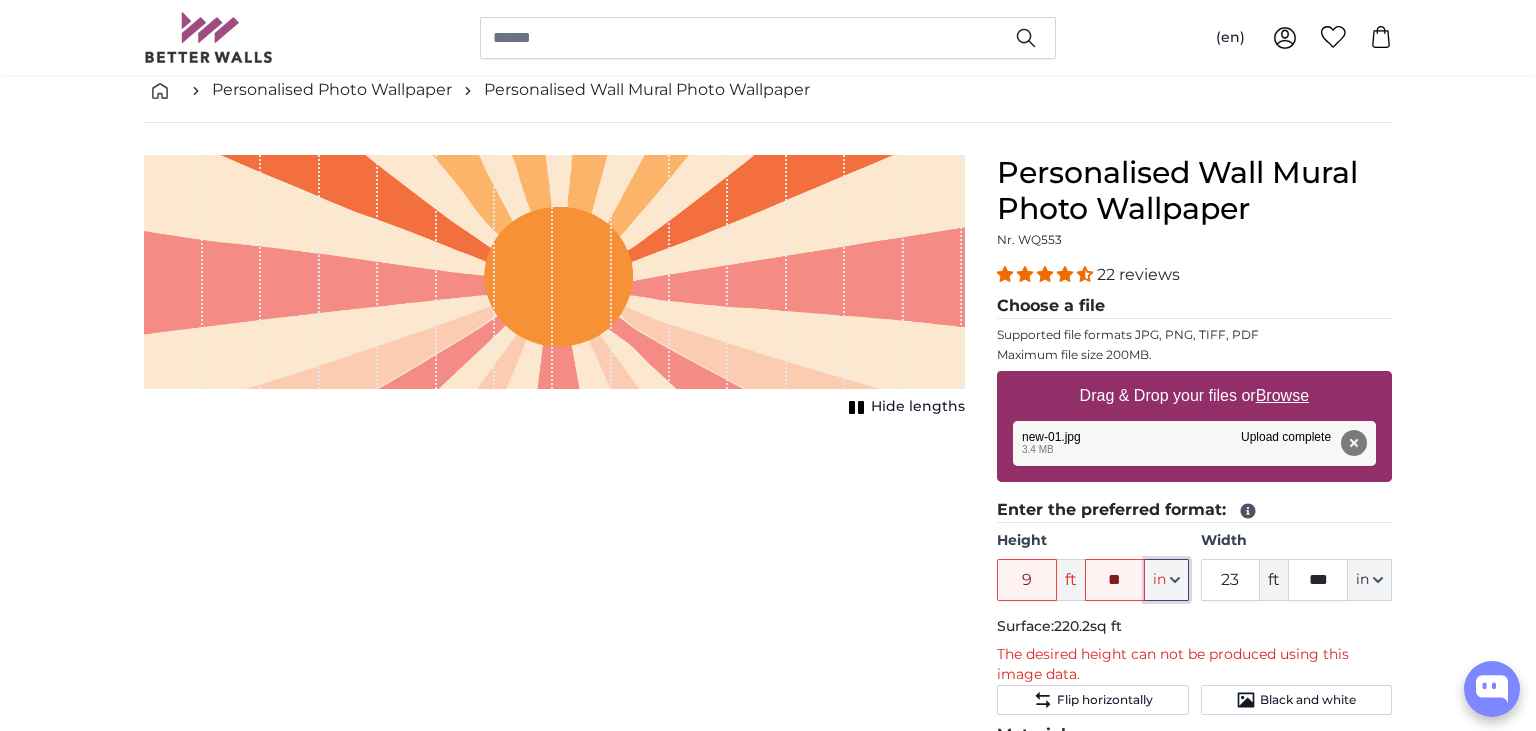 type 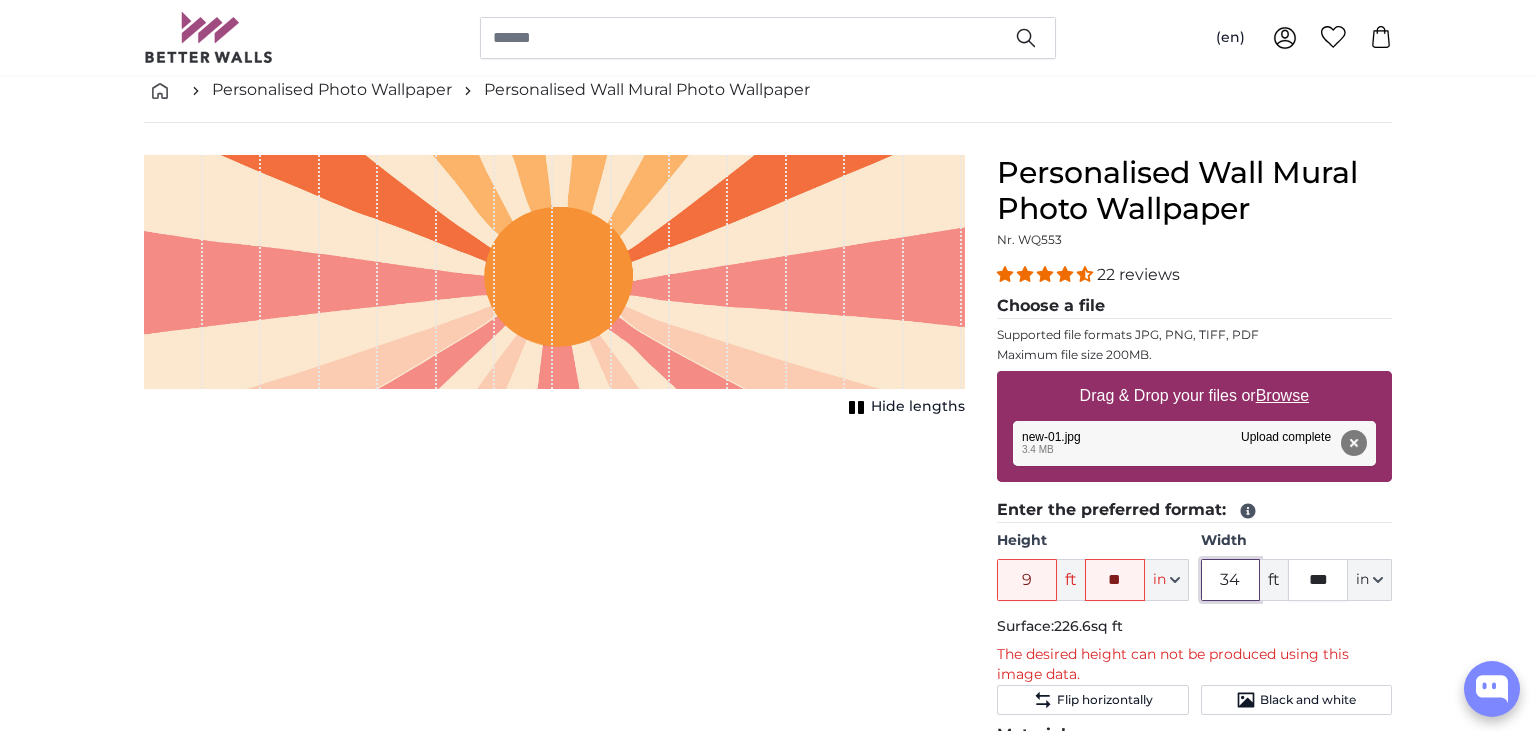 type on "34" 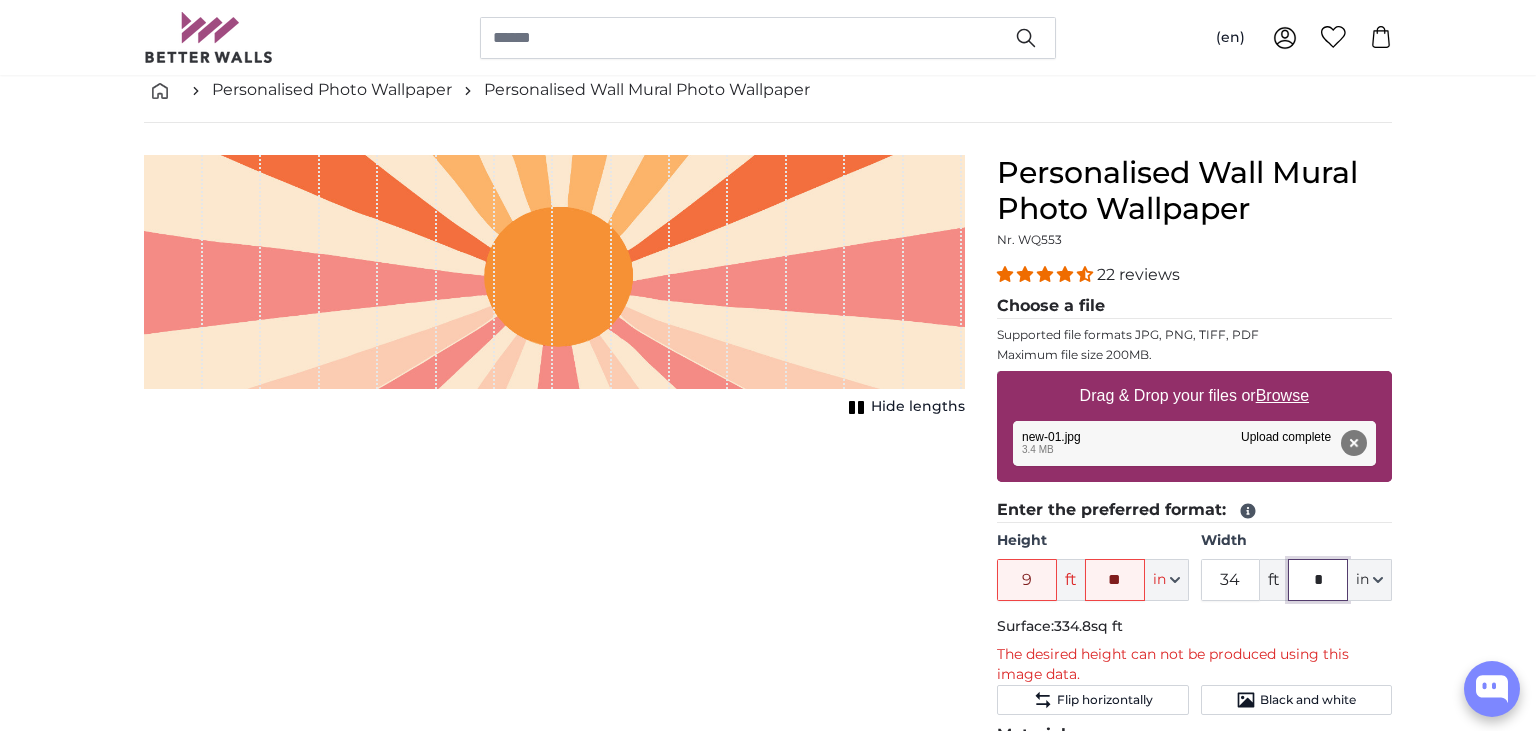type on "*" 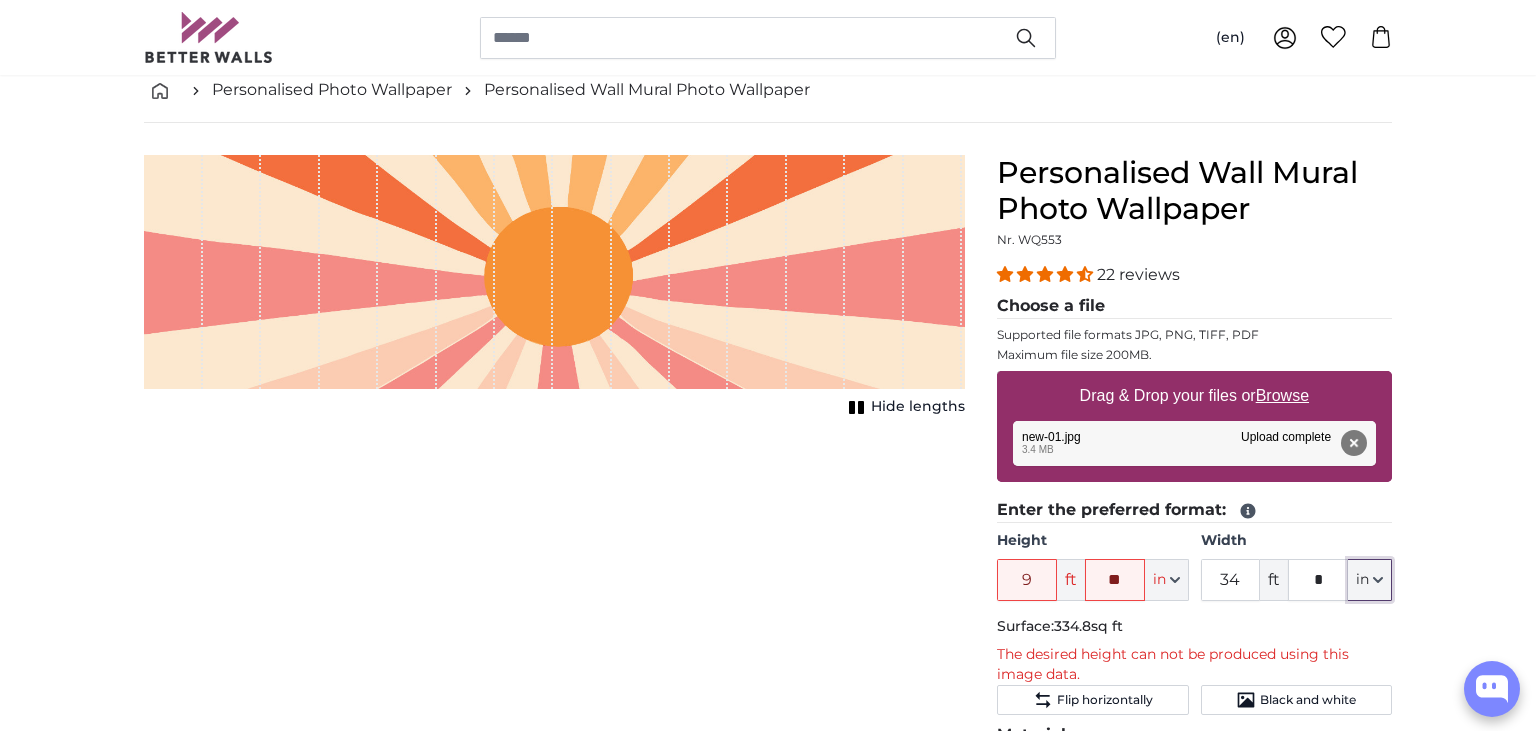 type 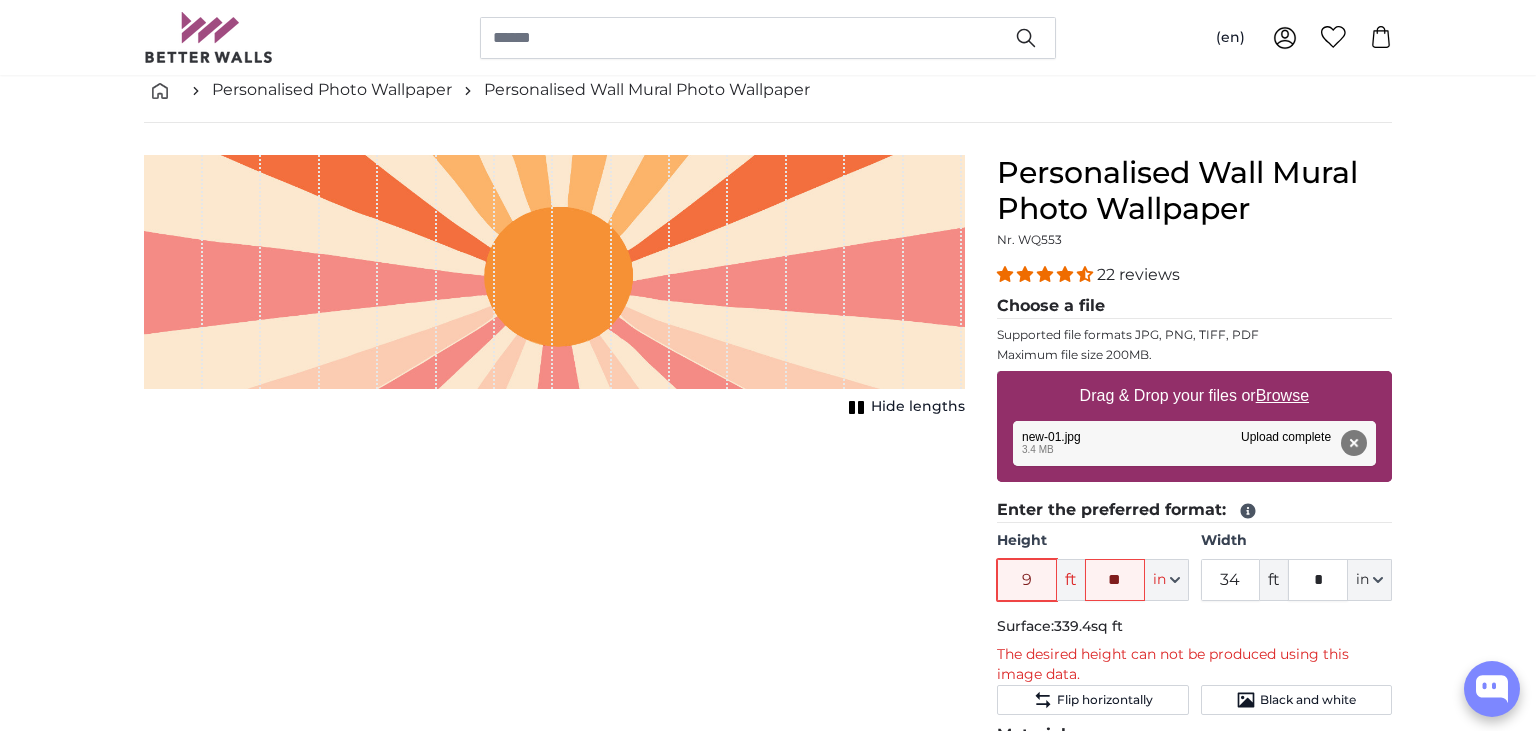 drag, startPoint x: 1046, startPoint y: 582, endPoint x: 832, endPoint y: 587, distance: 214.05841 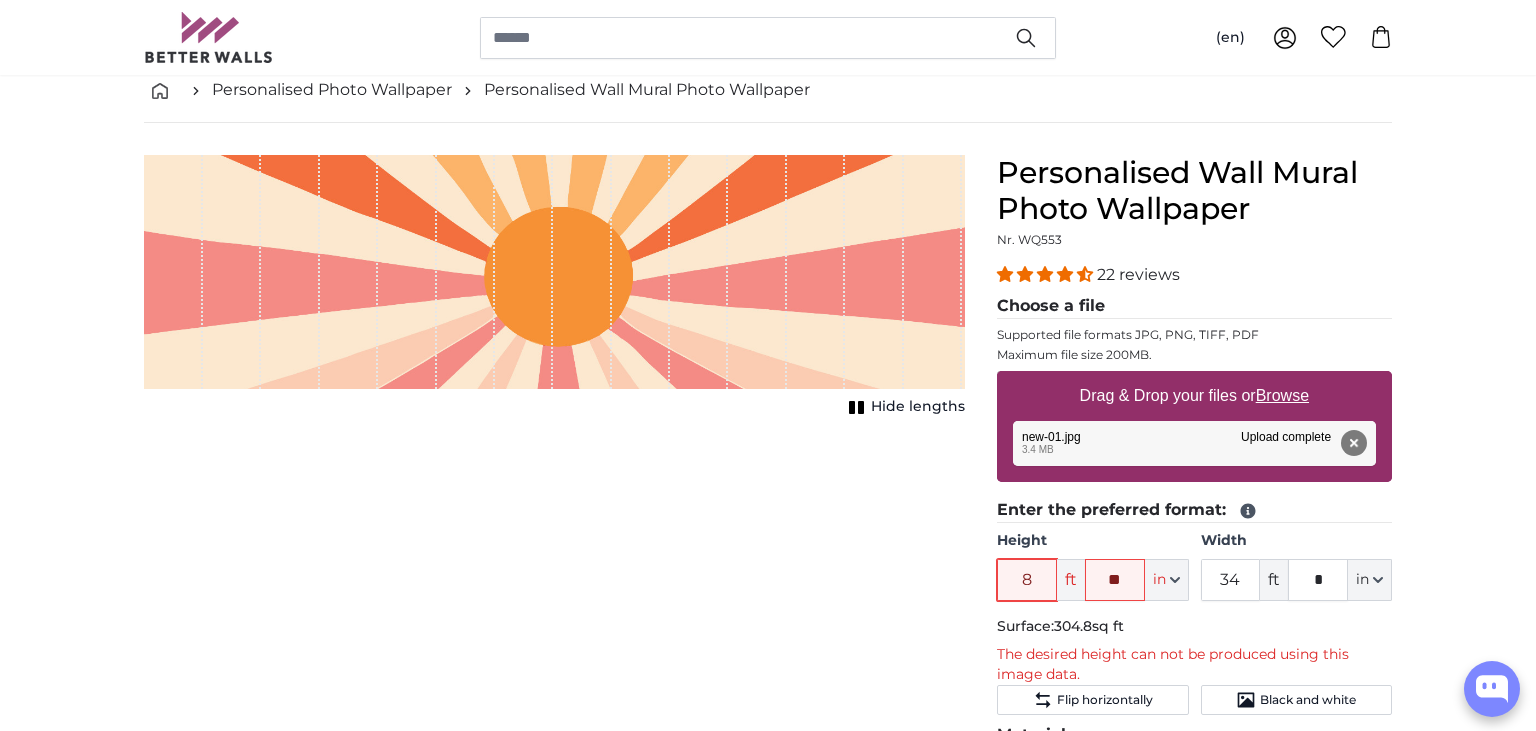 type on "8" 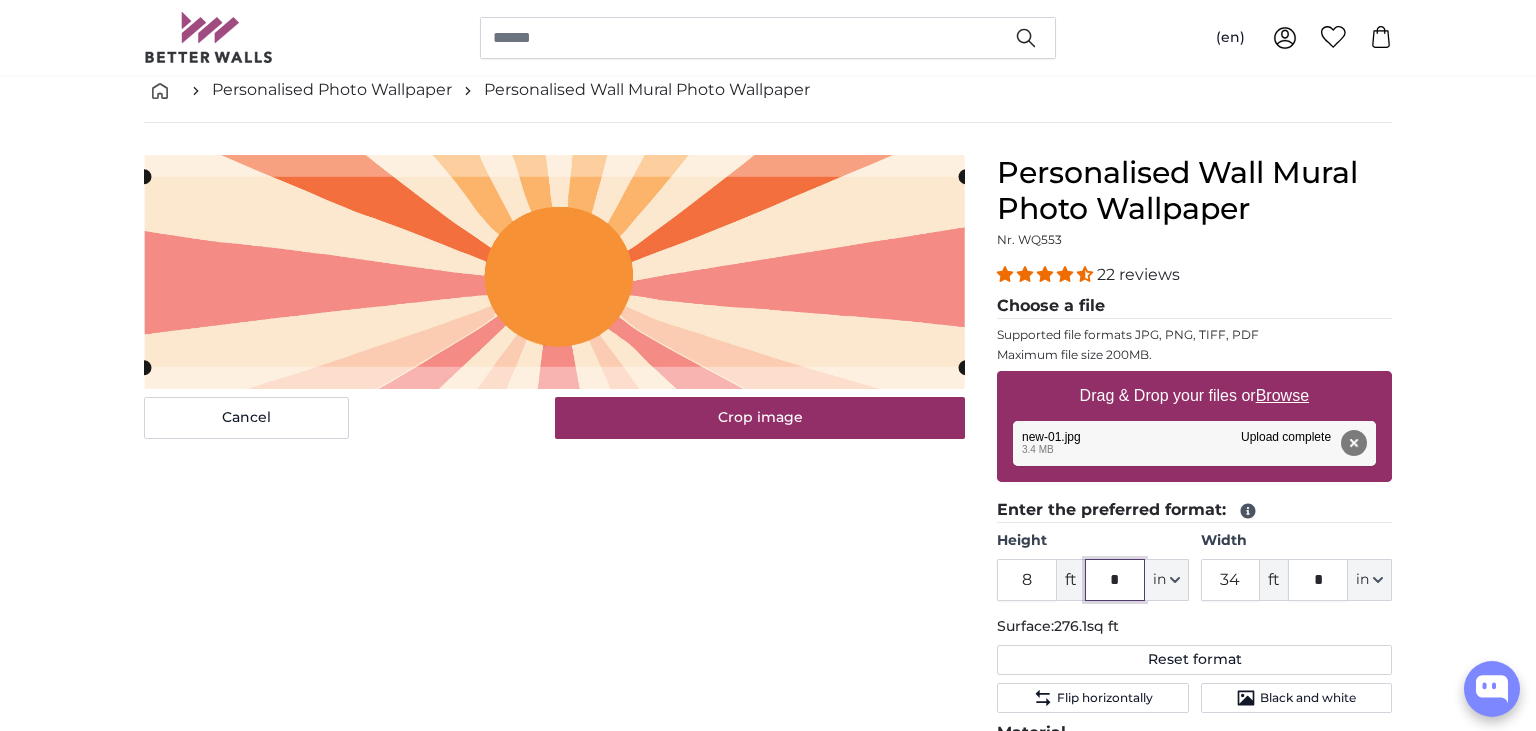 type on "*" 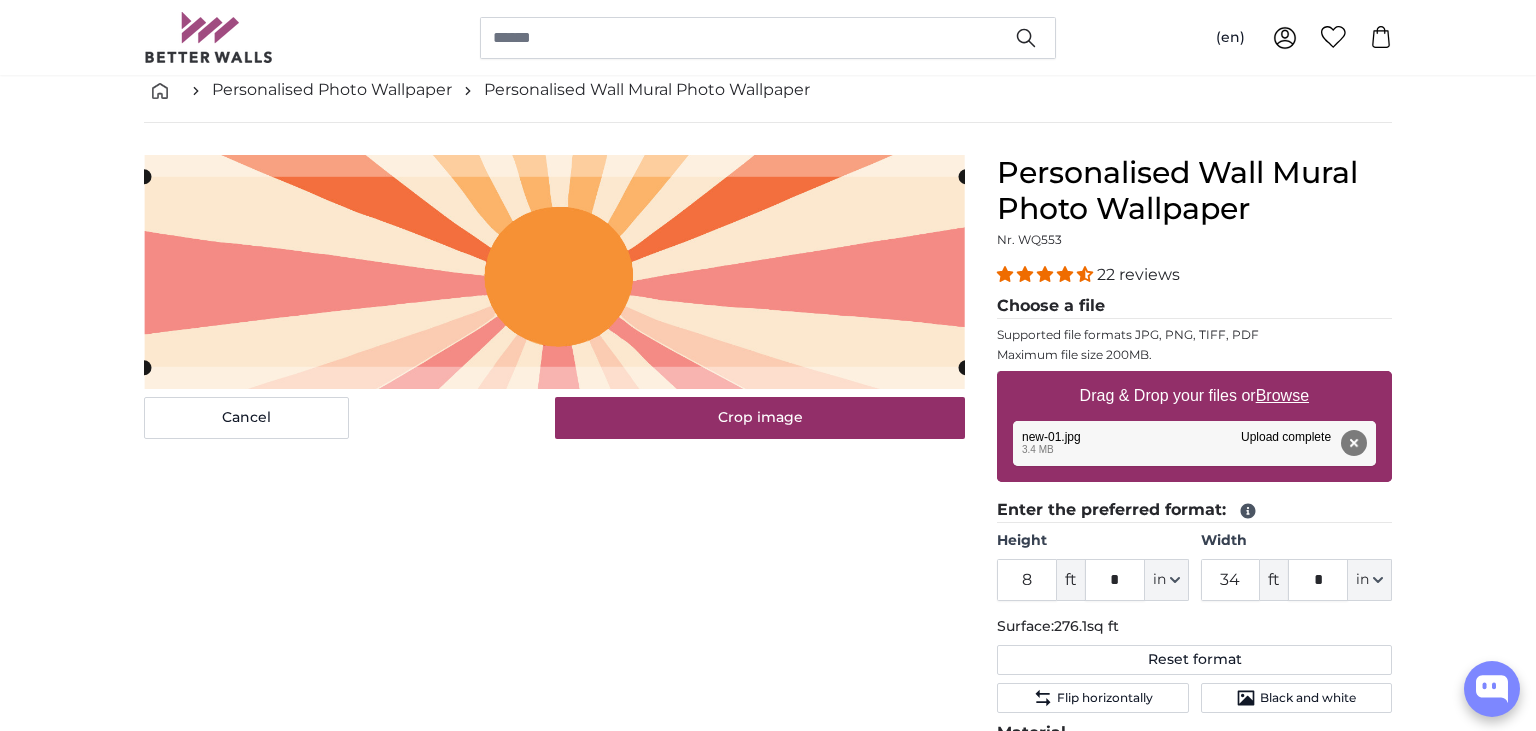 click on "Personalised Photo Wallpaper
Personalised Wall Mural Photo Wallpaper
Personalised Wall Mural Photo Wallpaper
Cancel
Crop image" at bounding box center [768, 2514] 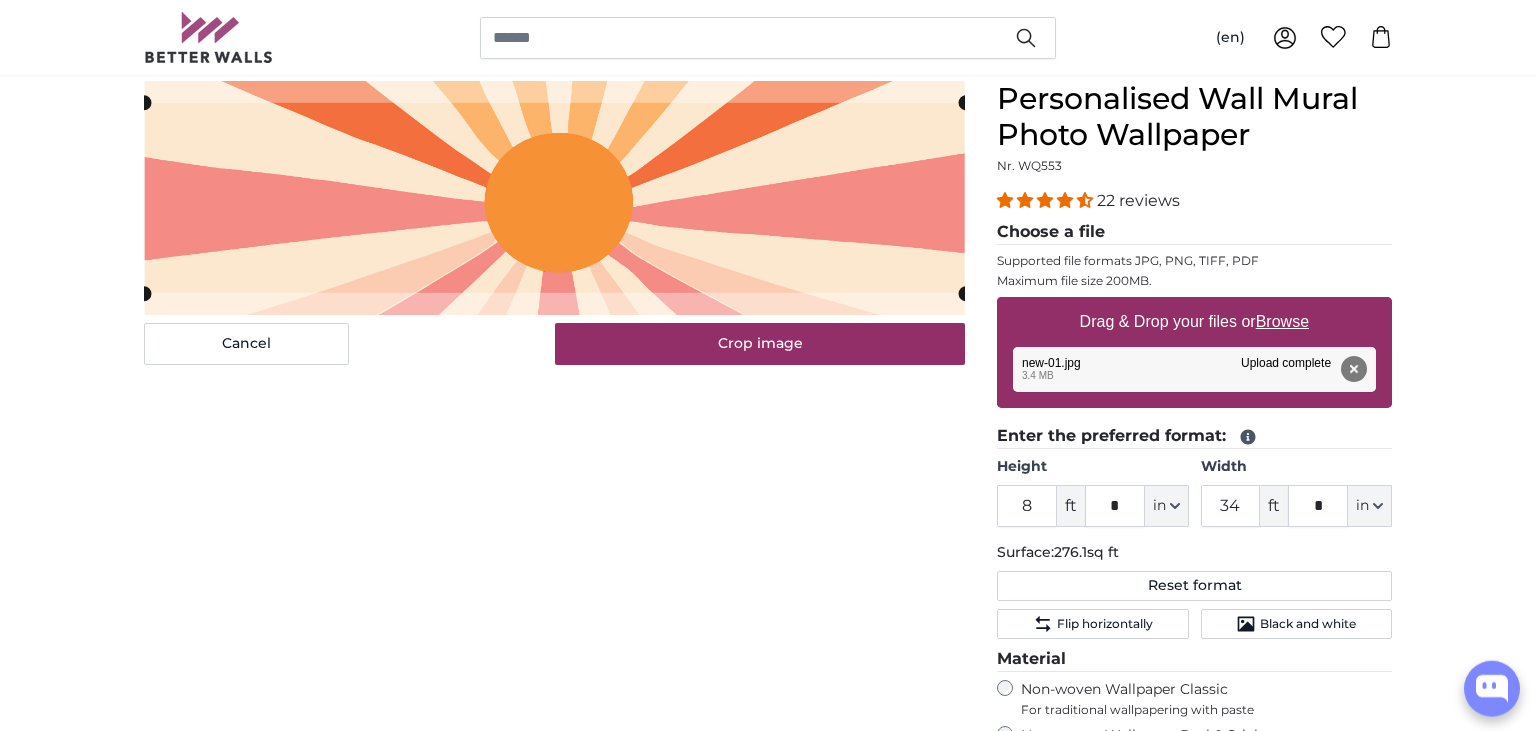 scroll, scrollTop: 211, scrollLeft: 0, axis: vertical 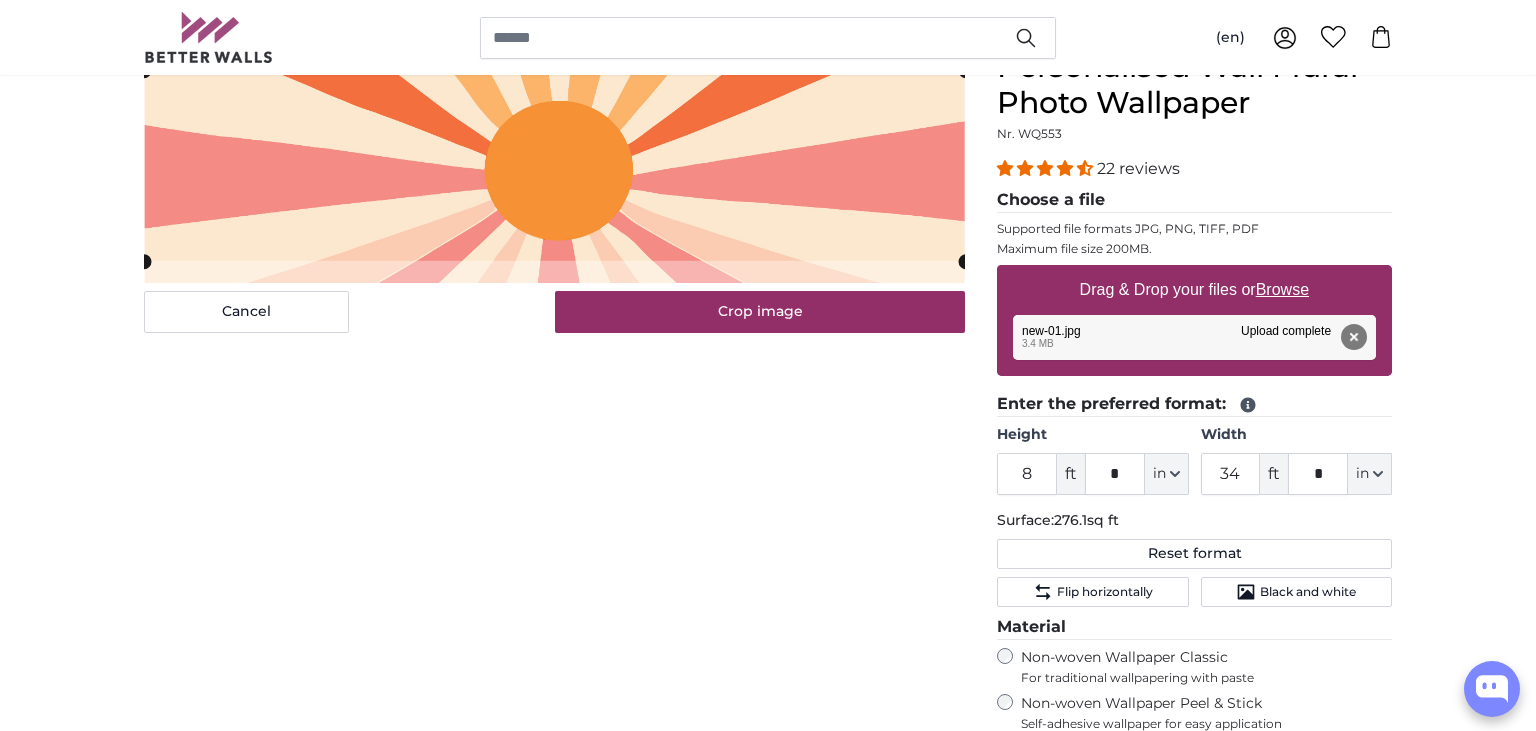 click on "ft" 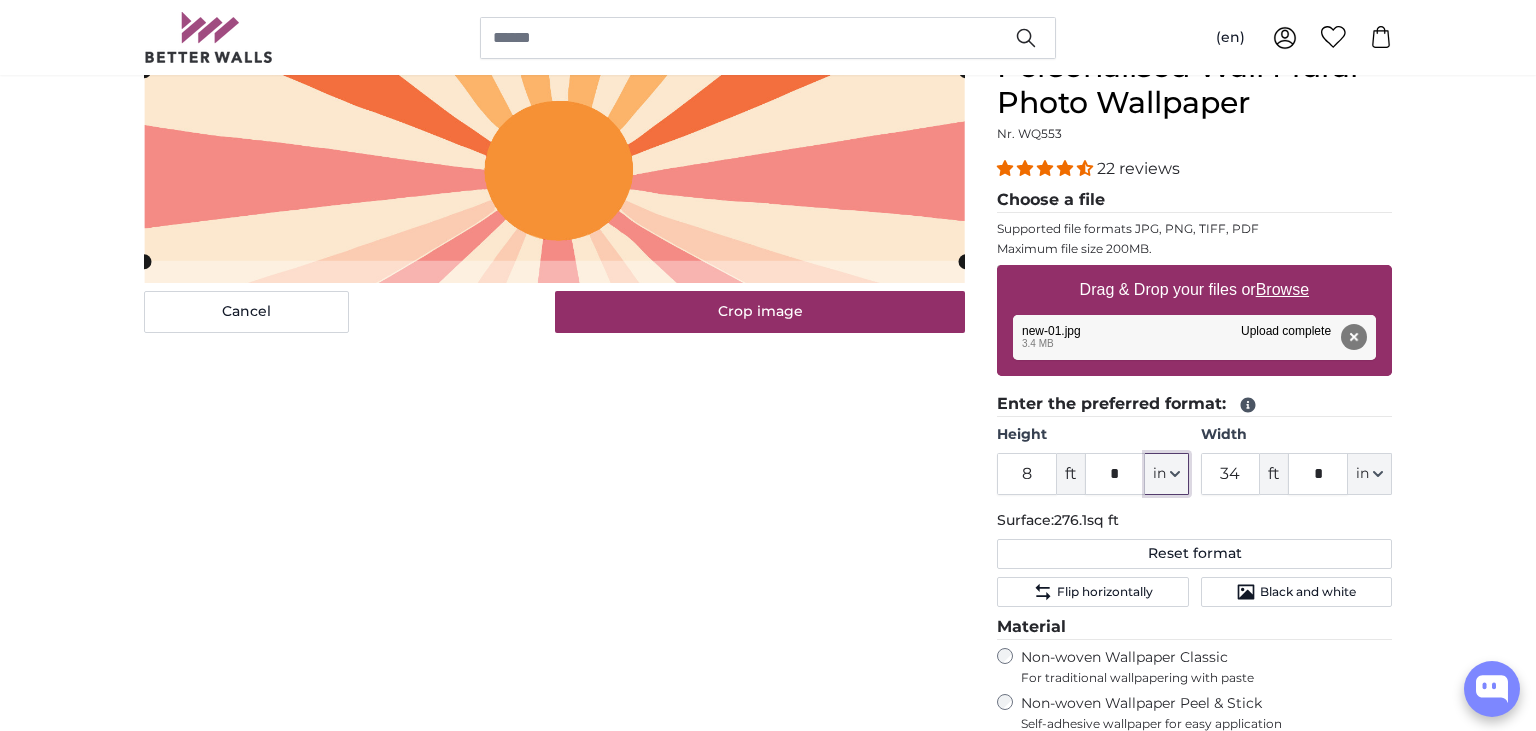 click 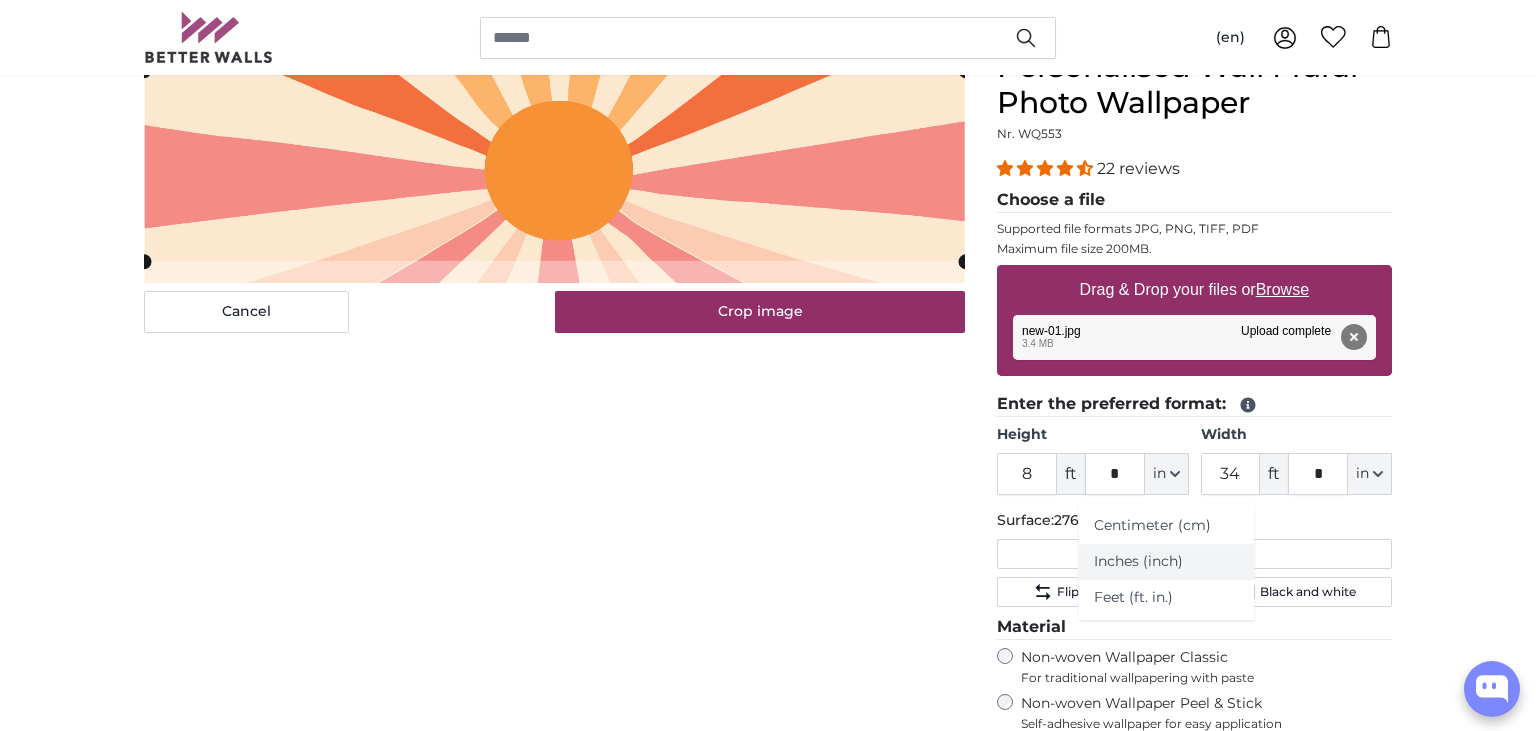 click on "Inches (inch)" 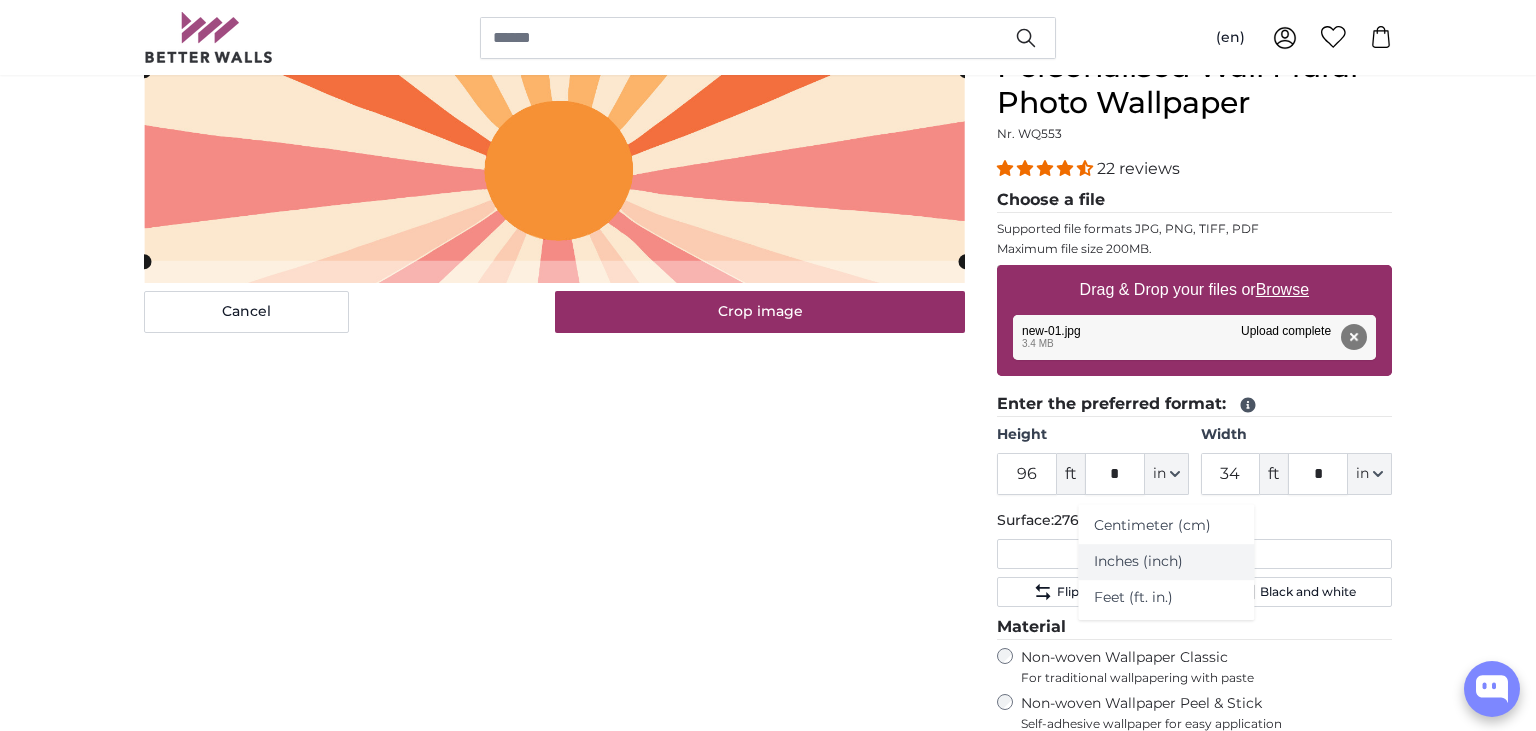 type on "414" 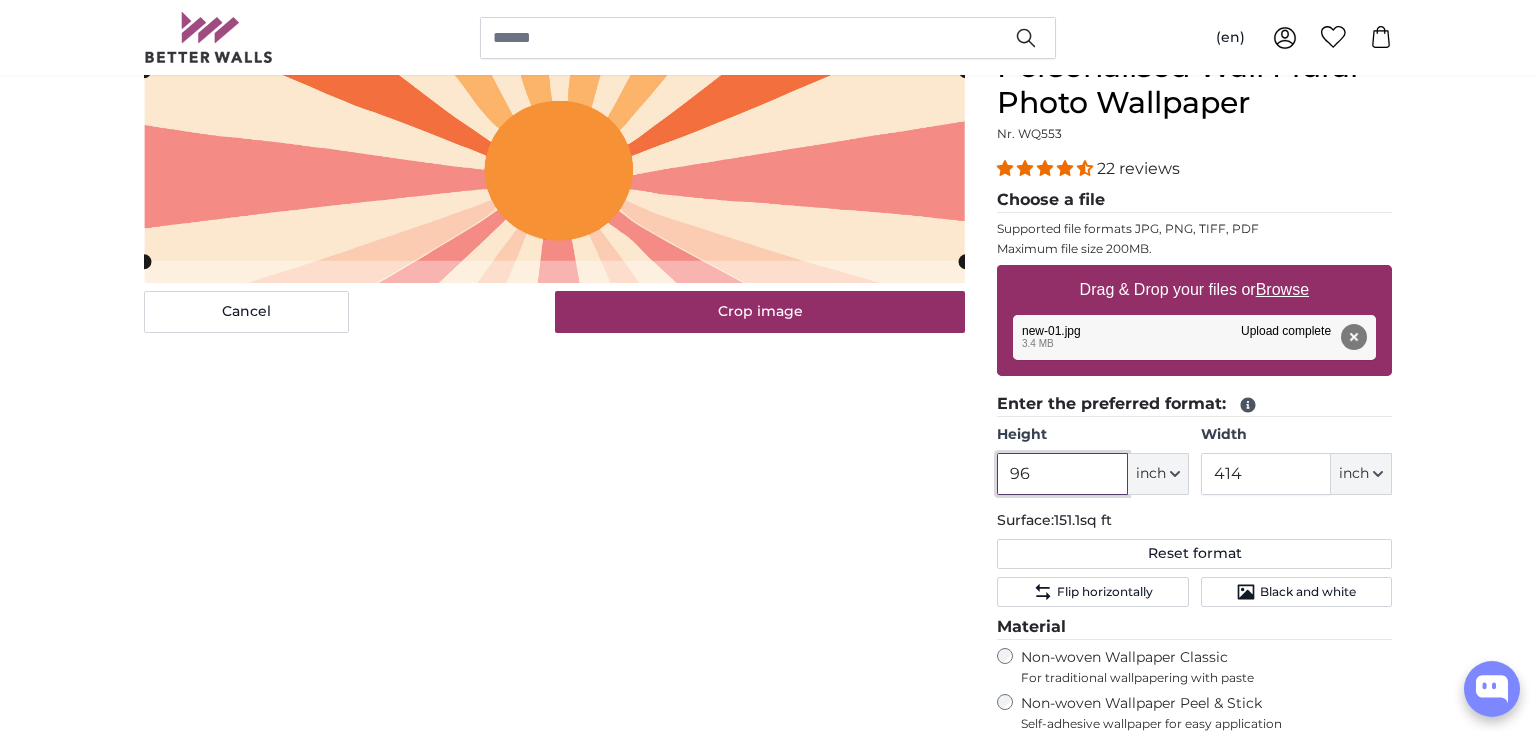 click on "96" at bounding box center (1062, 474) 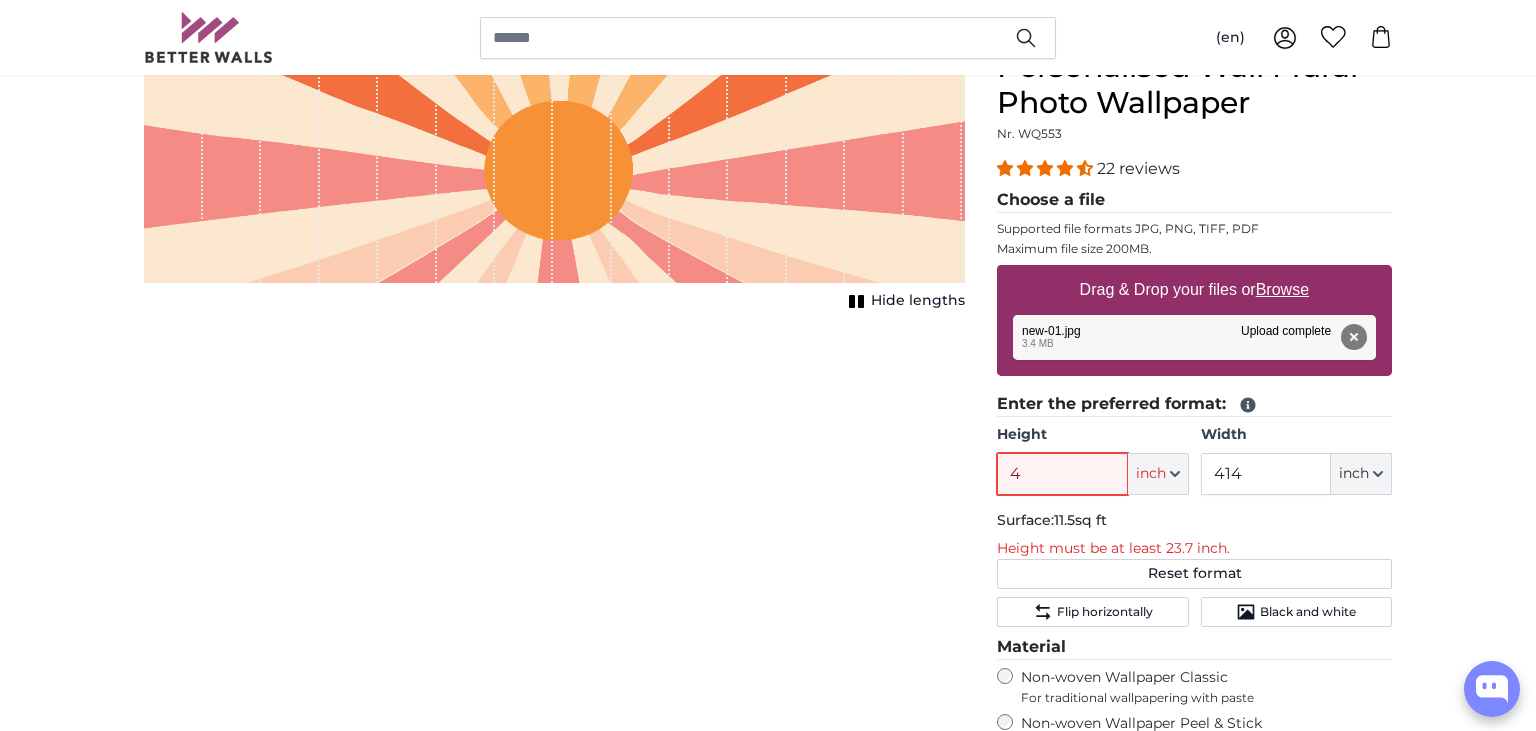 type on "40" 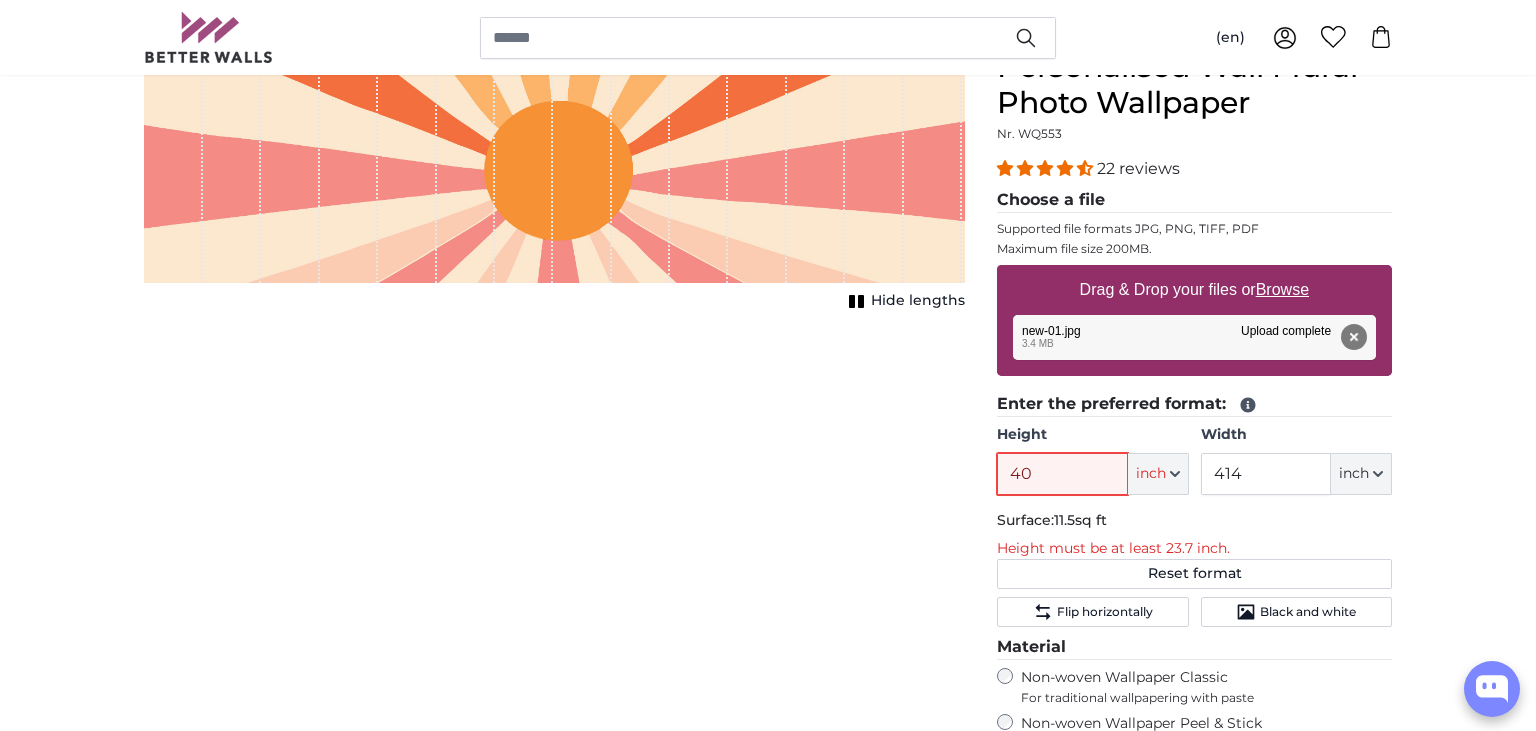type 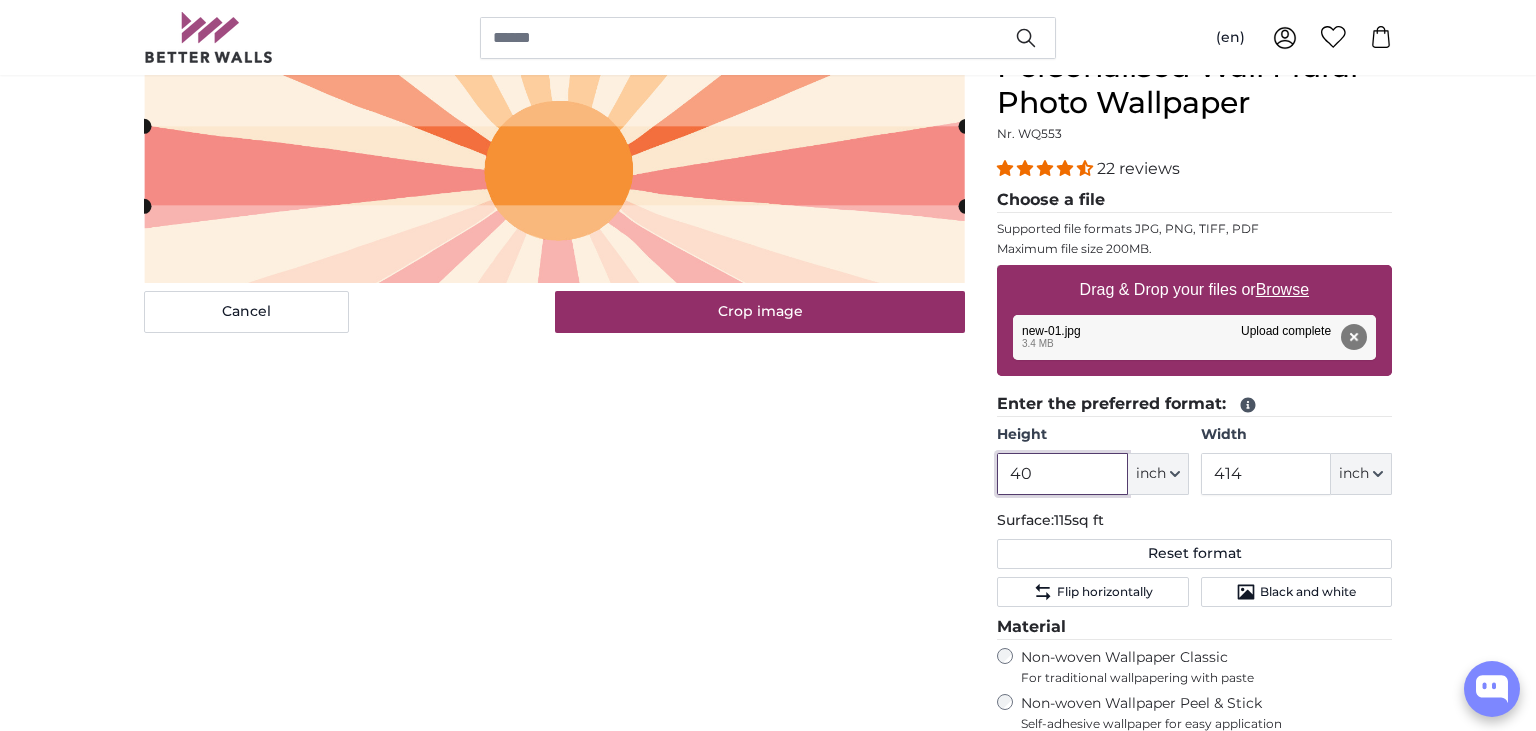 type on "40" 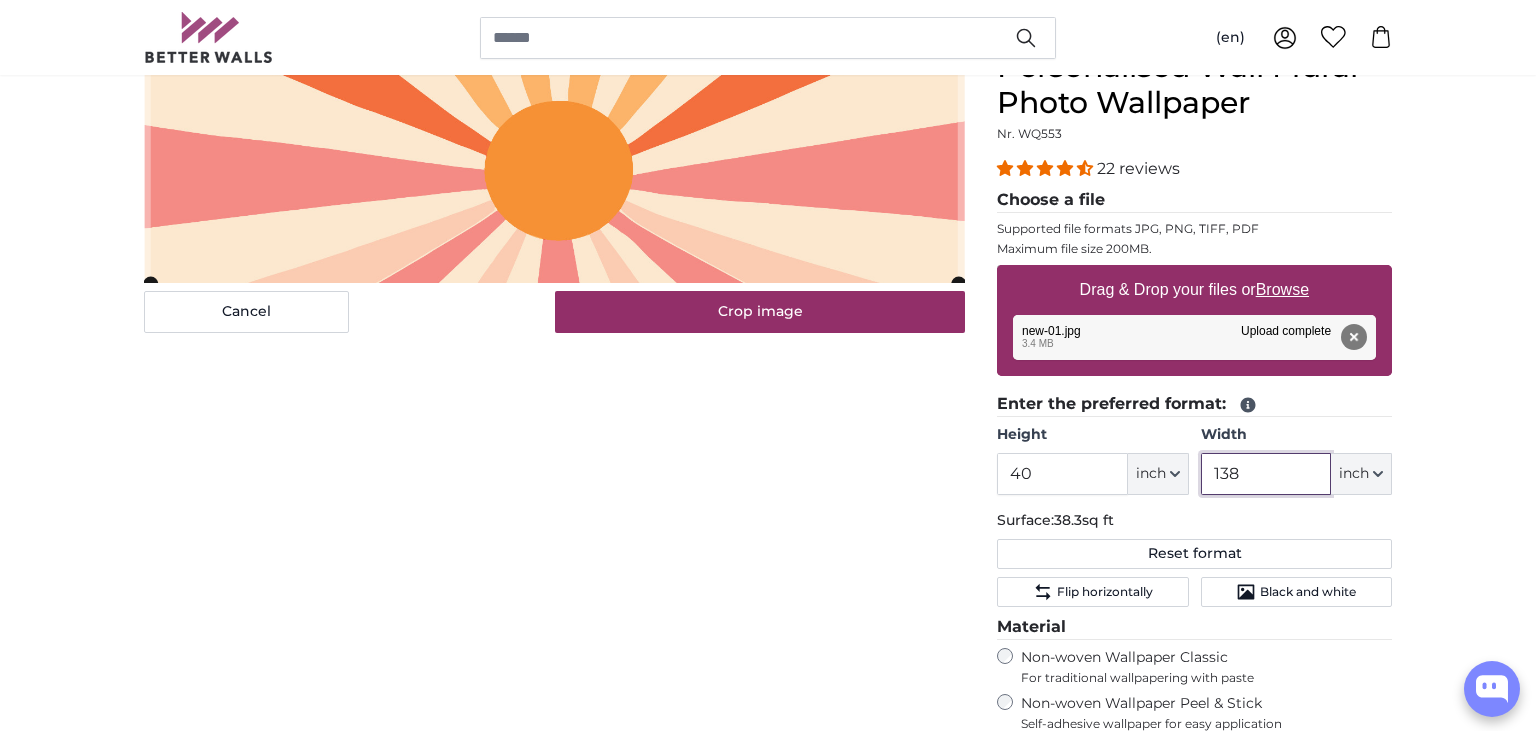 type on "138" 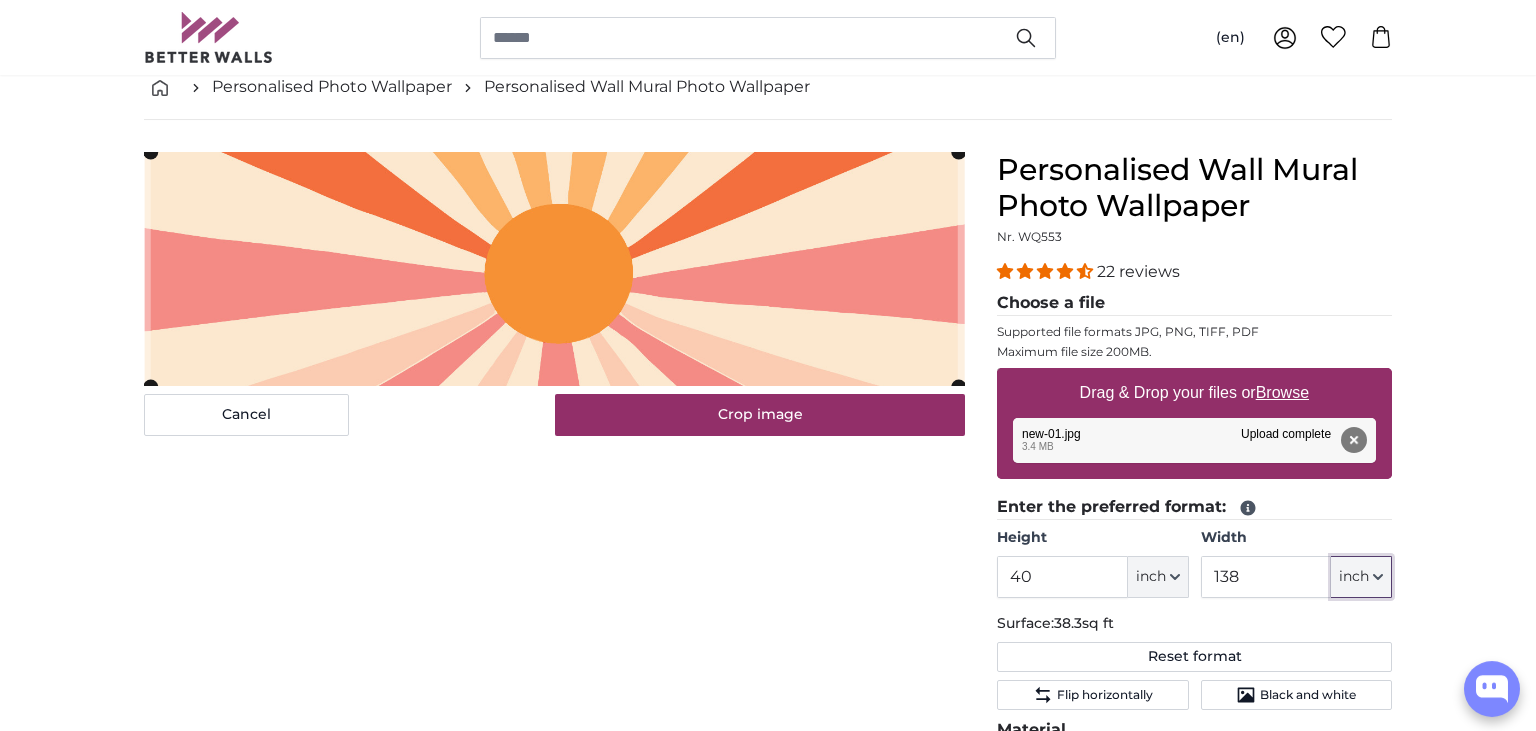 scroll, scrollTop: 316, scrollLeft: 0, axis: vertical 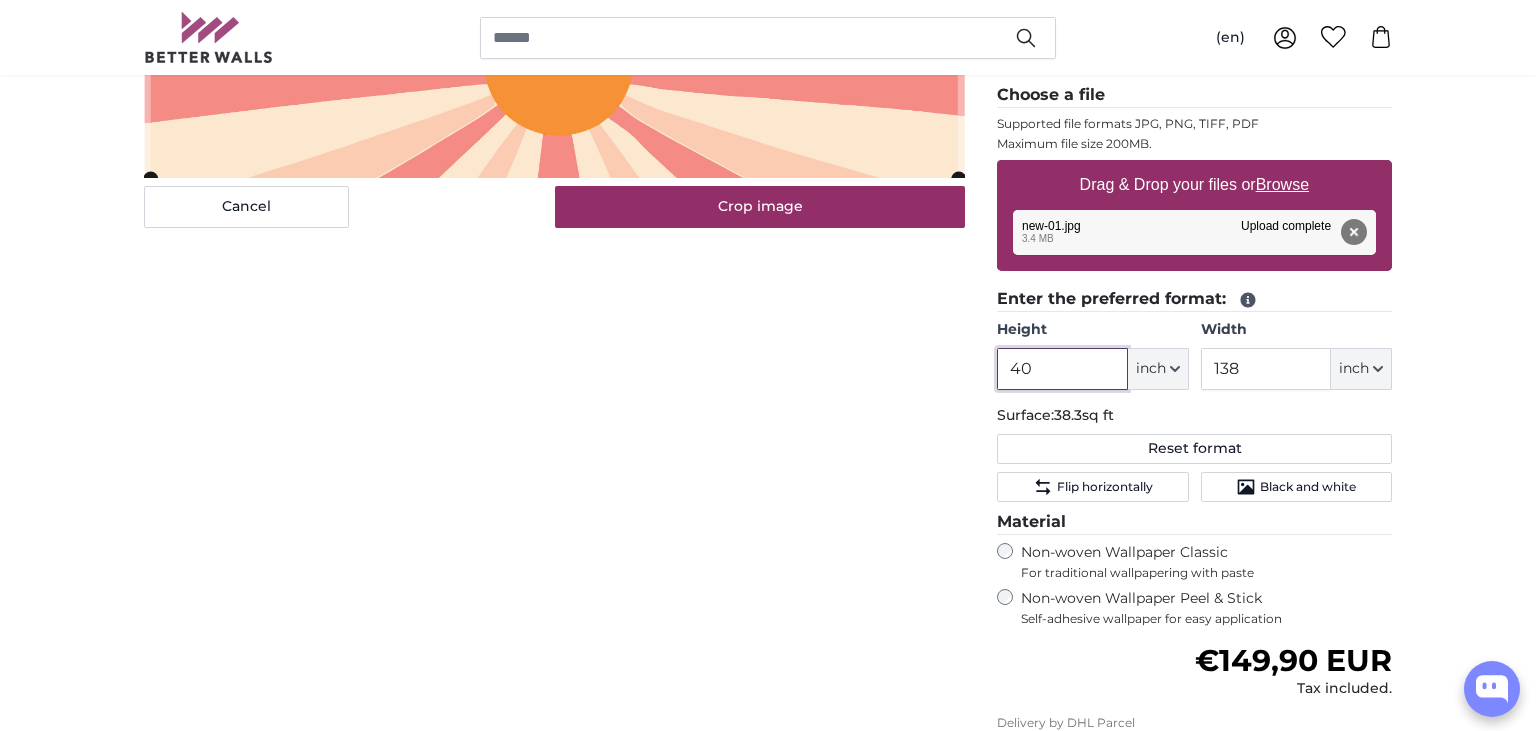 drag, startPoint x: 1054, startPoint y: 361, endPoint x: 1003, endPoint y: 333, distance: 58.18075 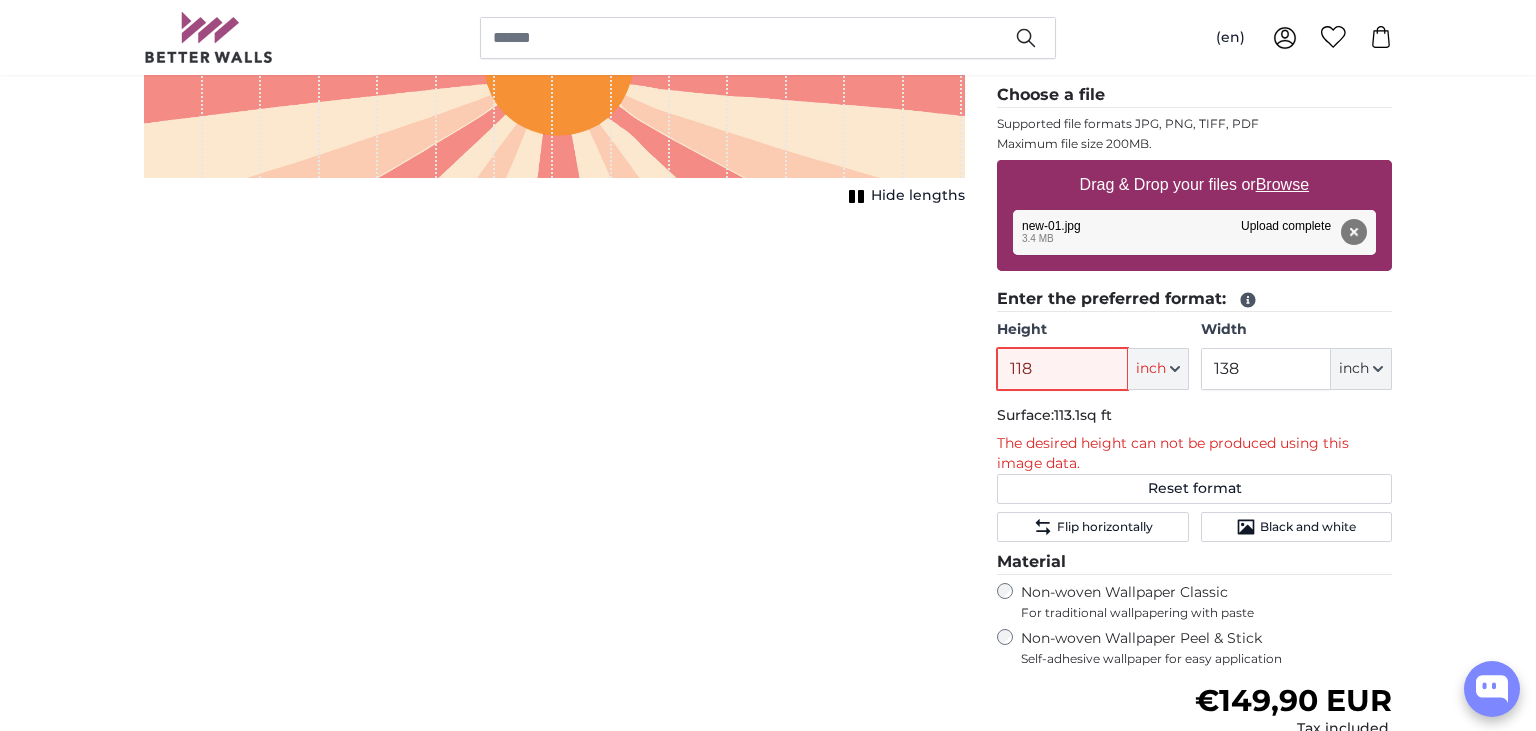 type on "118" 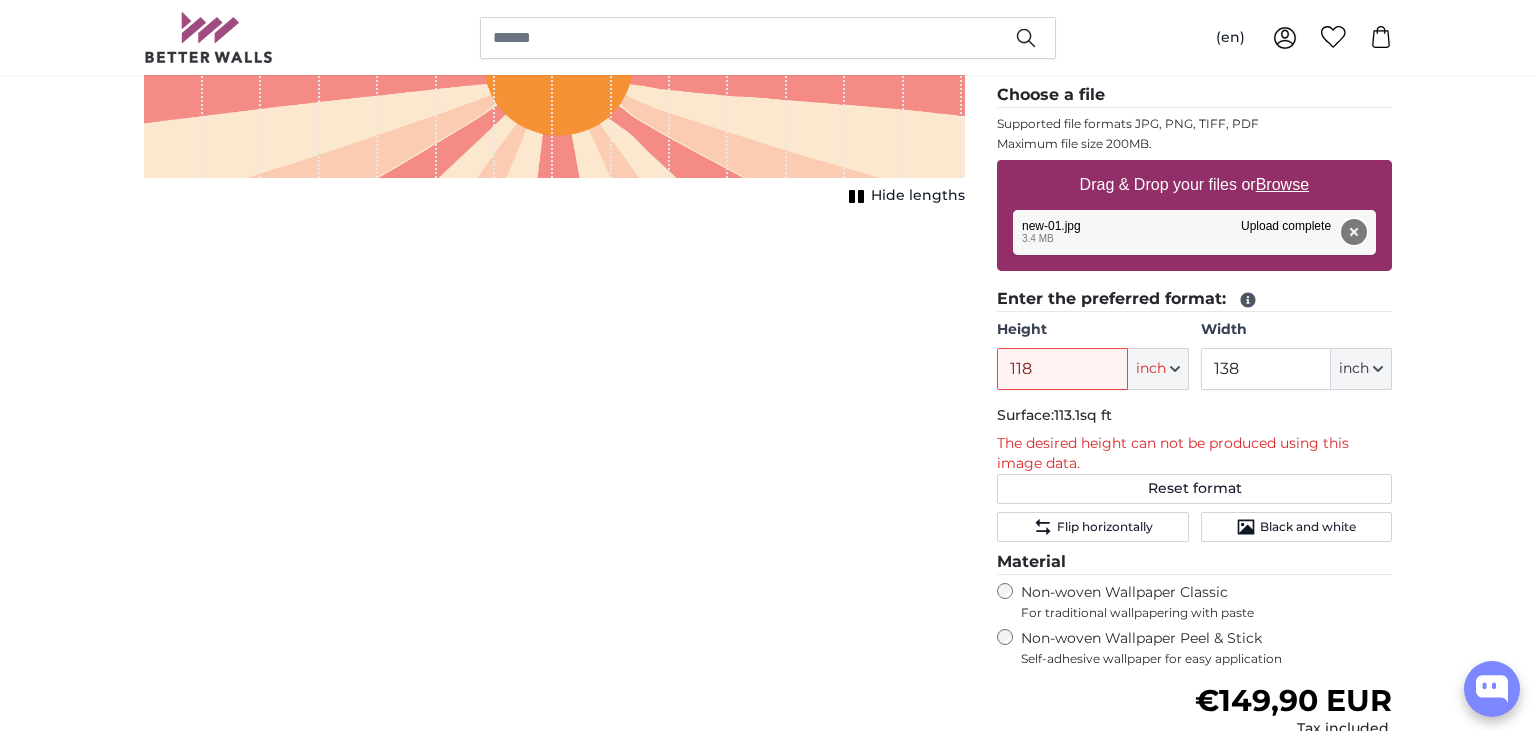 click on "Remove" at bounding box center [1354, 232] 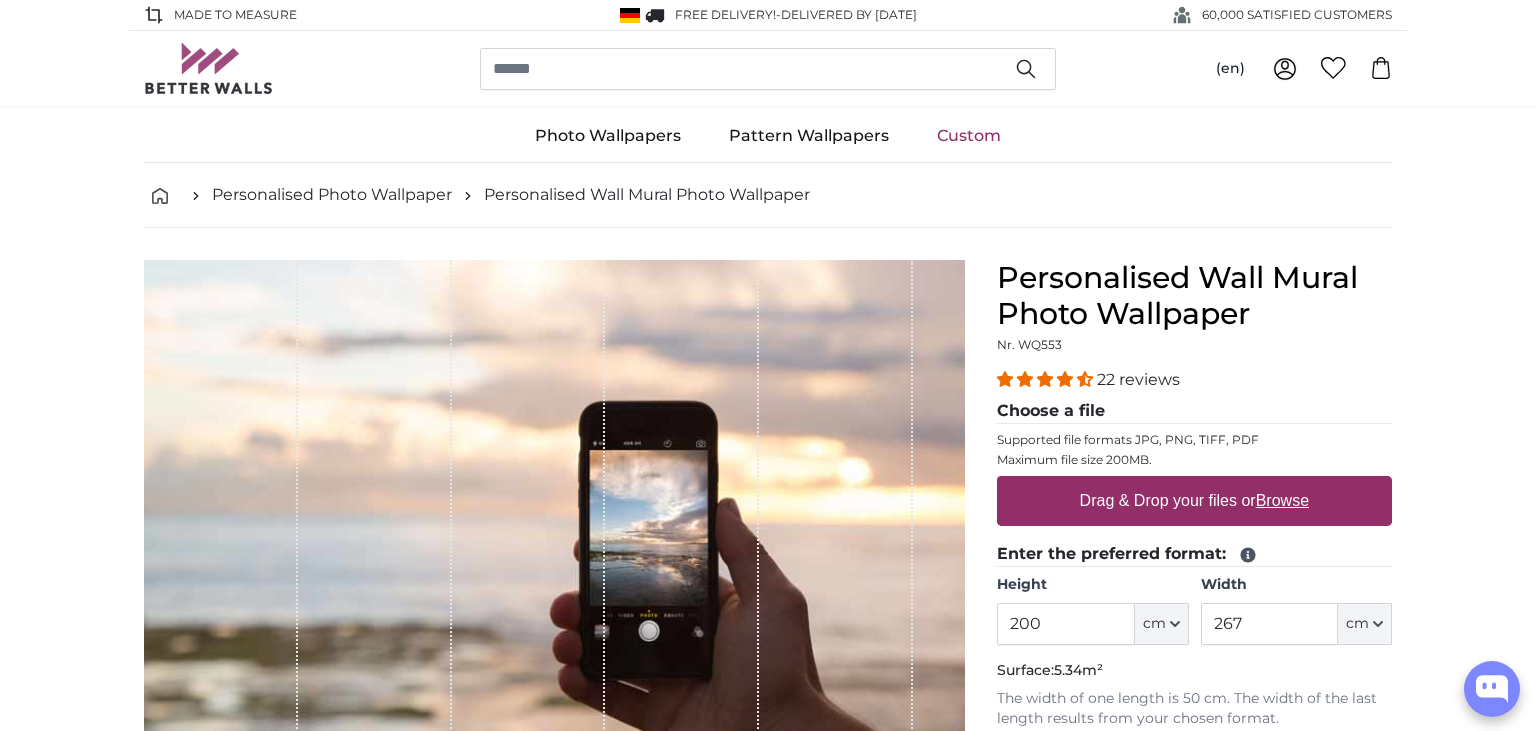 scroll, scrollTop: 317, scrollLeft: 0, axis: vertical 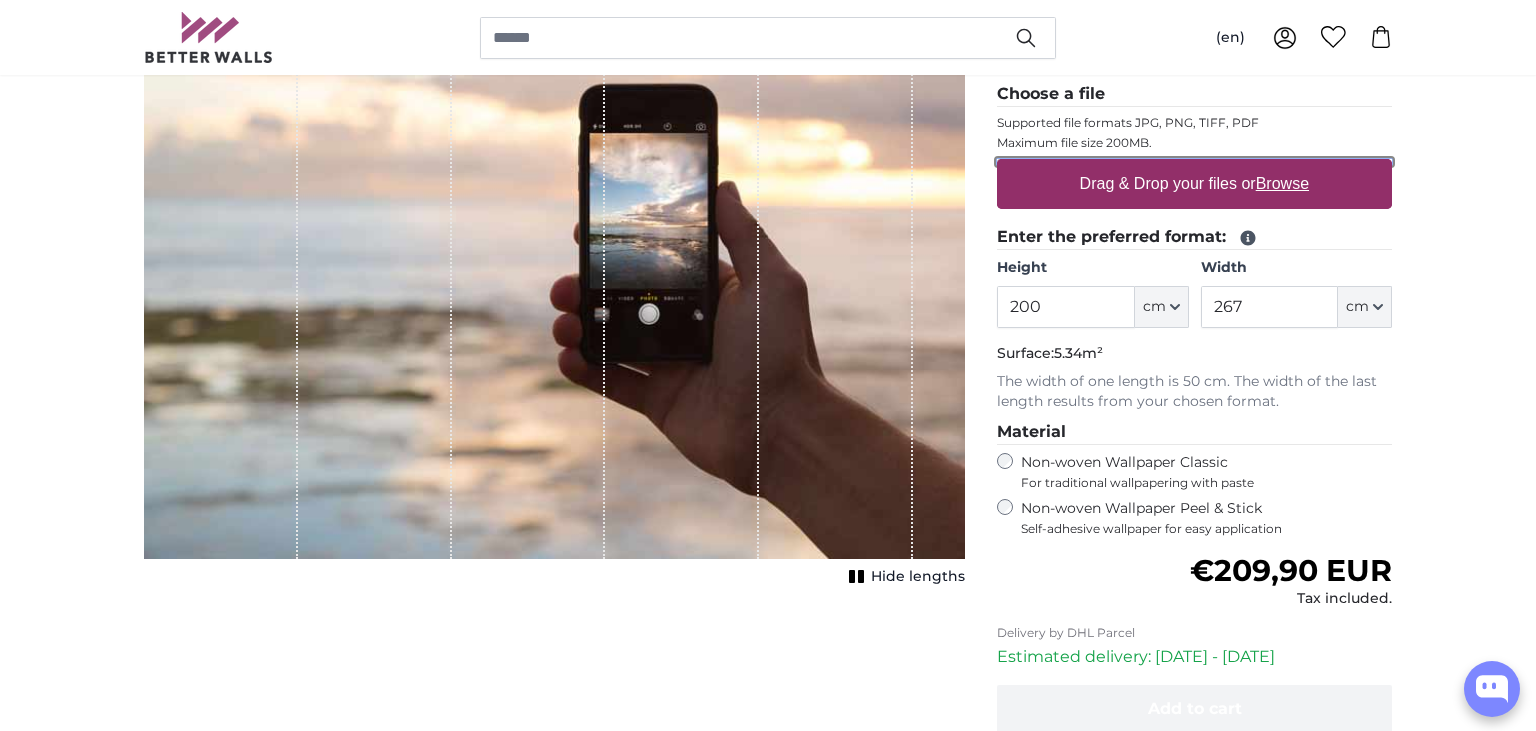 type on "**********" 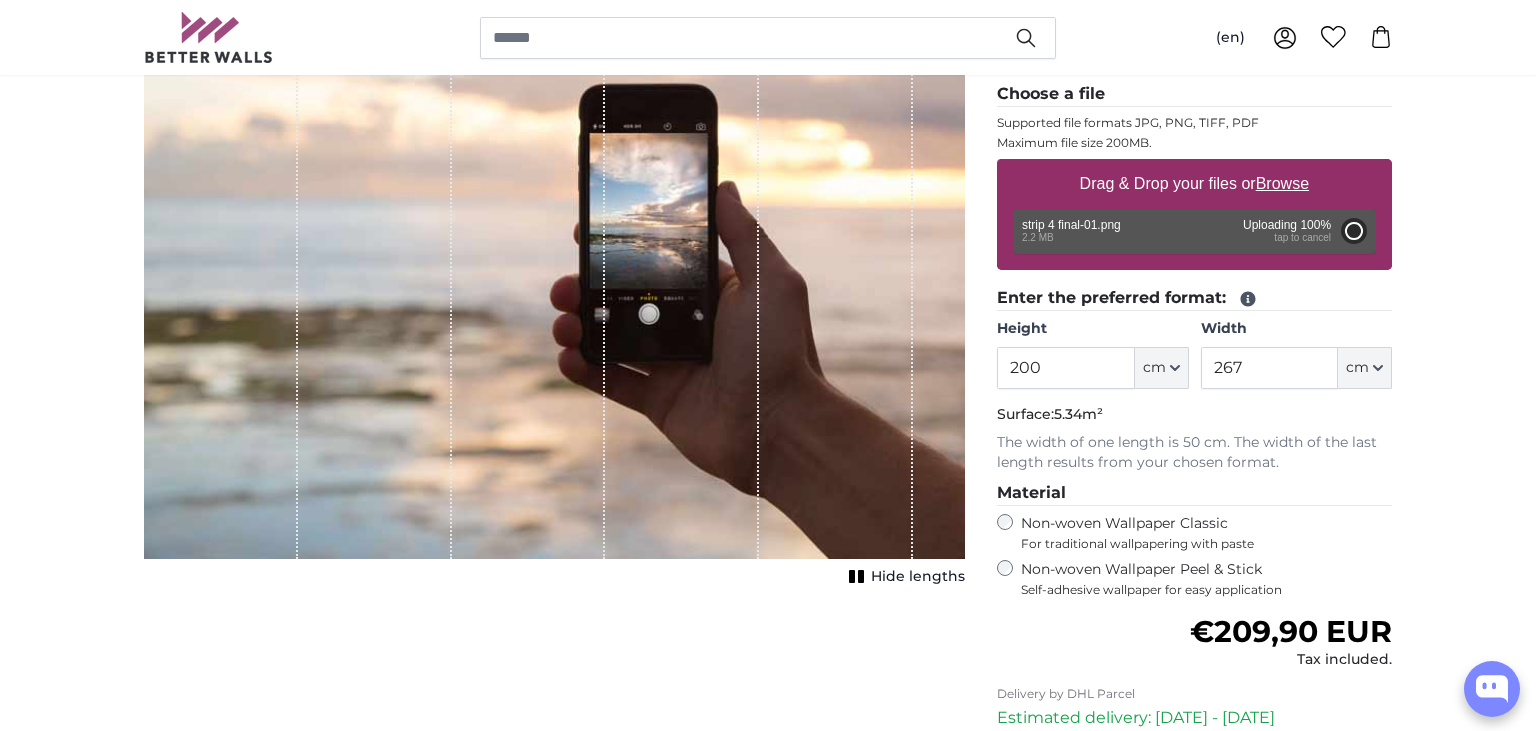 type on "234" 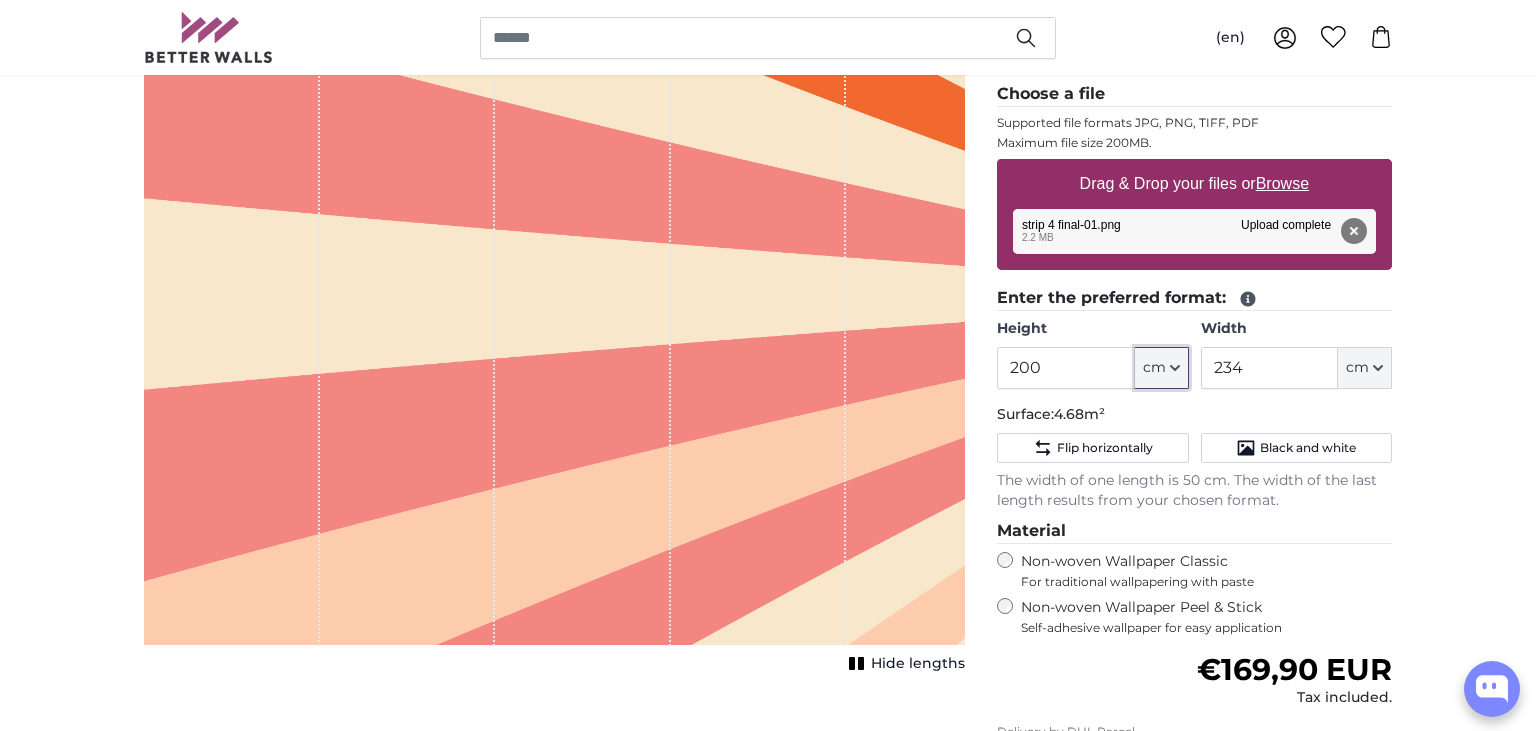 click on "cm" 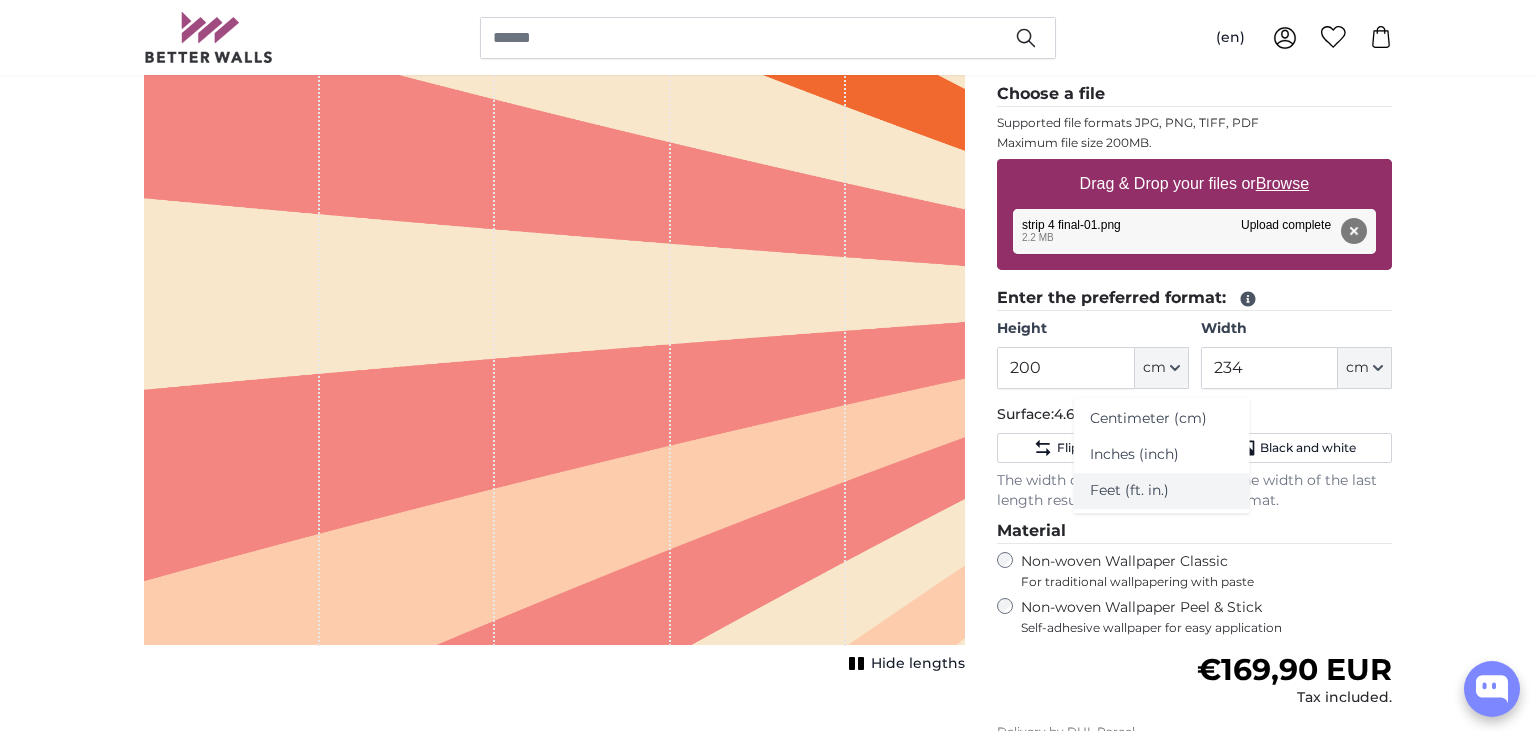 click on "Feet (ft. in.)" 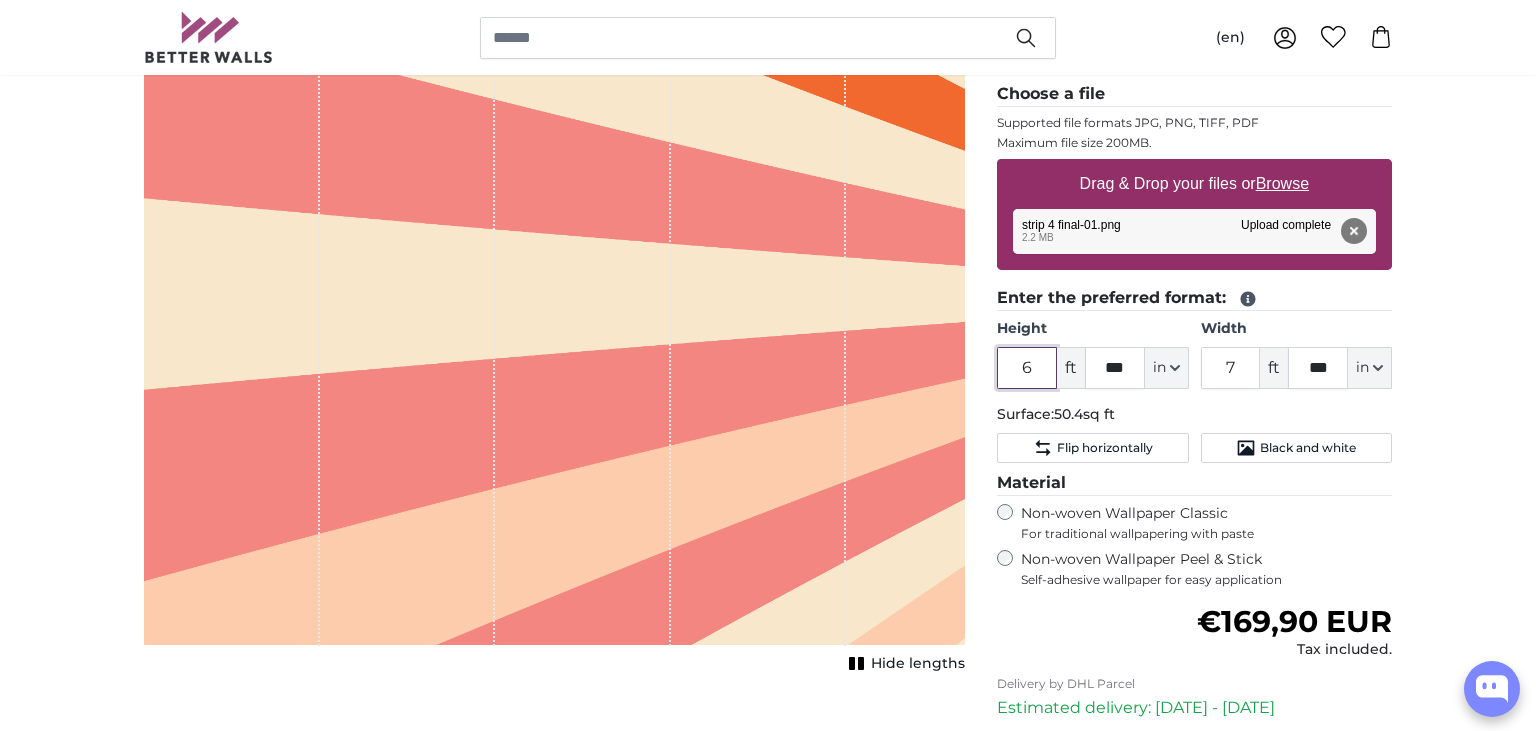 drag, startPoint x: 1041, startPoint y: 363, endPoint x: 893, endPoint y: 380, distance: 148.97314 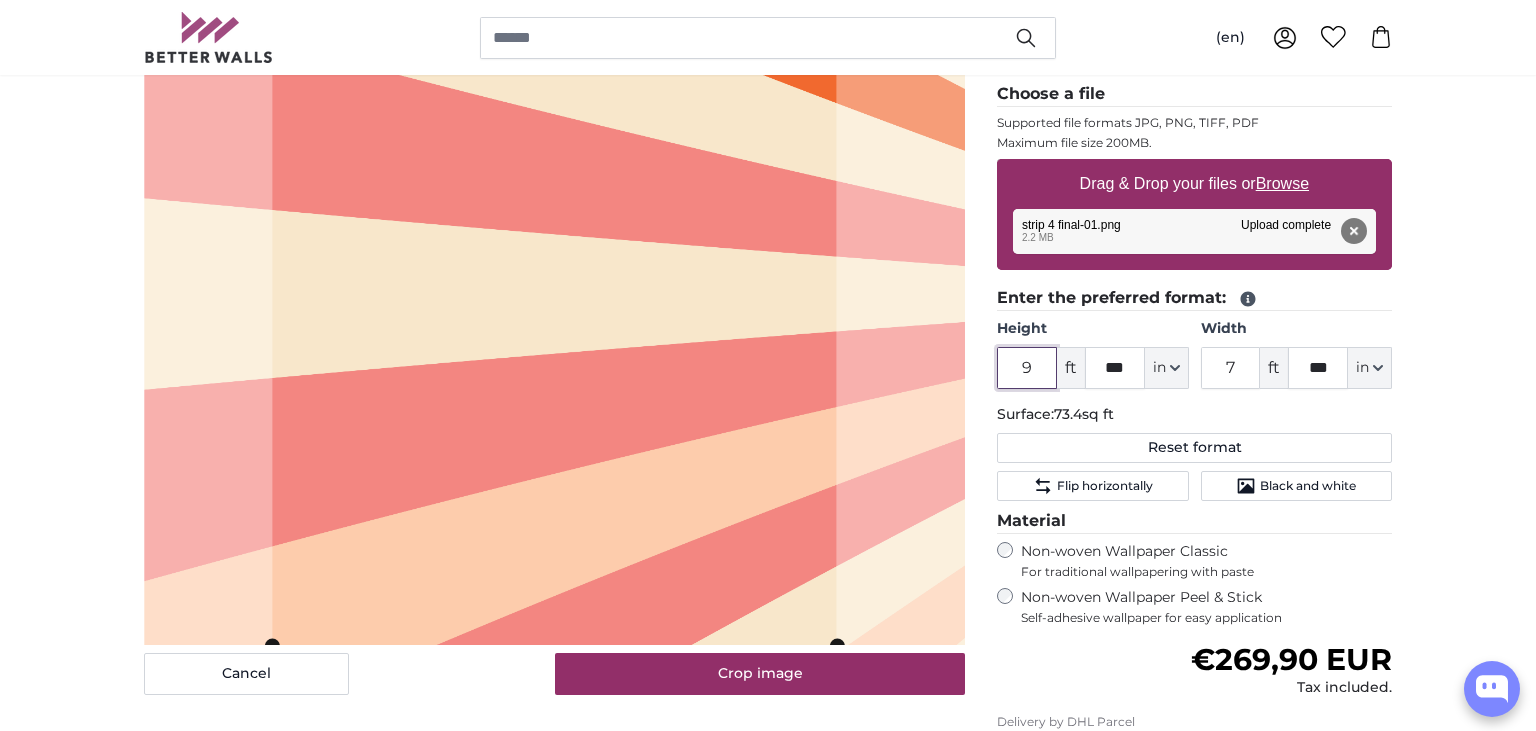 type on "9" 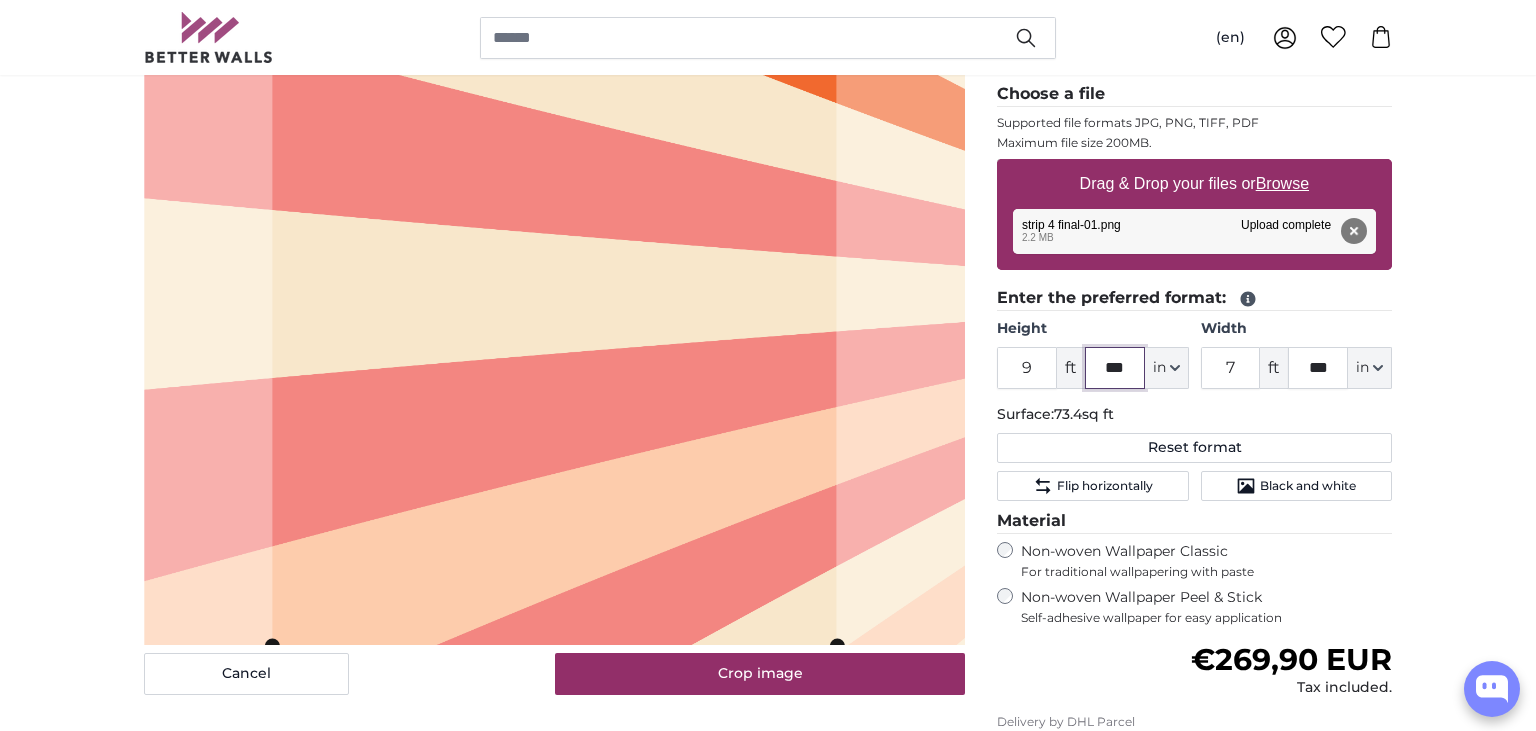 type on "*" 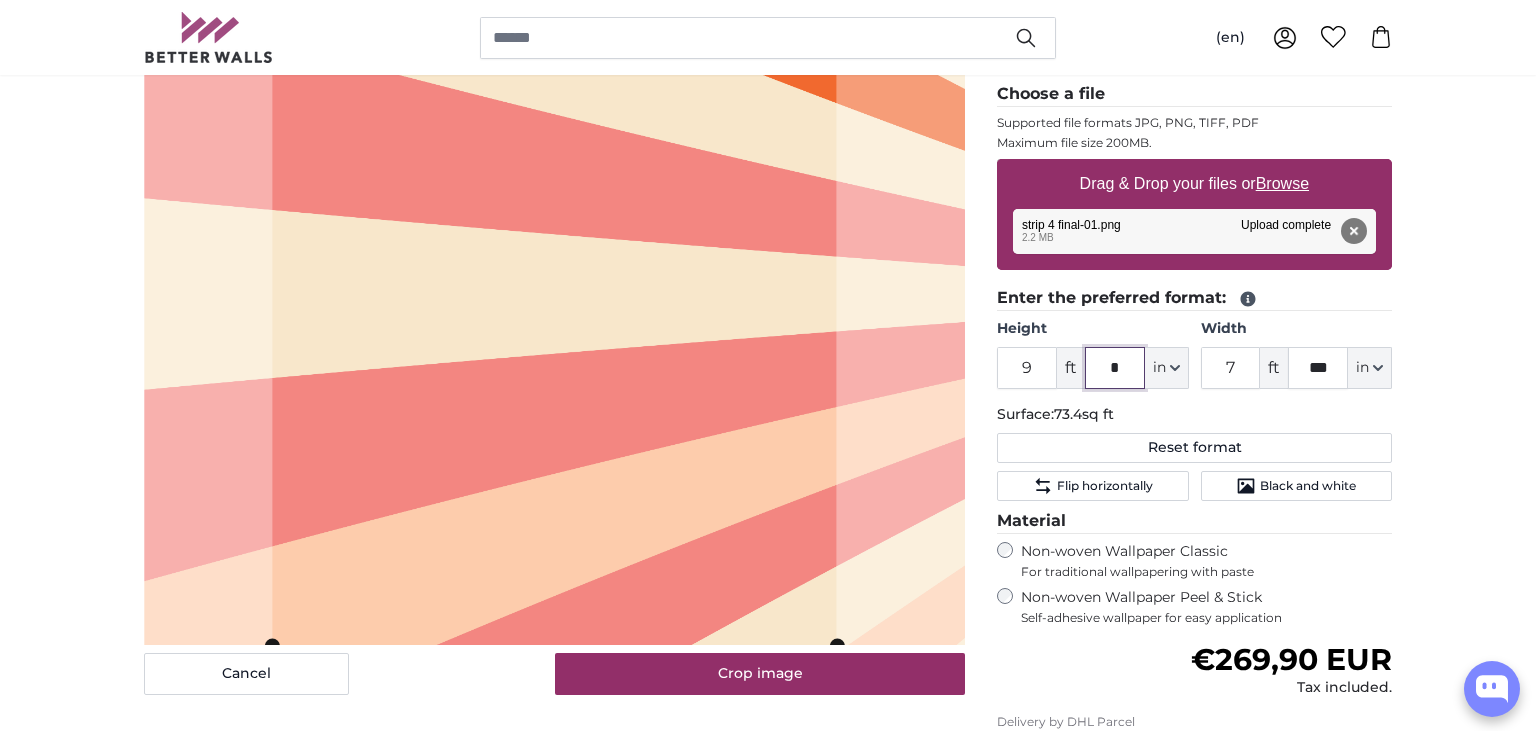 type 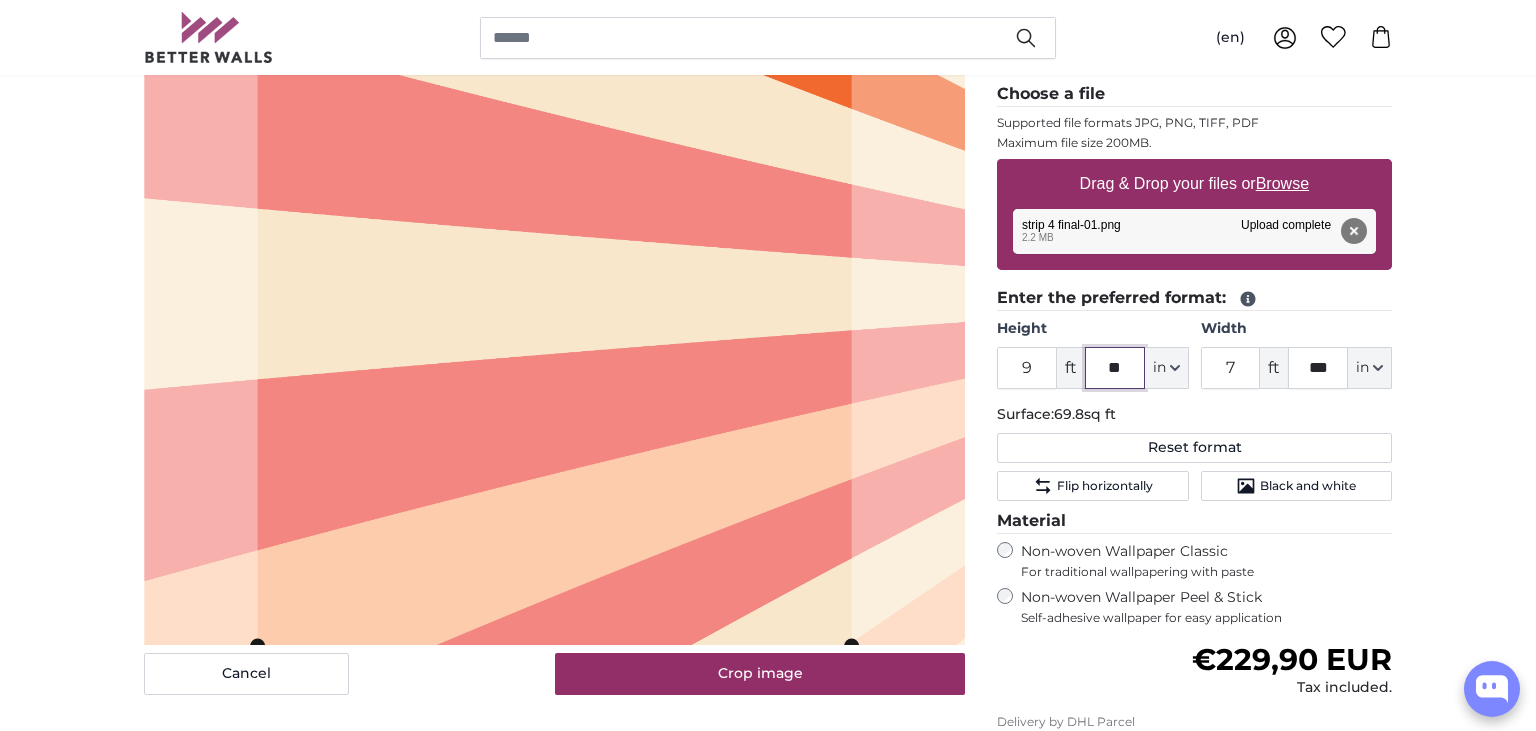 type on "**" 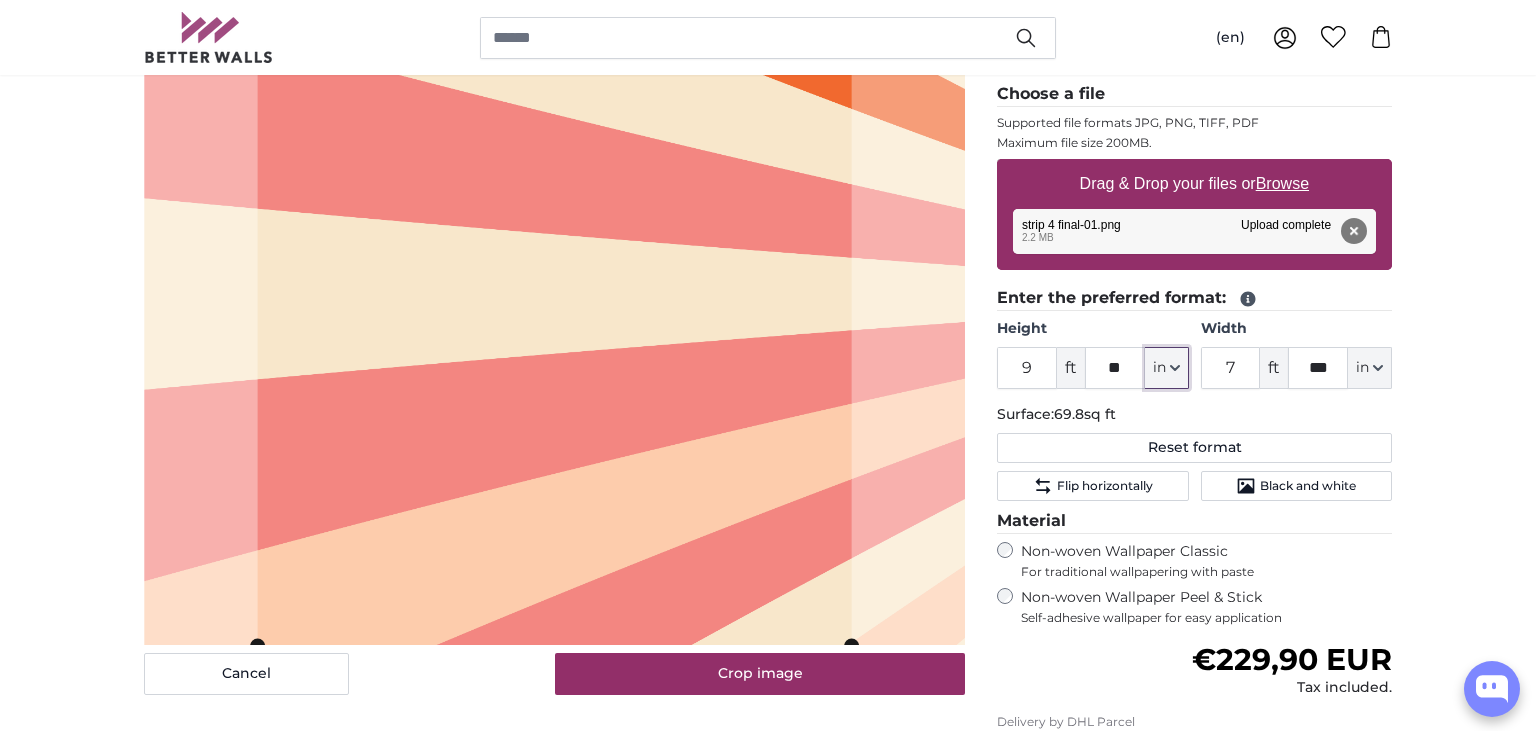 type 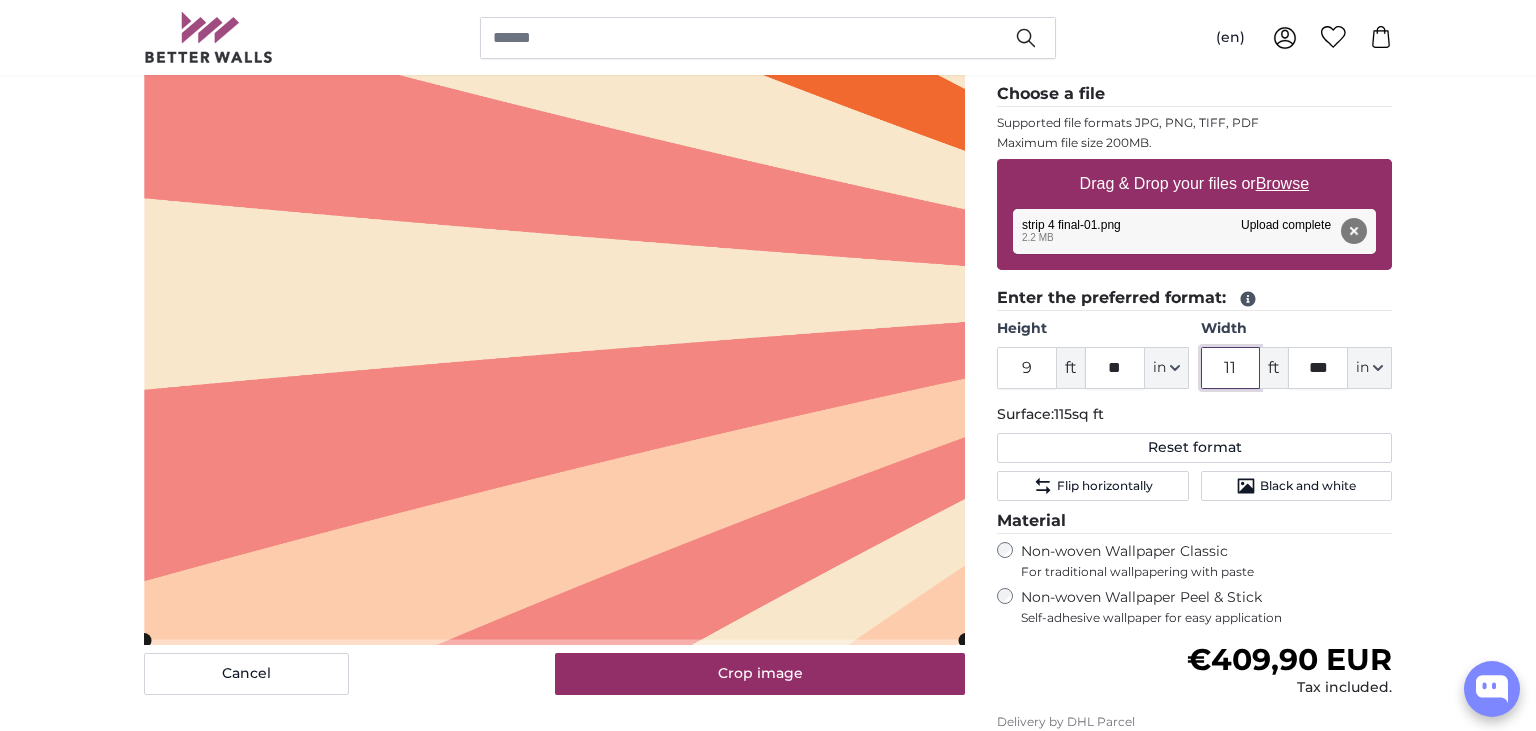 type on "11" 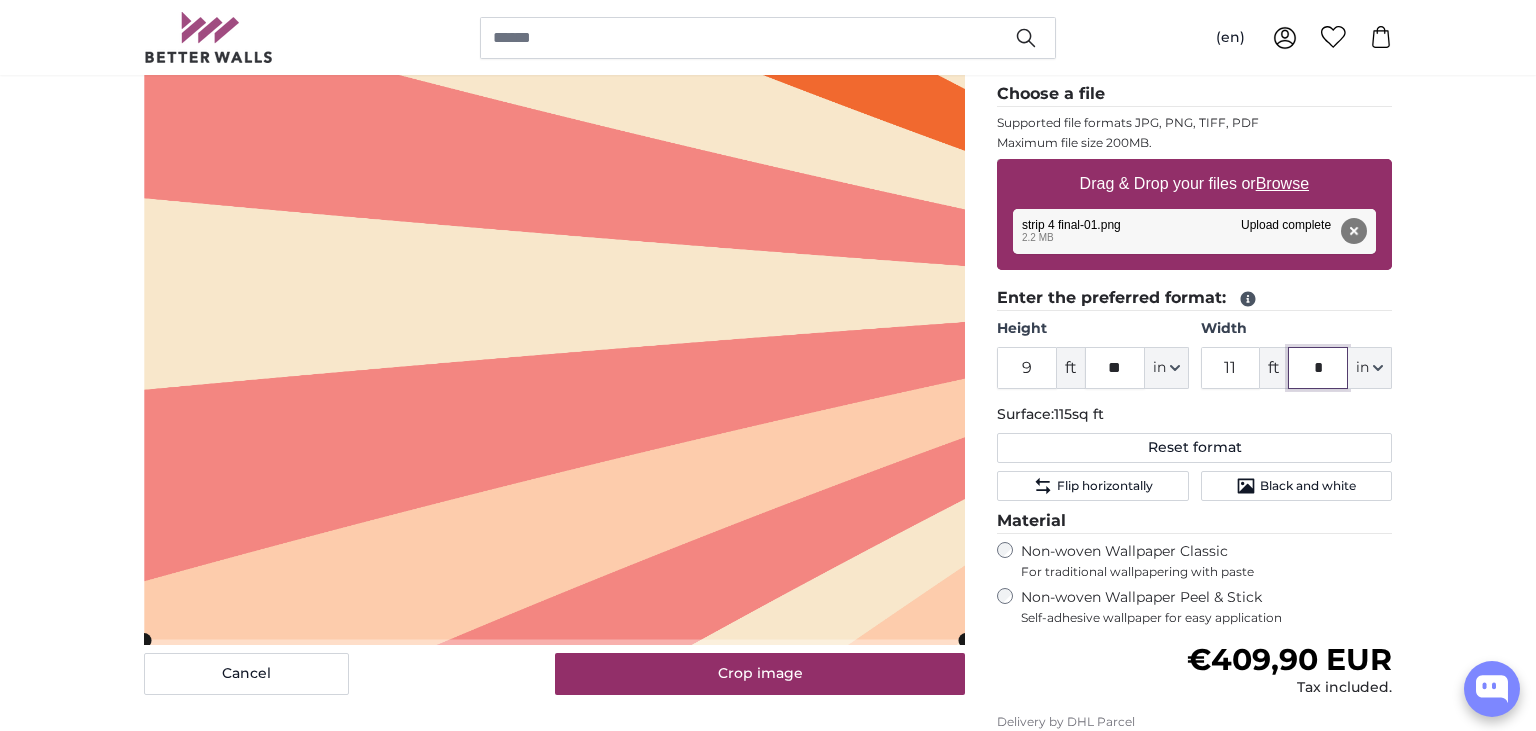 type on "*" 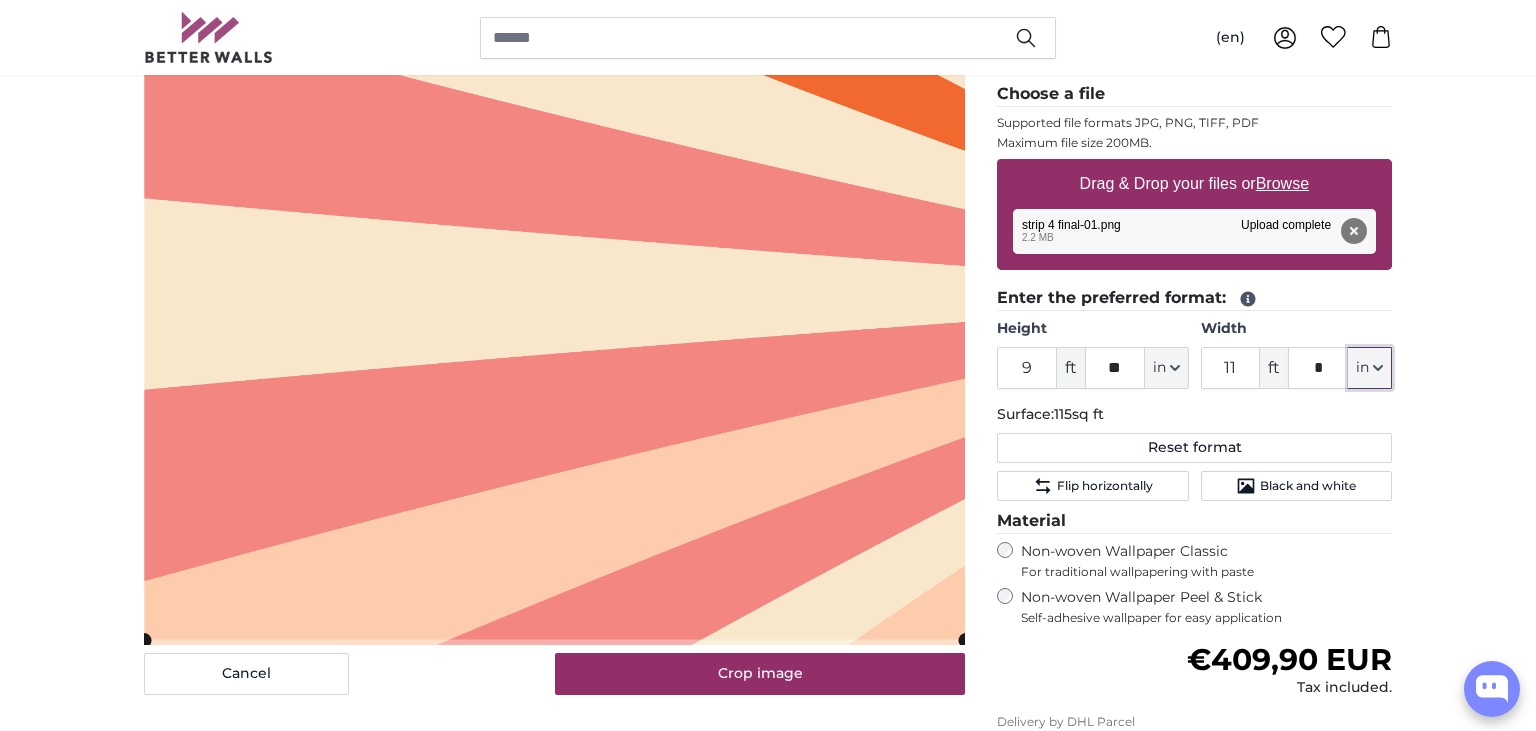 type 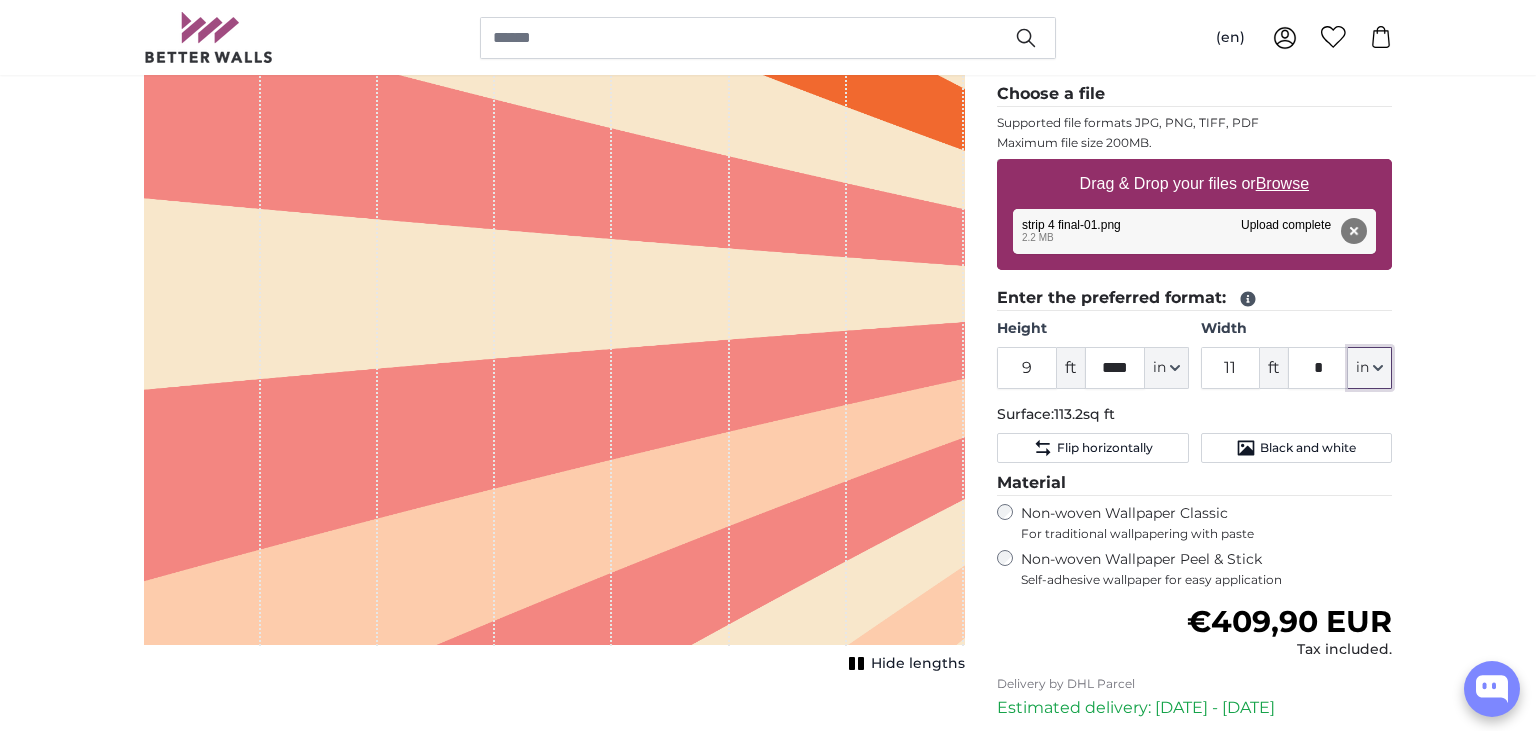drag, startPoint x: 943, startPoint y: 437, endPoint x: 1506, endPoint y: 134, distance: 639.3575 